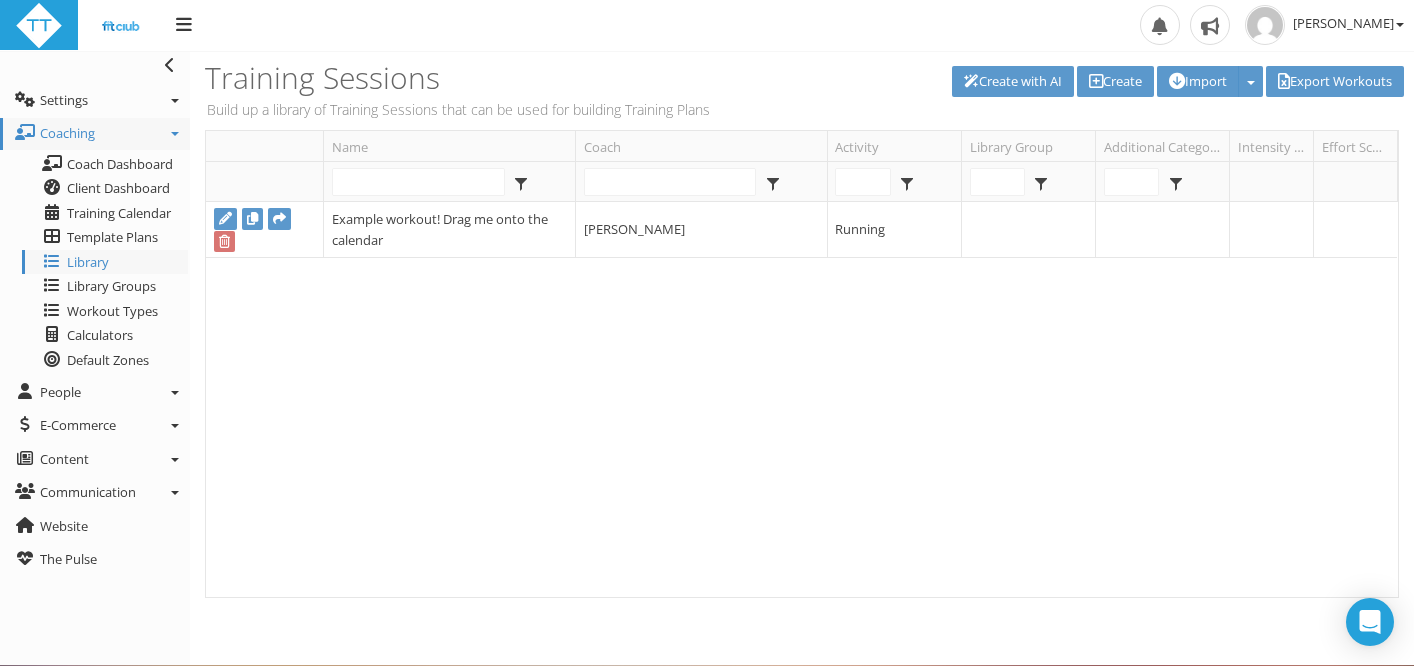 scroll, scrollTop: 0, scrollLeft: 0, axis: both 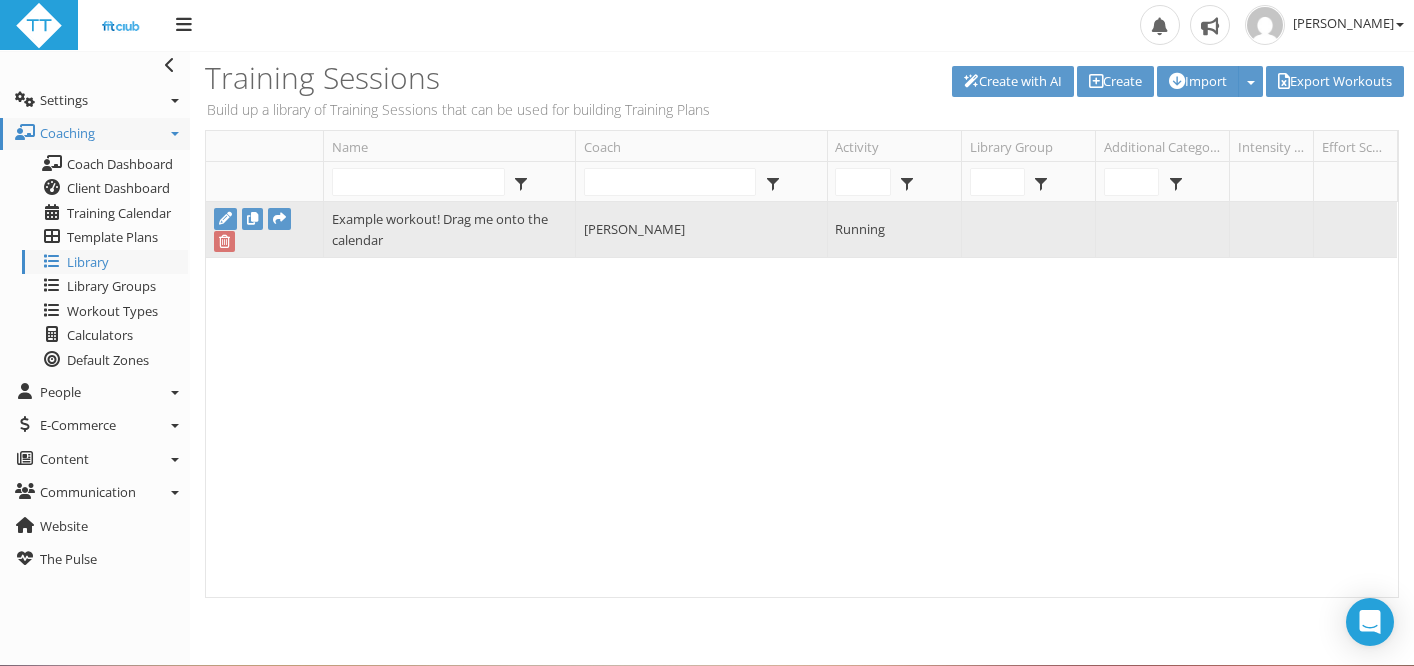 click on "Running" at bounding box center (894, 230) 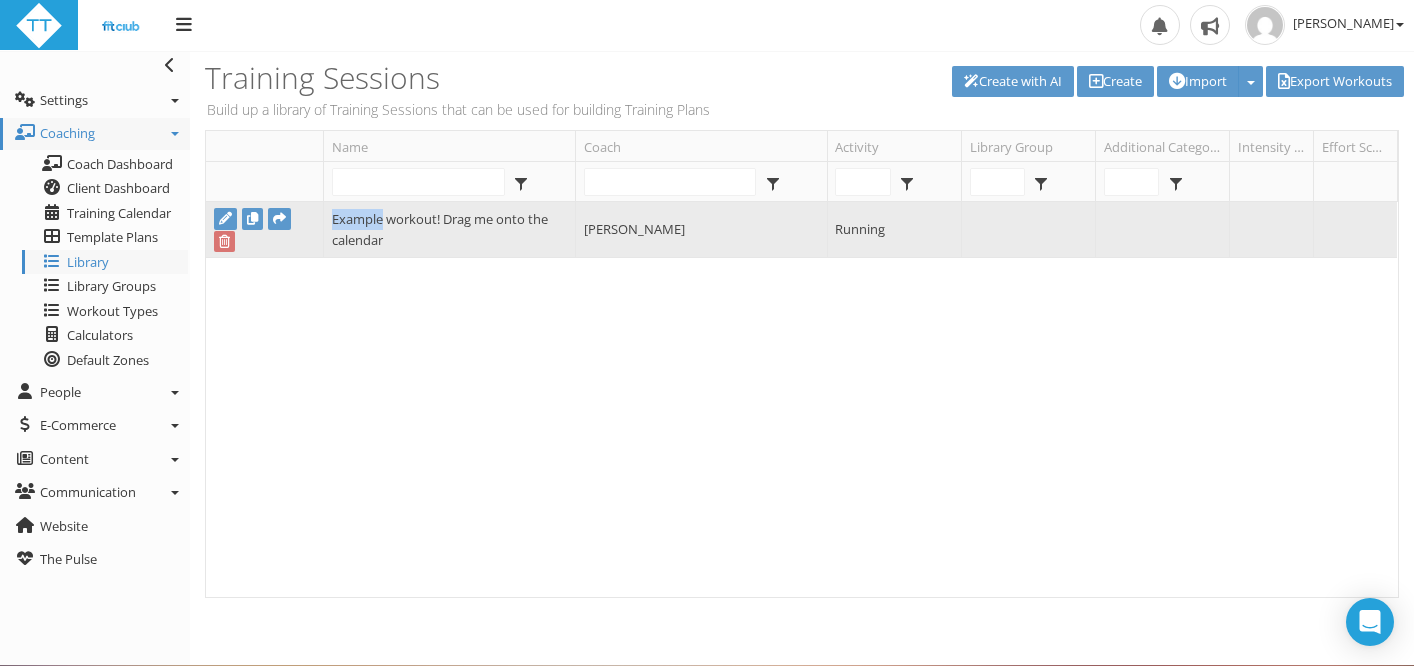 click on "Example workout! Drag me onto the calendar" at bounding box center (449, 230) 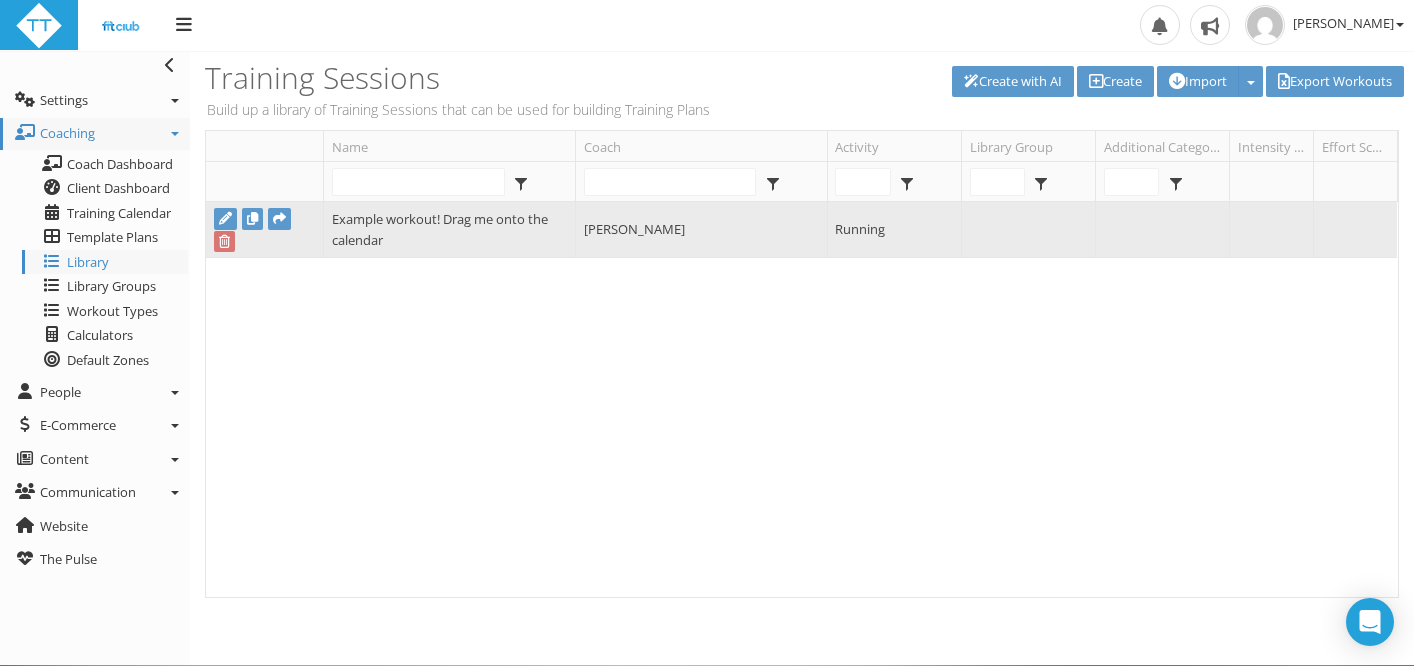 click on "Example workout! Drag me onto the calendar" at bounding box center (449, 230) 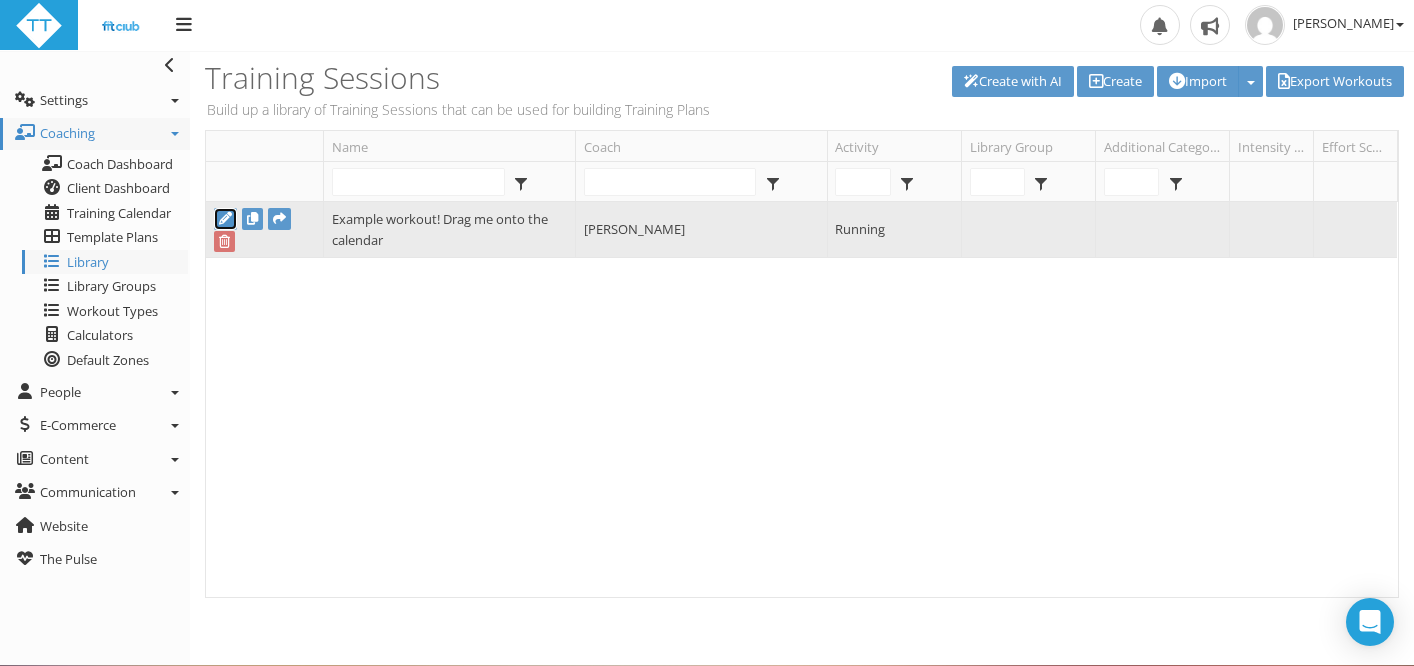 click at bounding box center (225, 218) 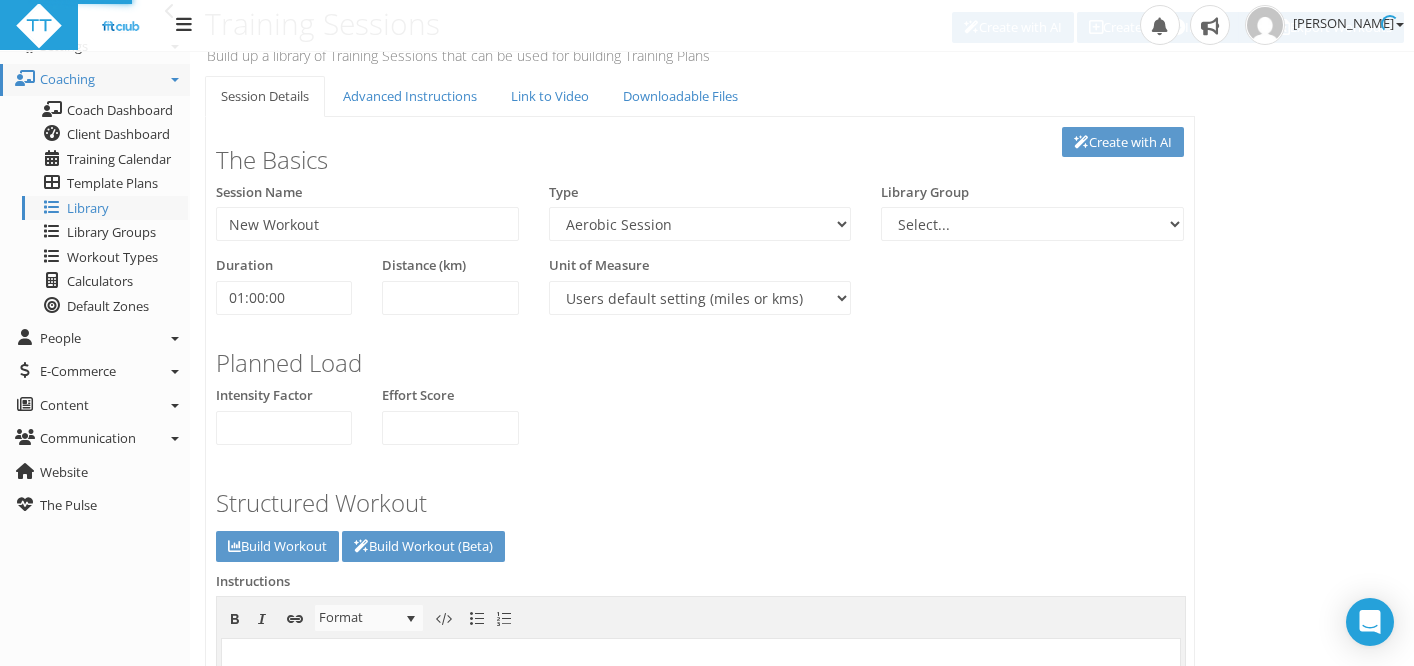 type on "Example workout! Drag me onto the calendar" 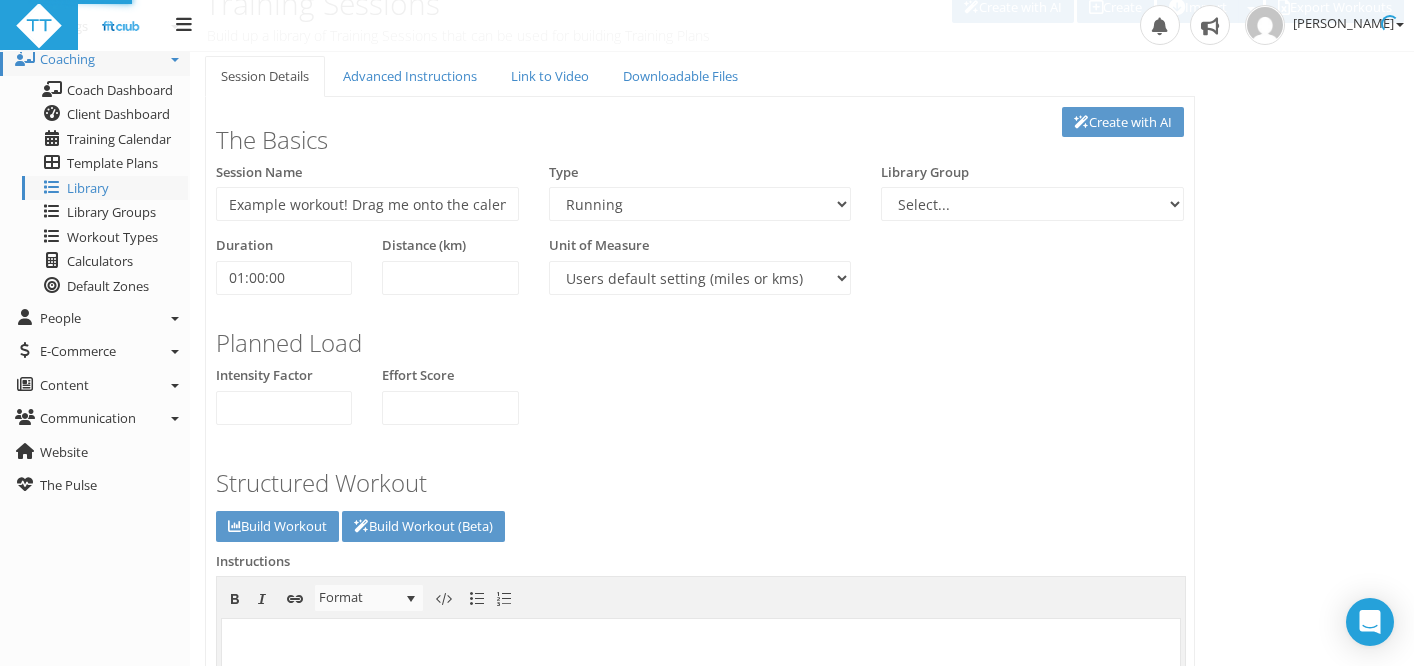 select on "91939a62-6b13-49b7-8155-451fdc1cad9e" 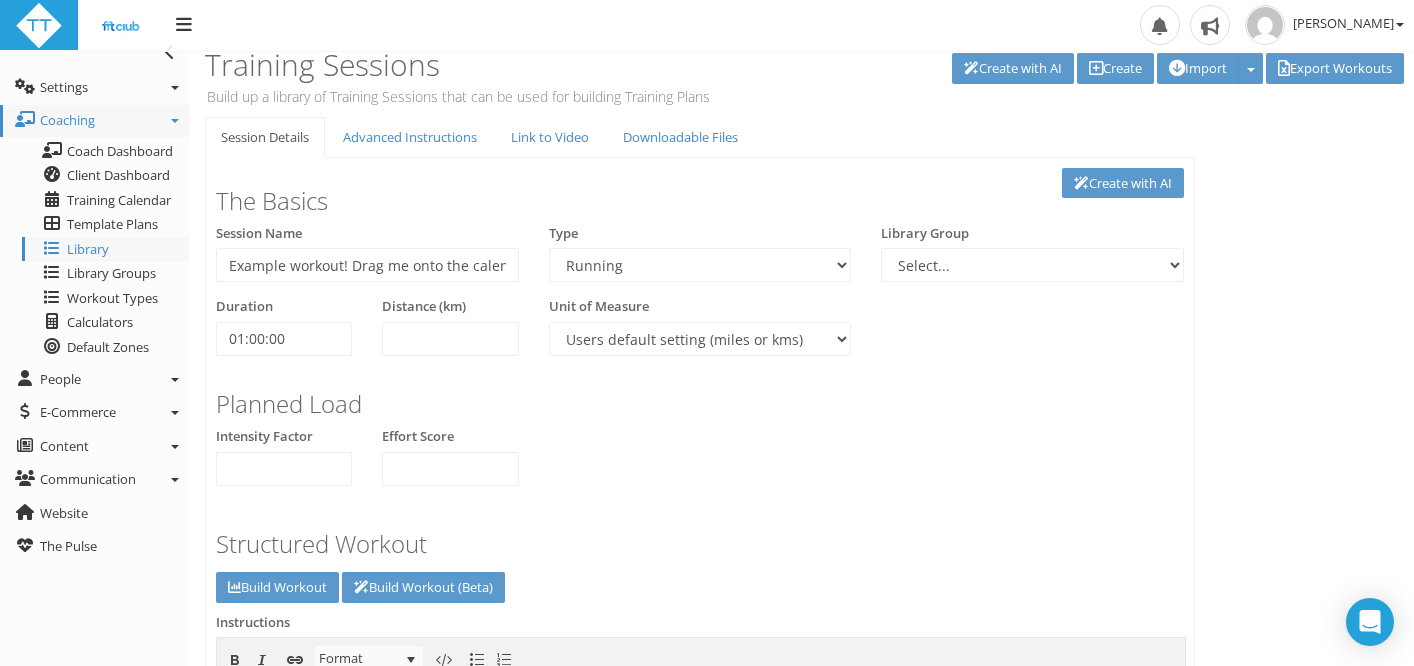 scroll, scrollTop: 0, scrollLeft: 0, axis: both 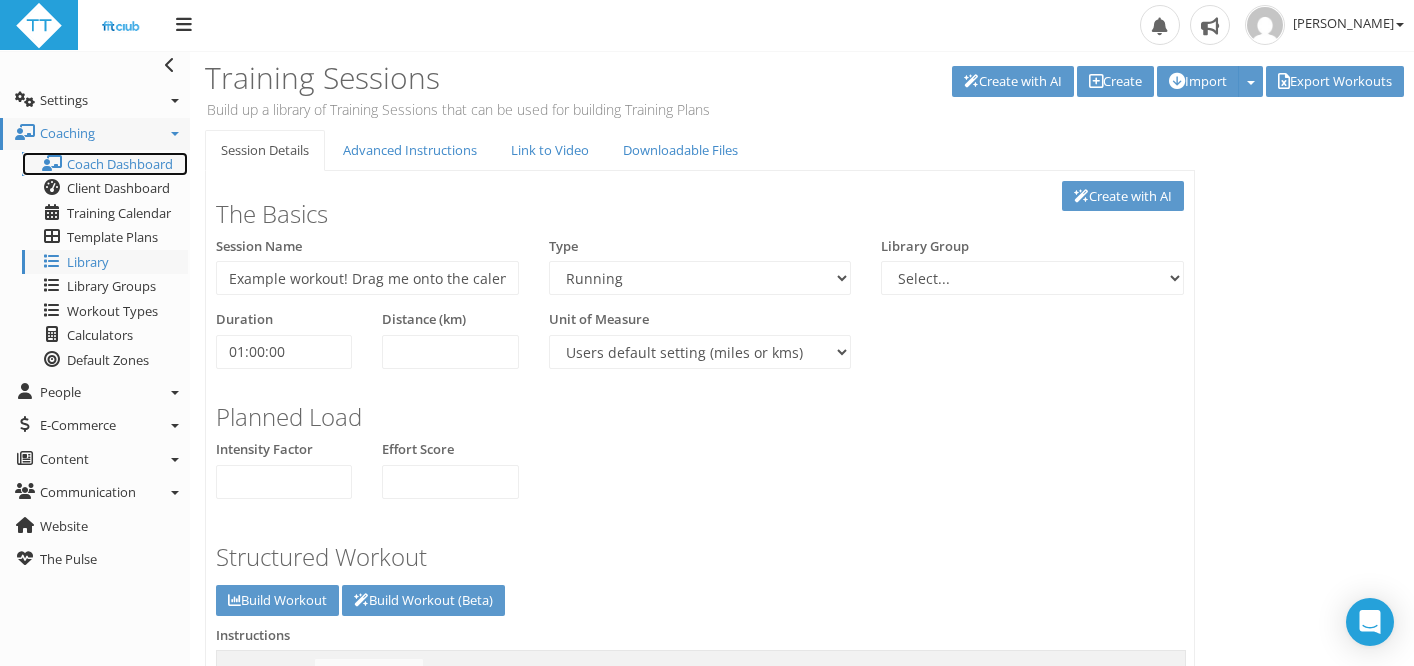 click on "Coach Dashboard" at bounding box center [120, 164] 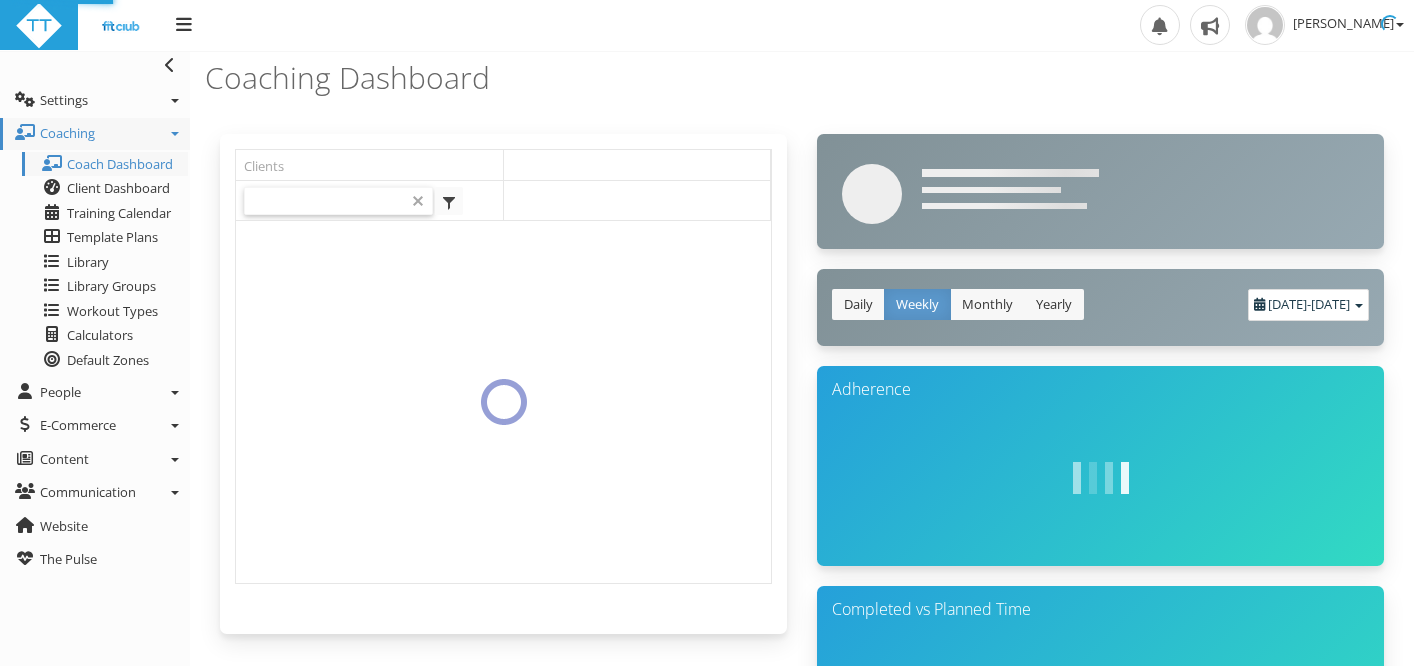 scroll, scrollTop: 0, scrollLeft: 0, axis: both 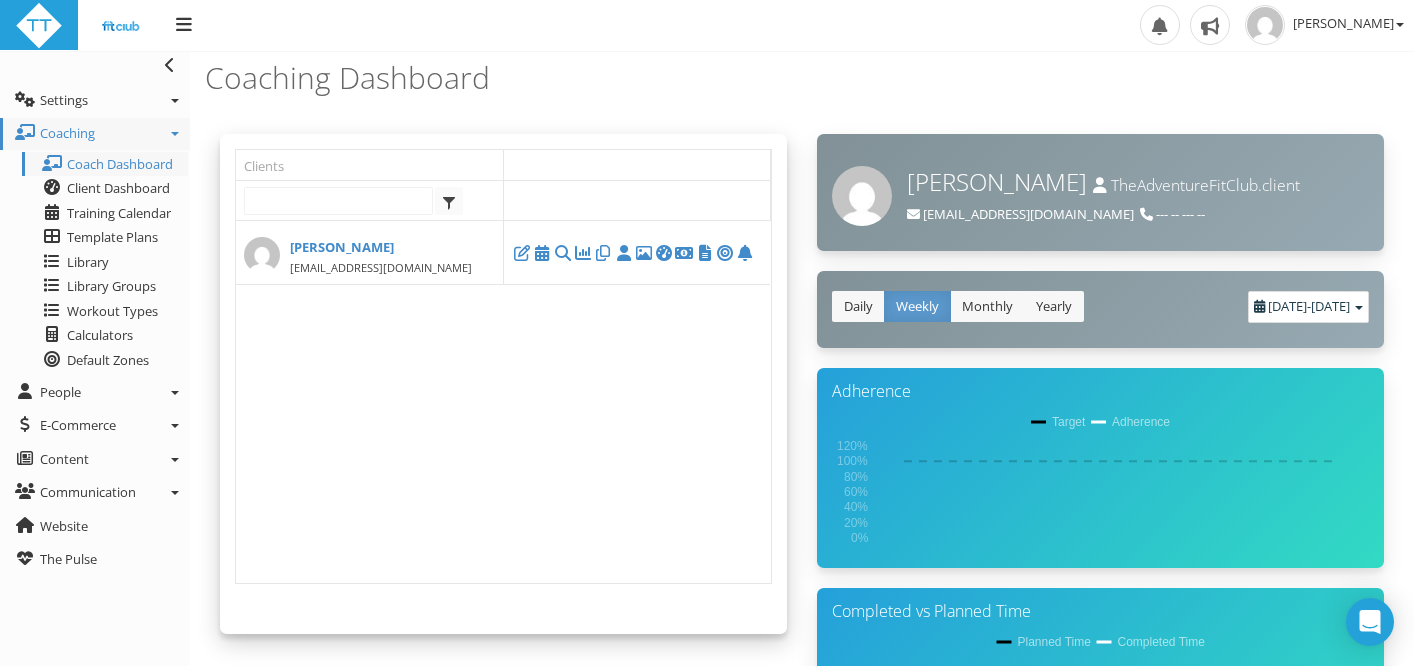 click on "[PERSON_NAME]  [PERSON_NAME][EMAIL_ADDRESS][DOMAIN_NAME]" at bounding box center [503, 402] 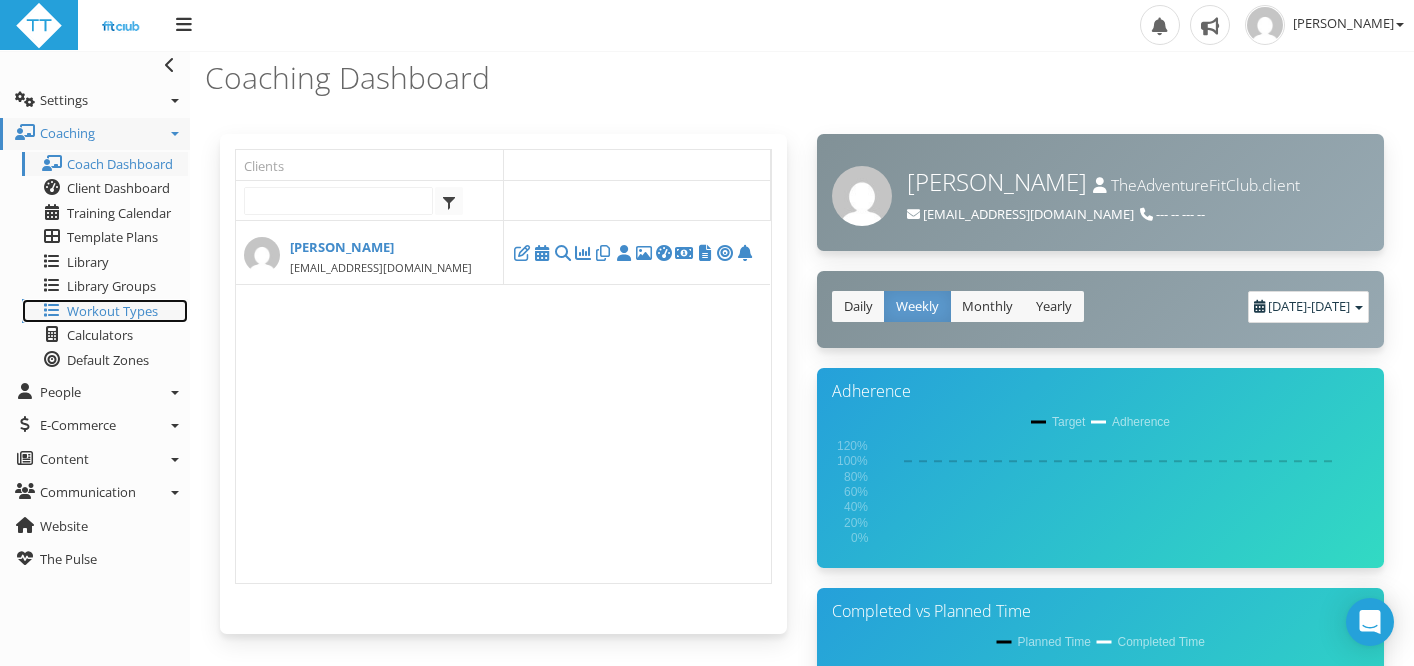 click on "Workout Types" at bounding box center [112, 311] 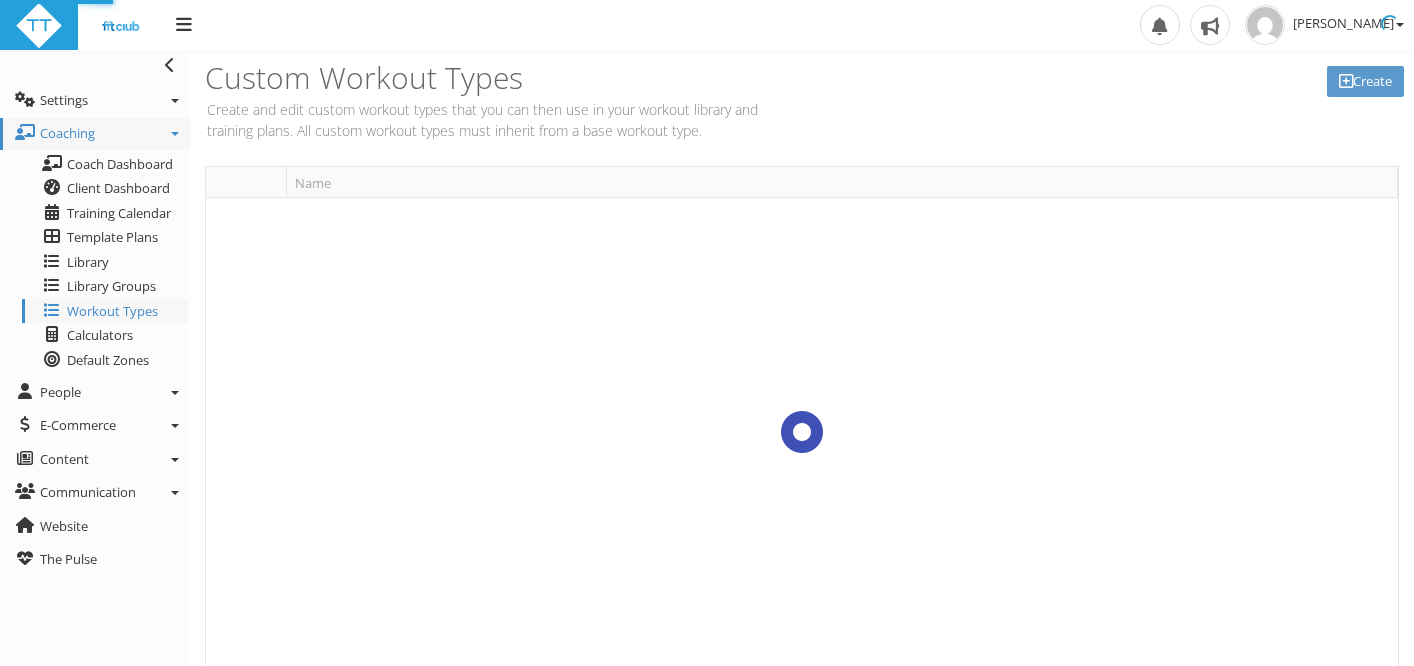 scroll, scrollTop: 0, scrollLeft: 0, axis: both 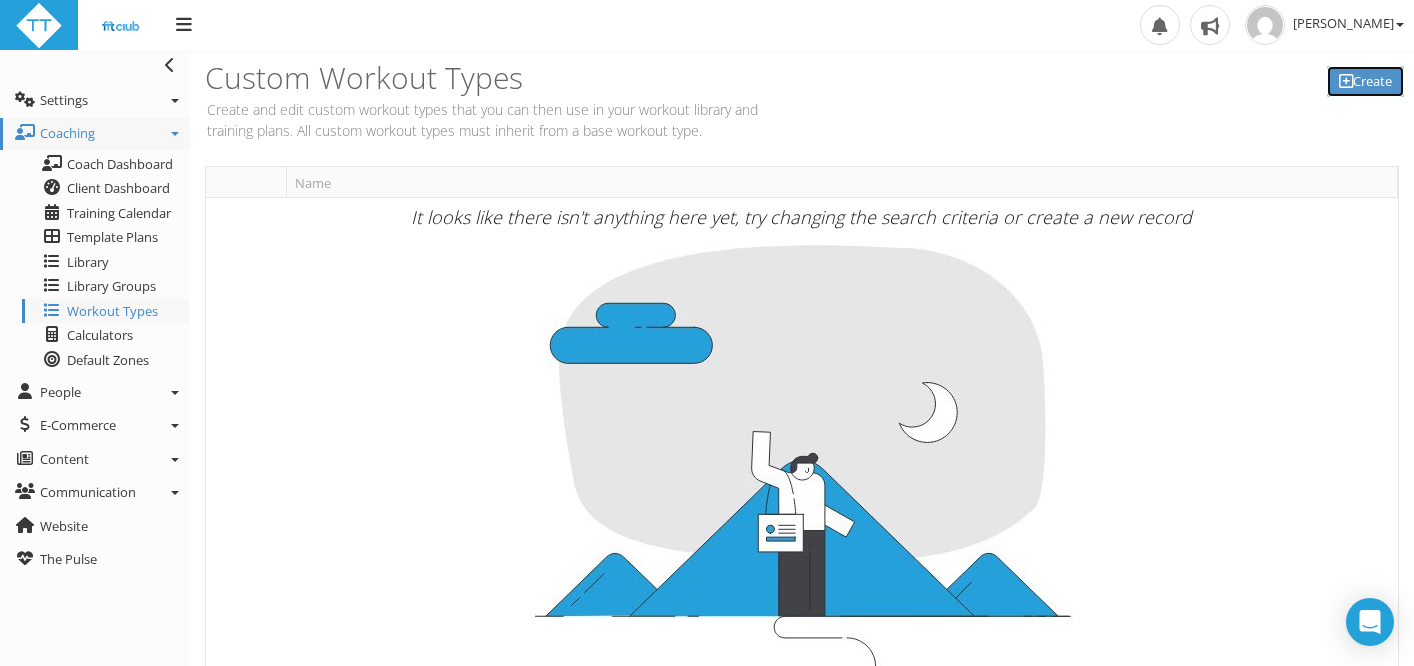click on "Create" at bounding box center [1365, 81] 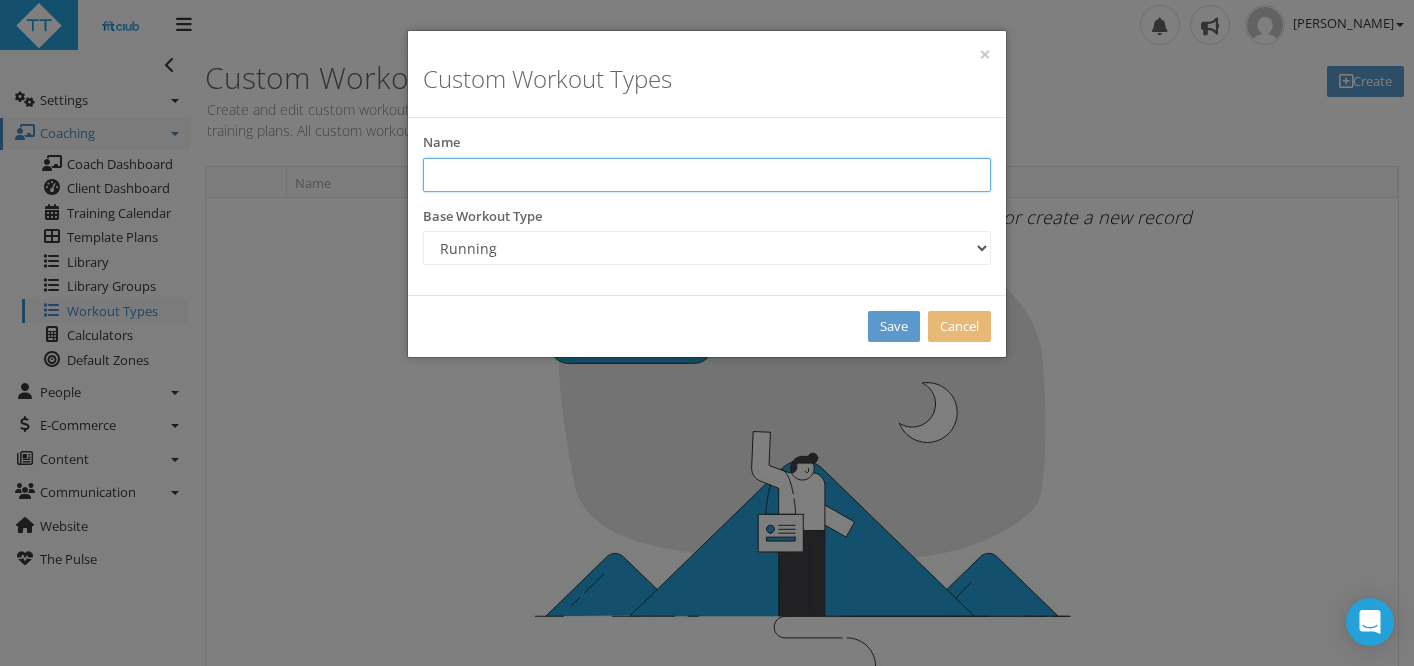 click at bounding box center [707, 175] 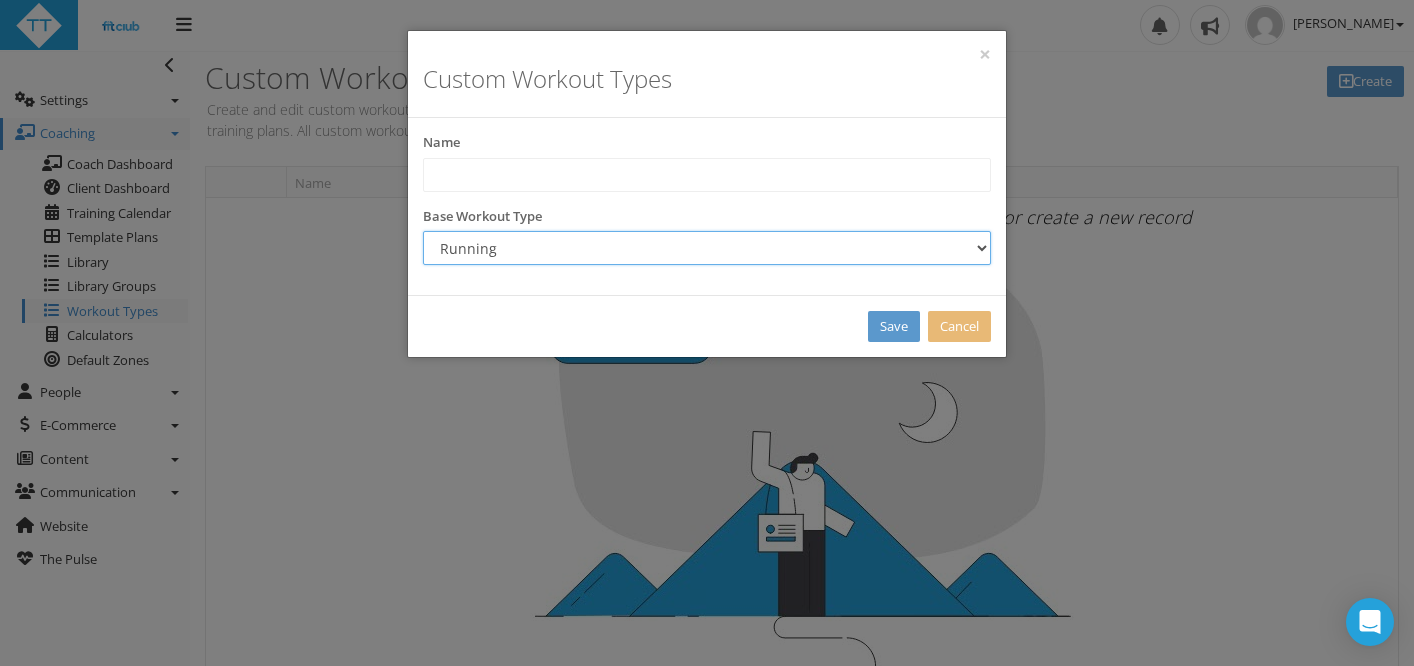click on "Running
Swimming
Cycling
Mountain Biking
Walking
Brick
Strength
Yoga
Surfing
Rest
Custom
Rowing
XC-Ski/Erg
Other
Information
Fuel
Snack
Lunch
Dinner
Prep" at bounding box center (707, 248) 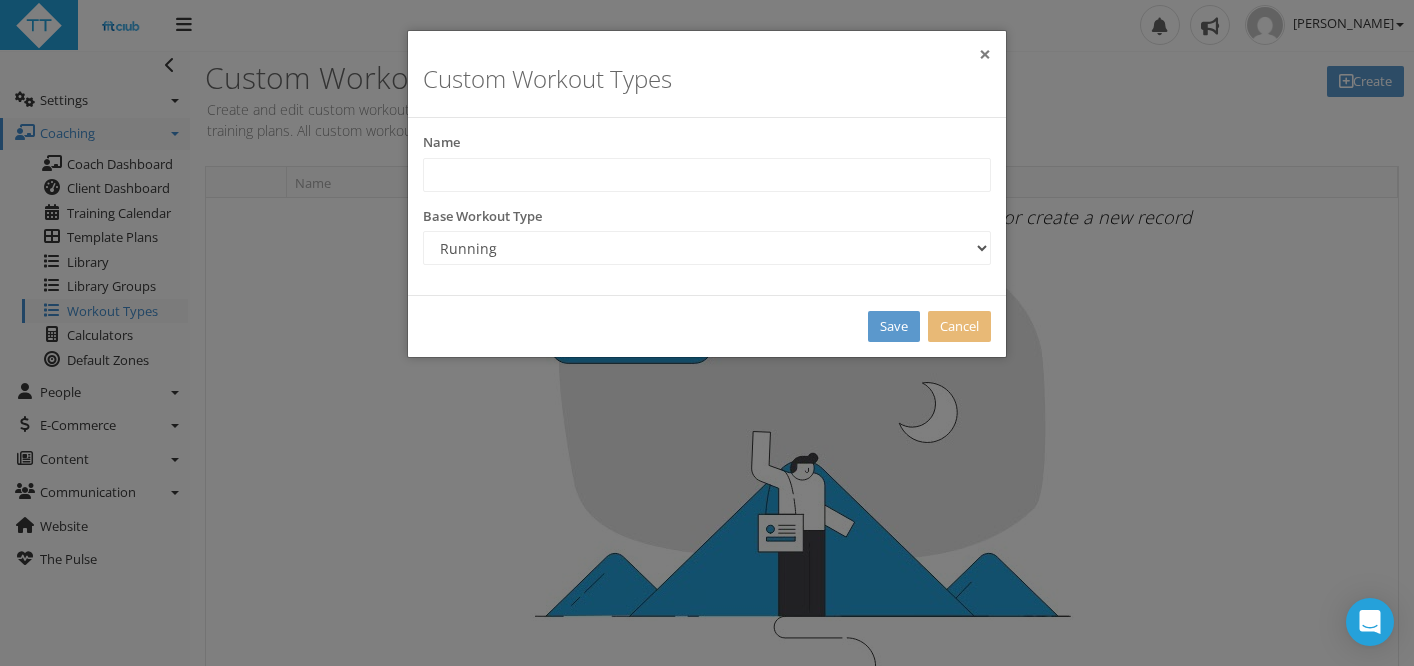 click on "×" at bounding box center (985, 54) 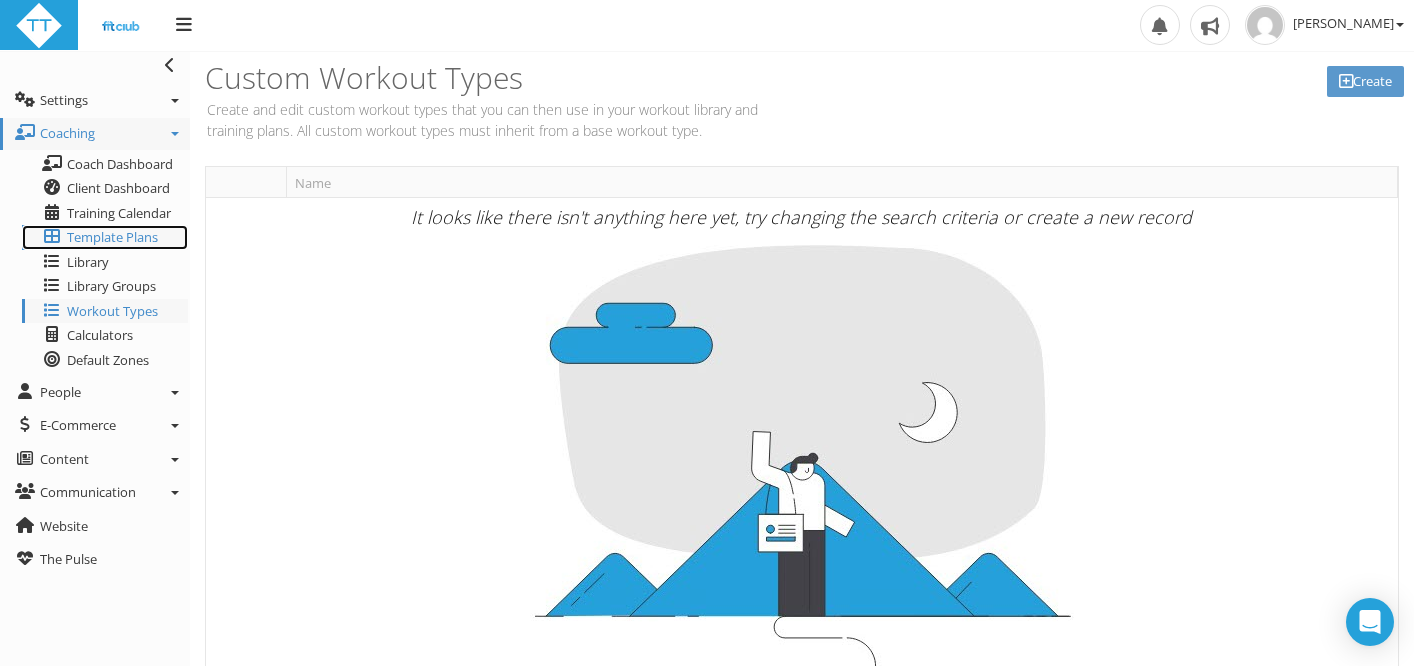 click on "Template Plans" at bounding box center (105, 237) 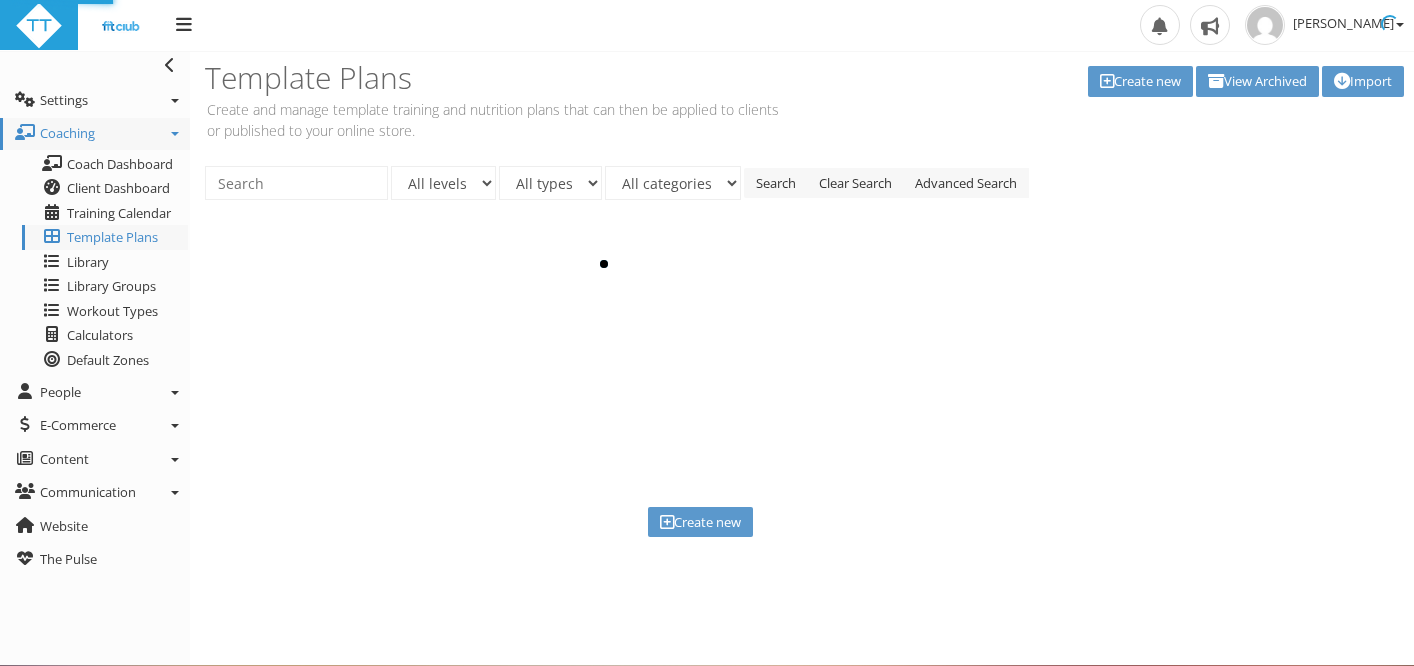 scroll, scrollTop: 0, scrollLeft: 0, axis: both 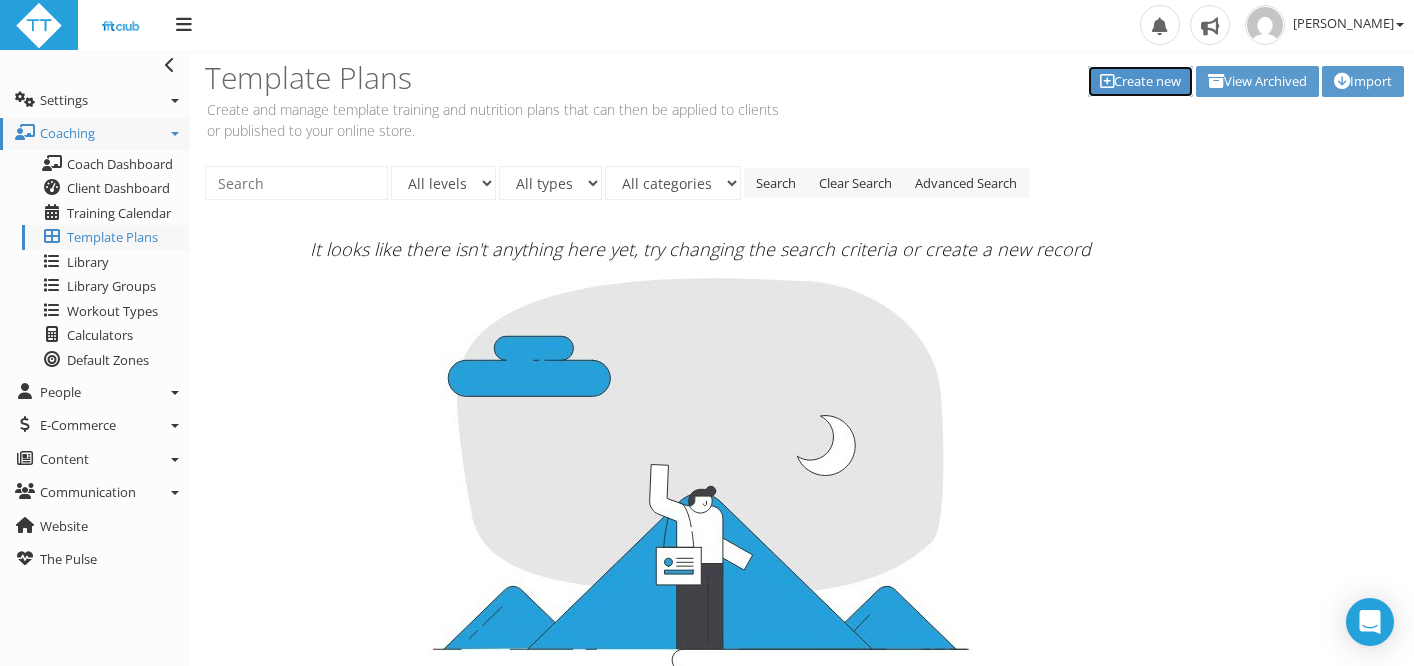 click on "Create new" at bounding box center [1140, 81] 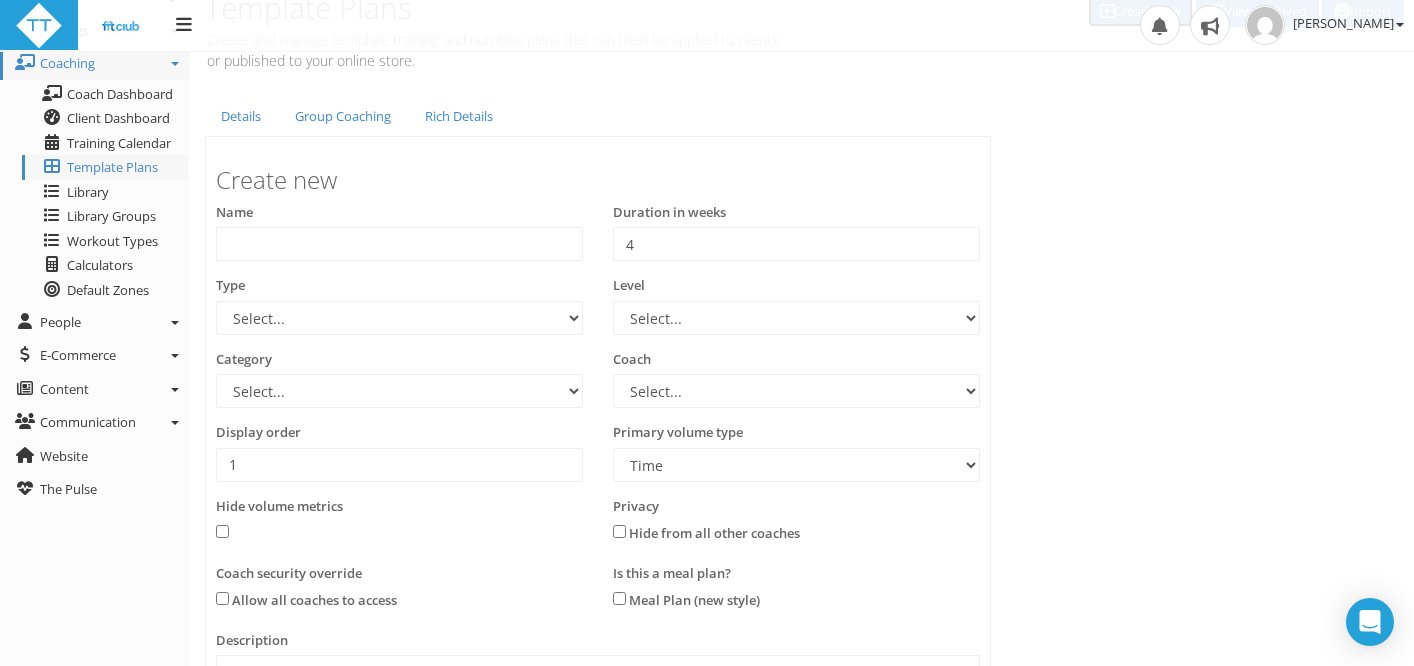 scroll, scrollTop: 68, scrollLeft: 0, axis: vertical 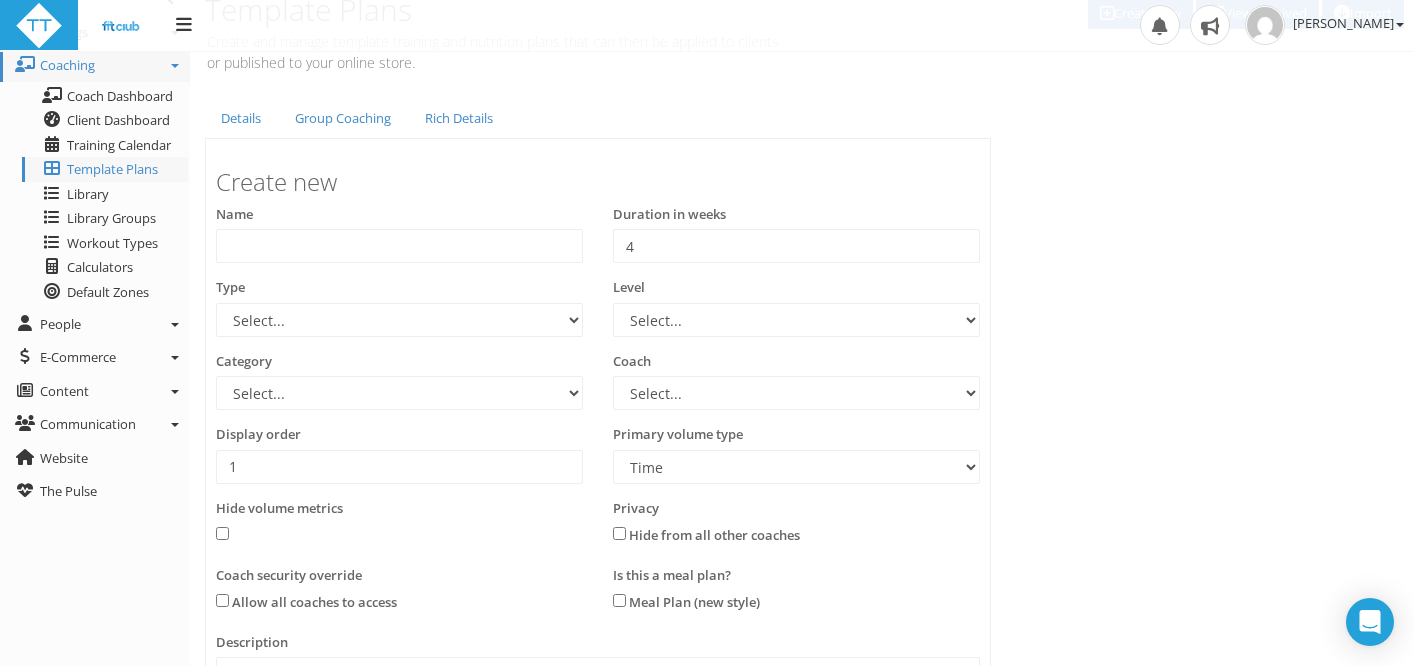 click on "Name" at bounding box center [399, 234] 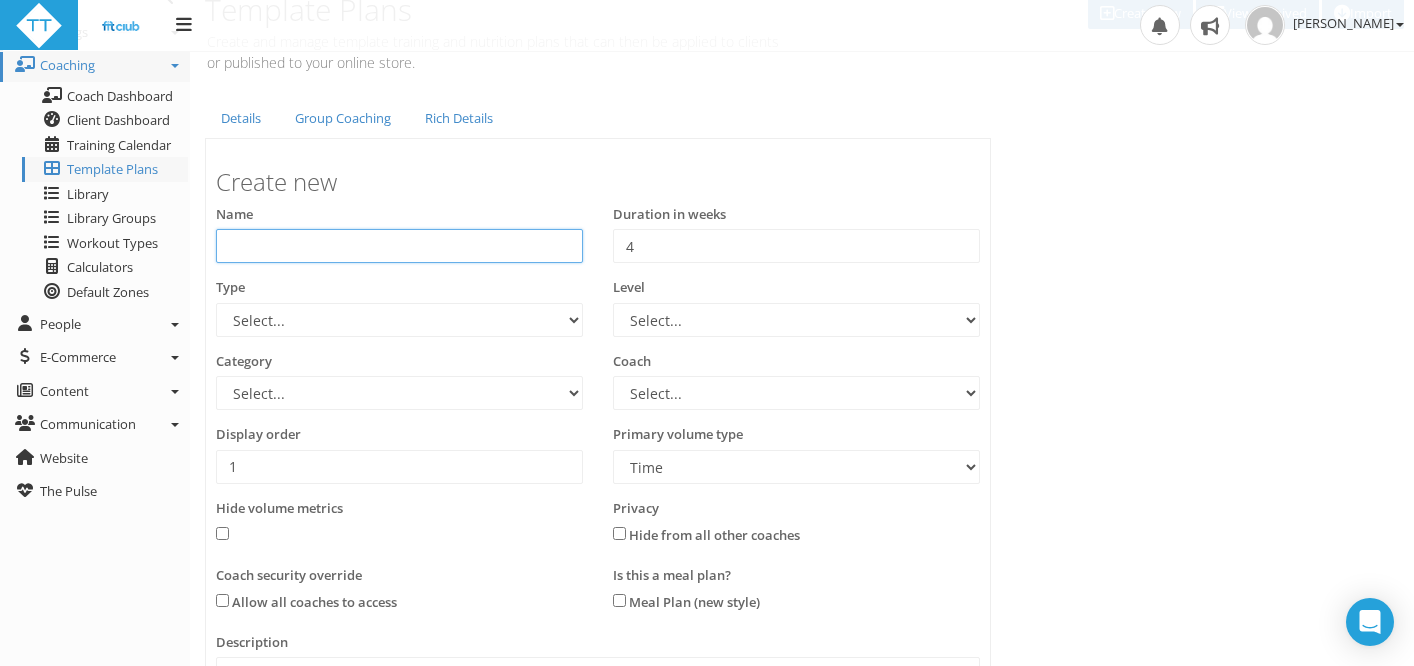click at bounding box center [399, 246] 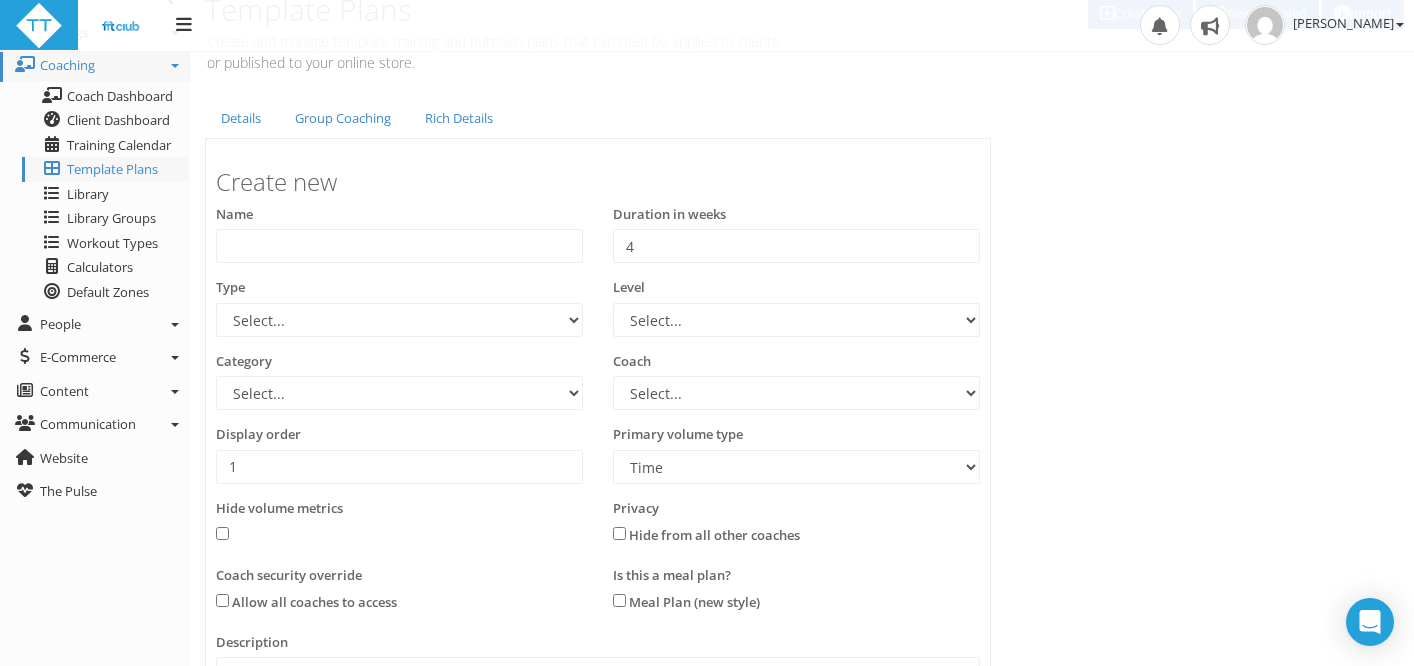 click on "Create new" at bounding box center [598, 182] 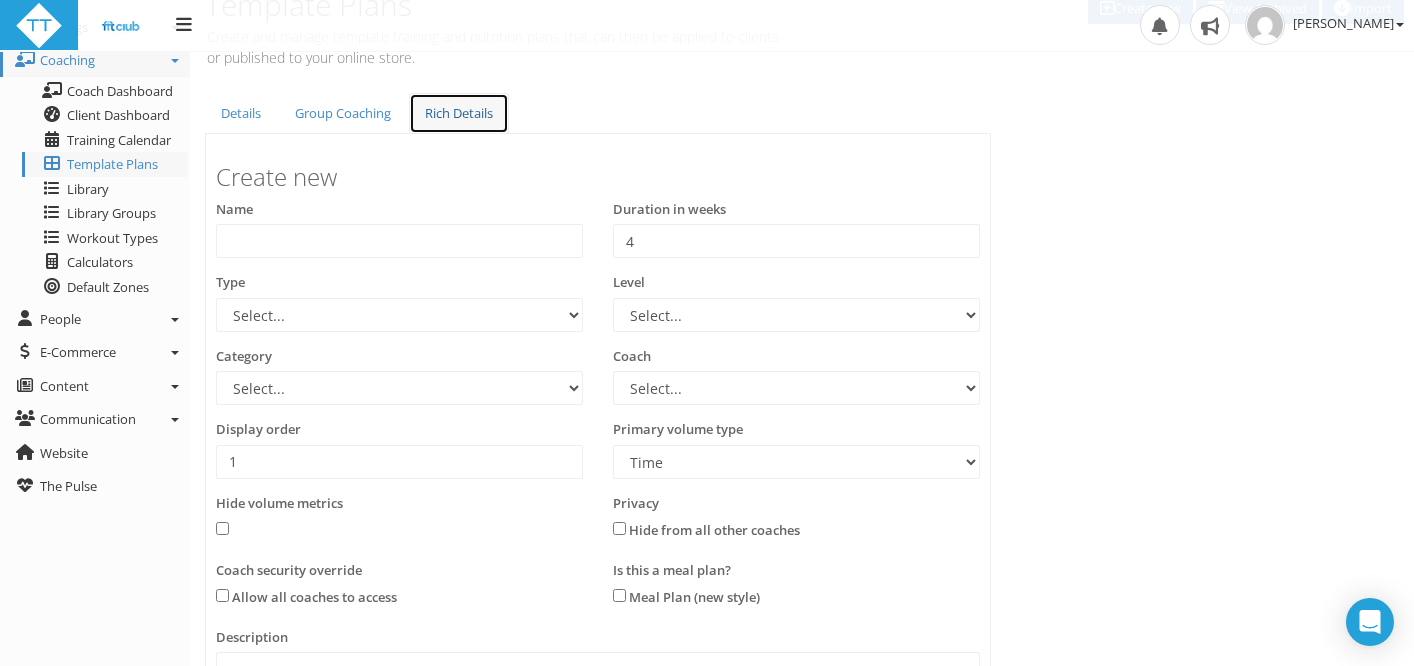 click on "Rich Details" at bounding box center [459, 113] 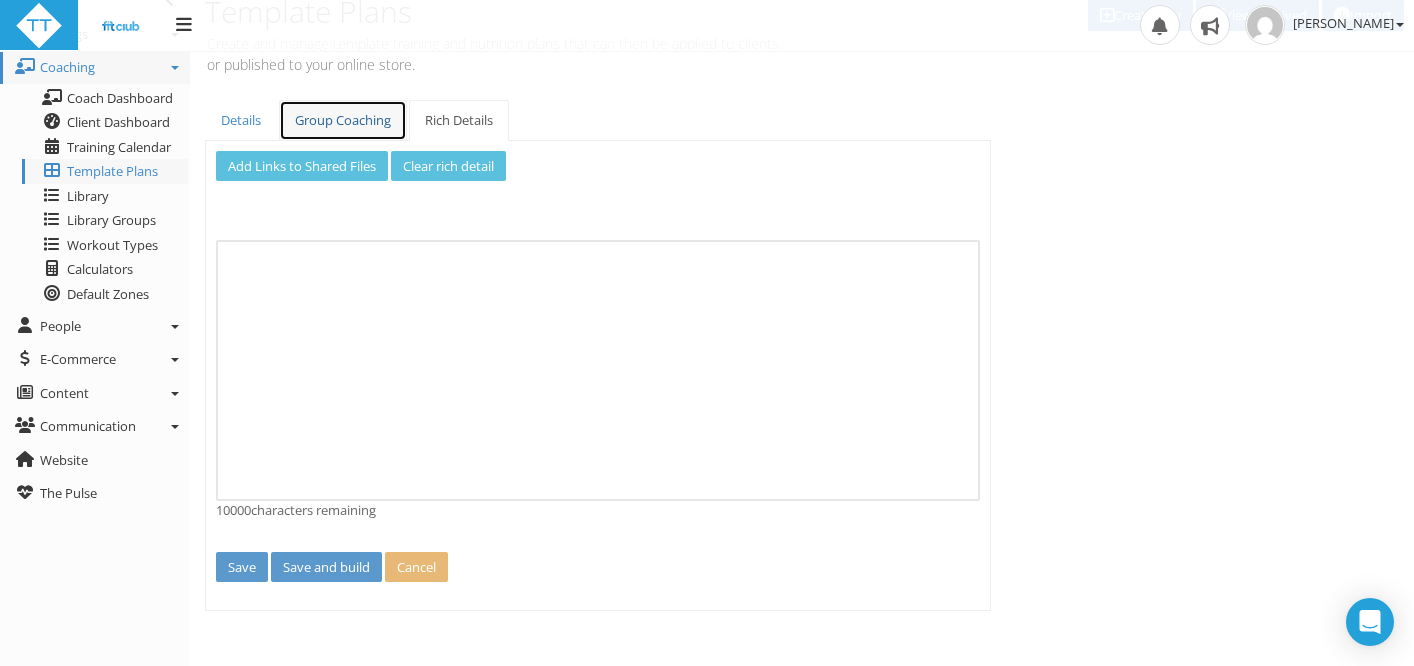 click on "Group Coaching" at bounding box center [343, 120] 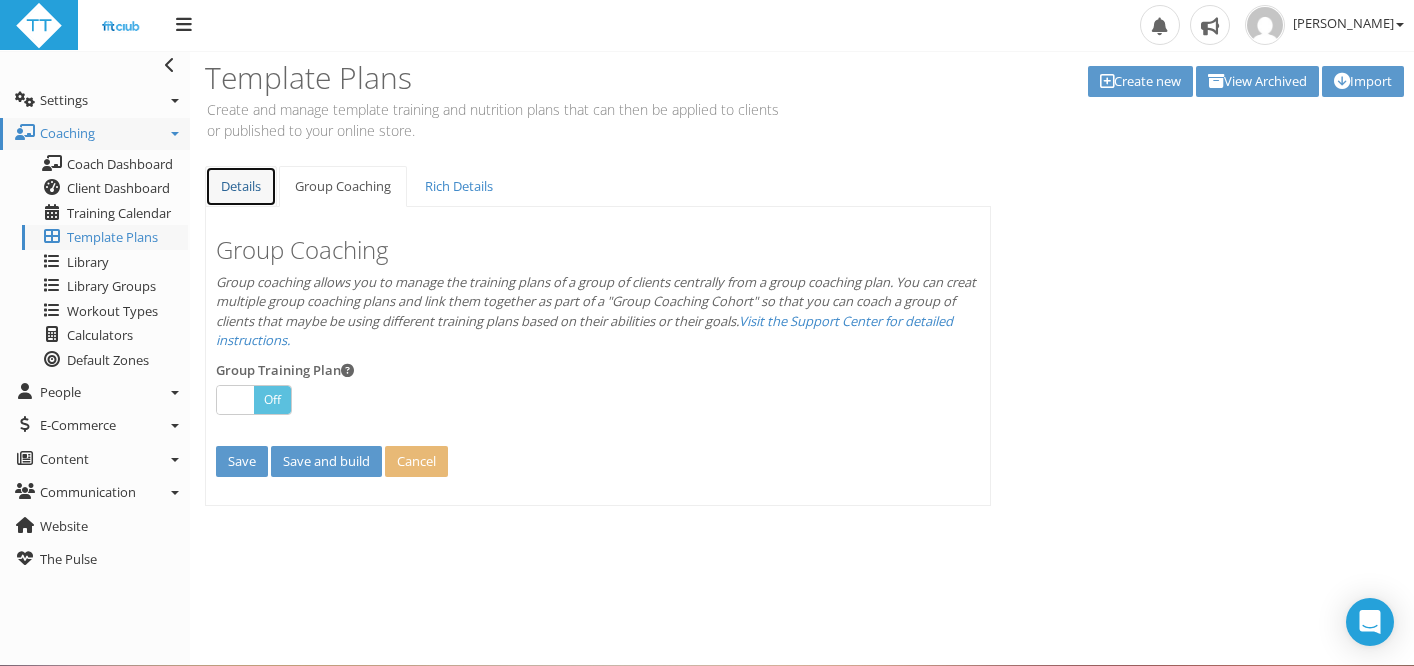 click on "Details" at bounding box center [241, 186] 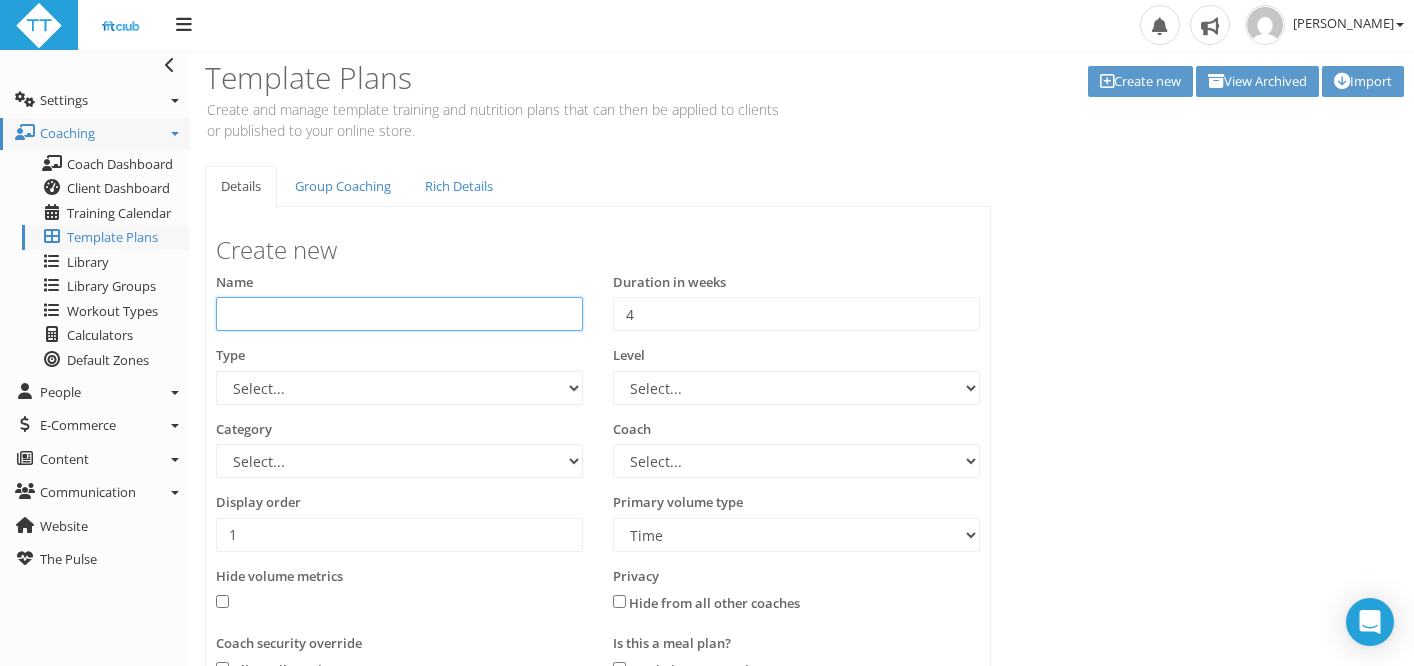 click at bounding box center (399, 314) 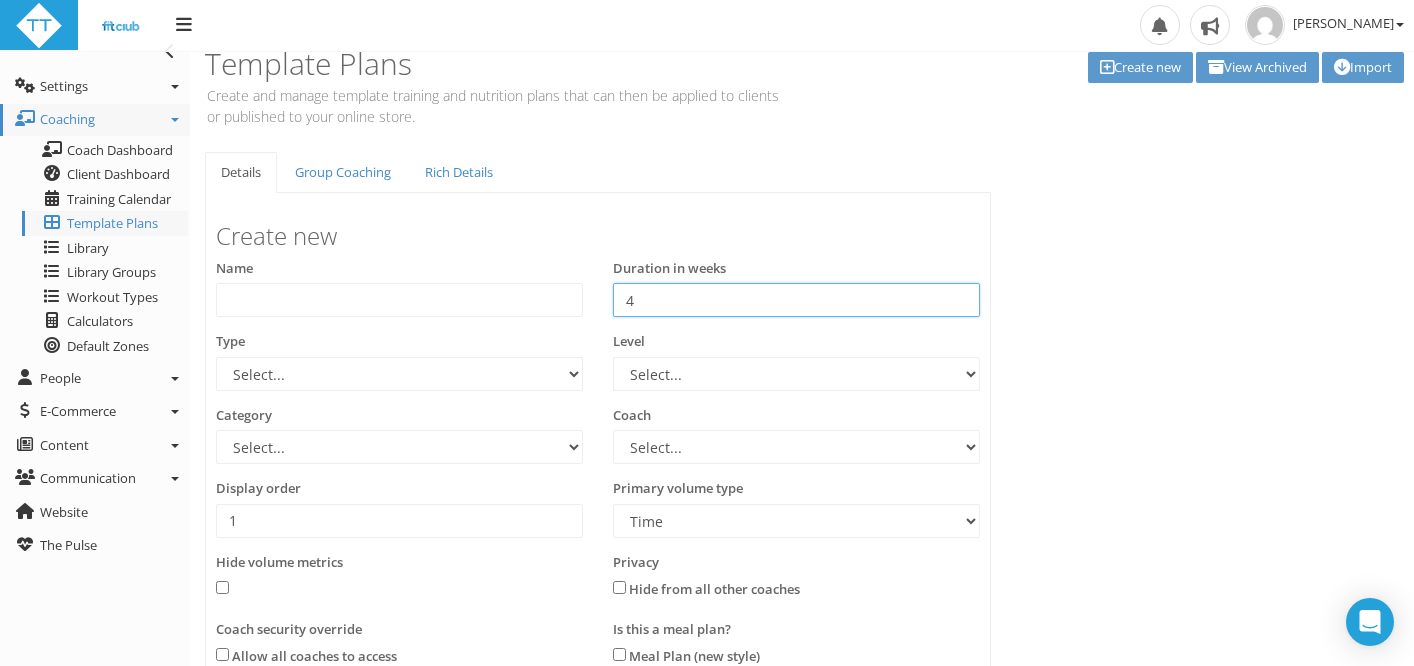 click on "4" at bounding box center (796, 300) 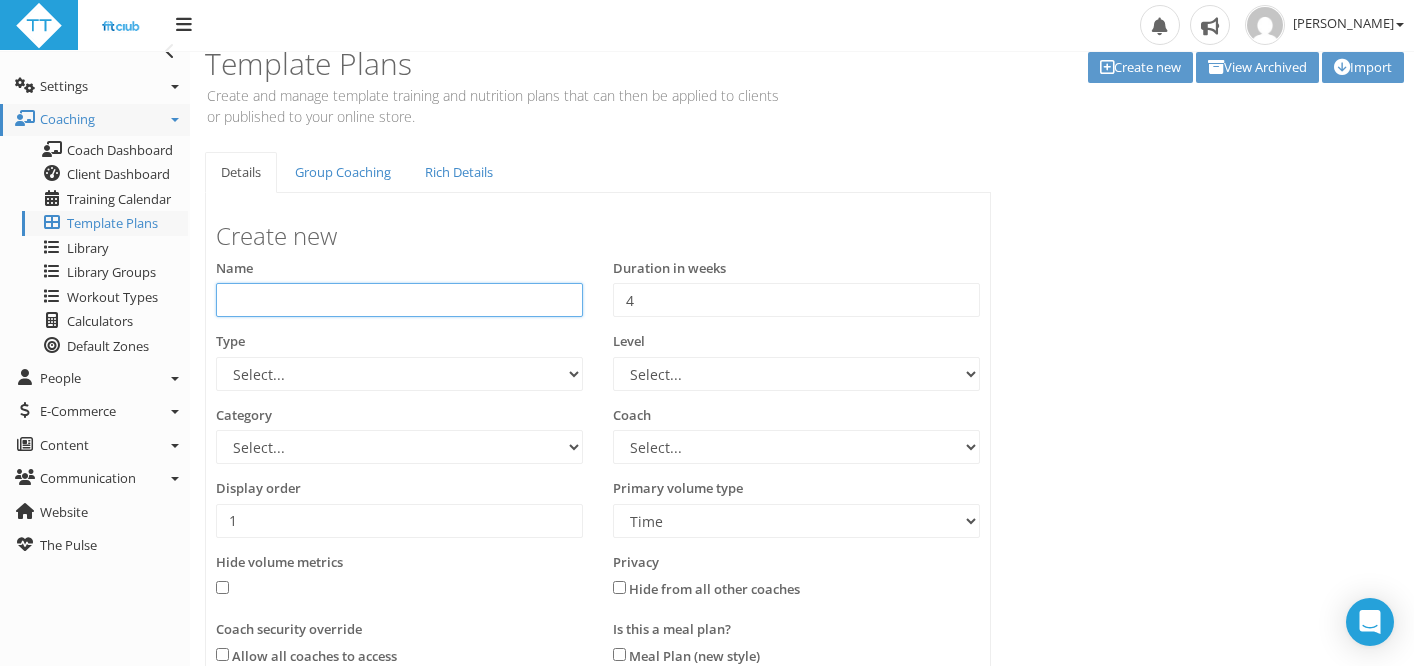 click at bounding box center [399, 300] 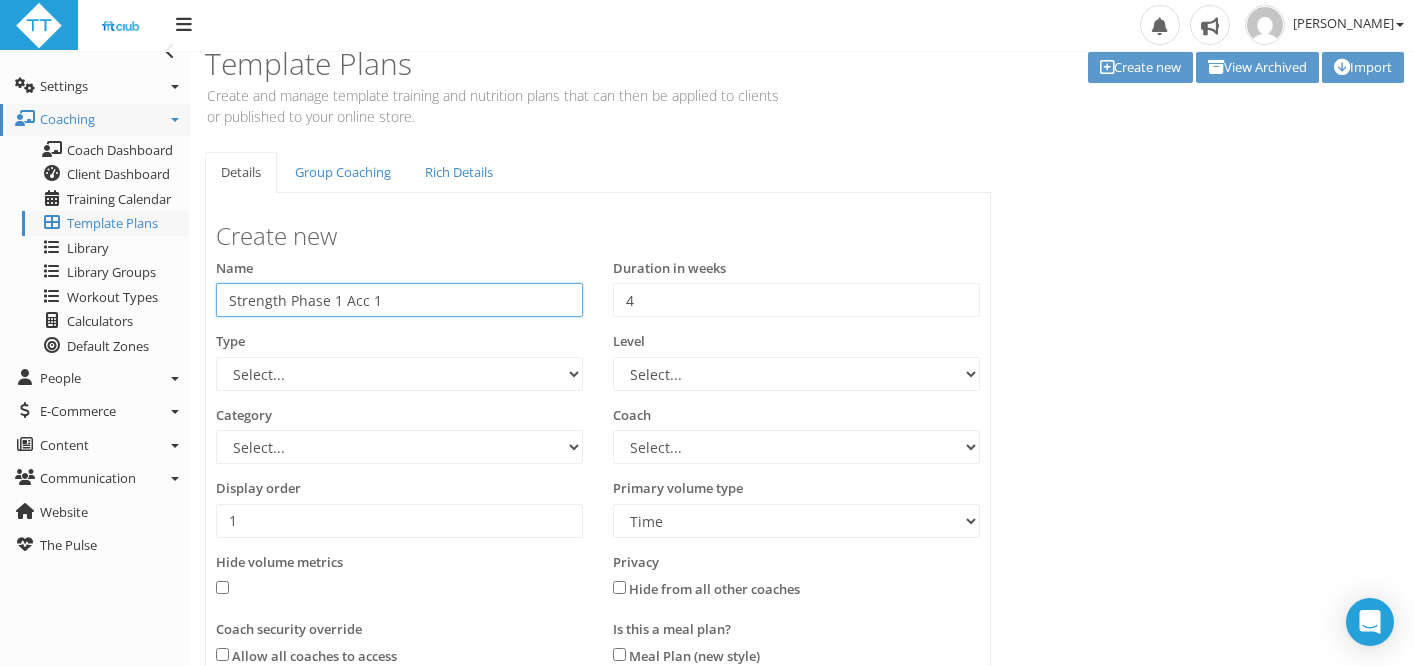 scroll, scrollTop: 16, scrollLeft: 0, axis: vertical 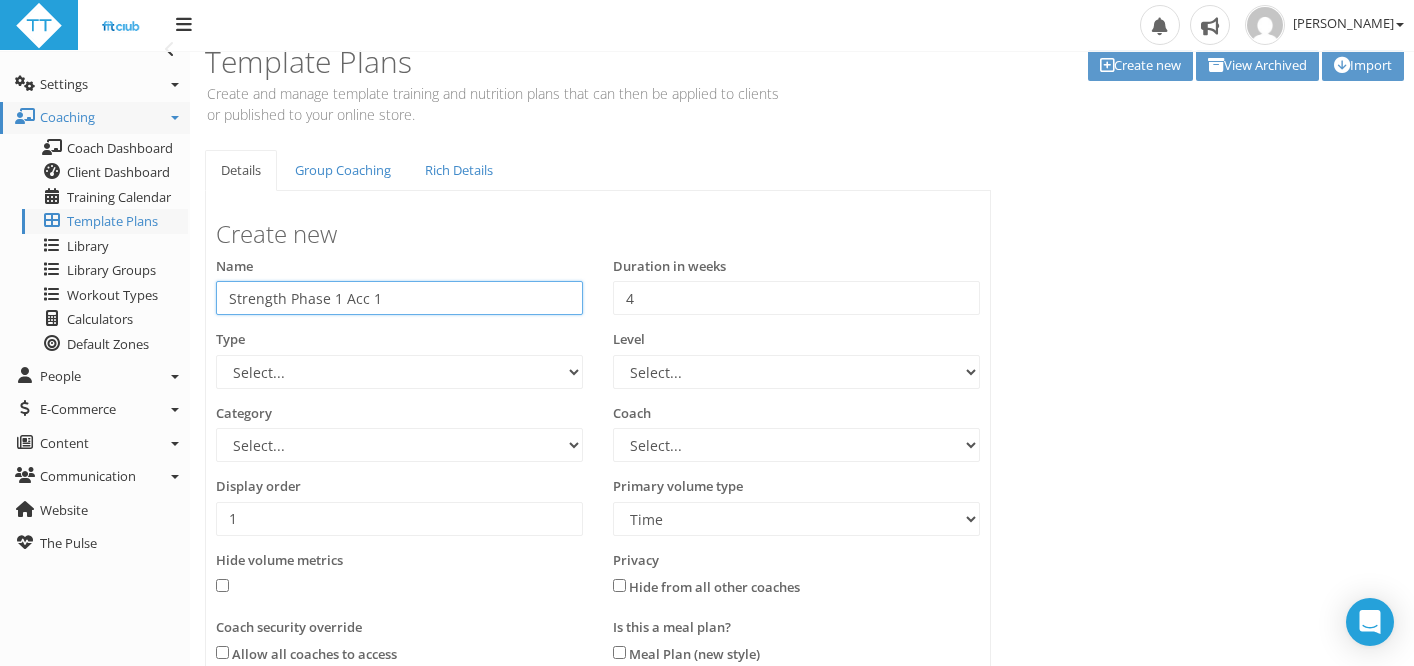 type on "Strength Phase 1 Acc 1" 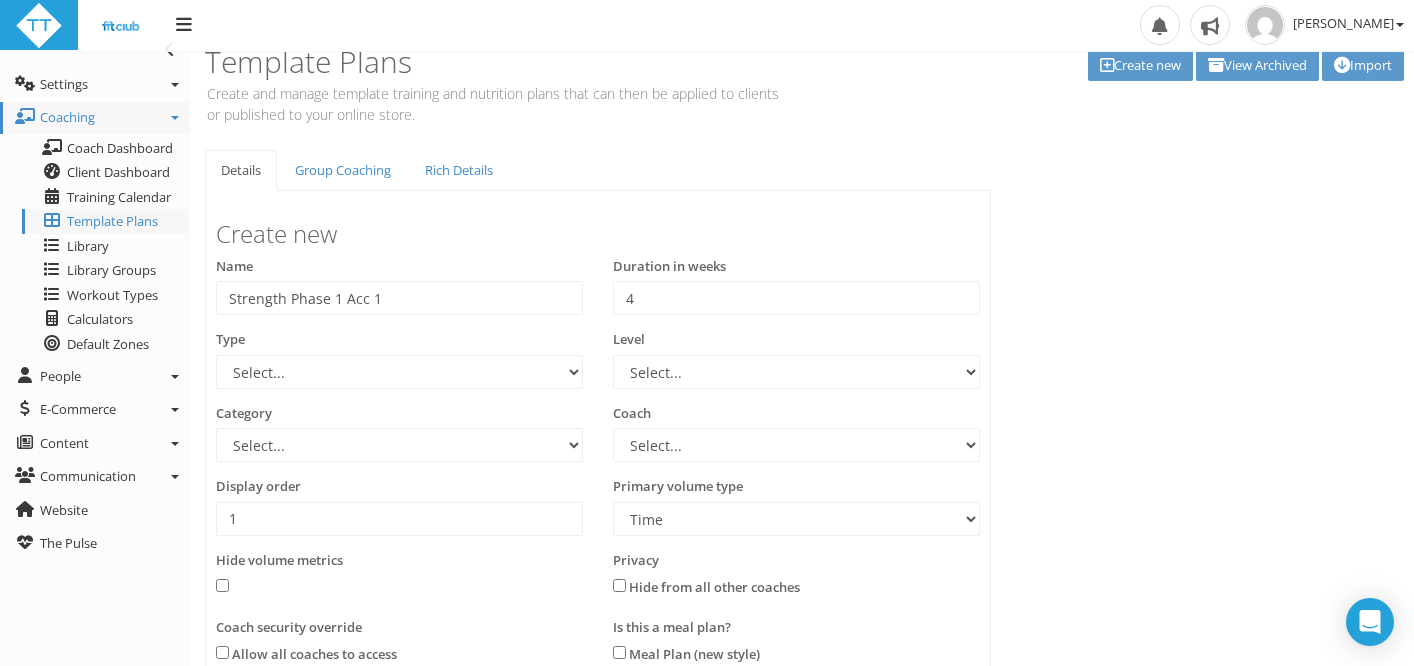 click on "Details
Group Coaching
Rich Details
Create new
Name
Strength Phase 1 Acc 1
Duration in weeks
4
4
Type
Select...
Alpine Climbing" at bounding box center [802, 585] 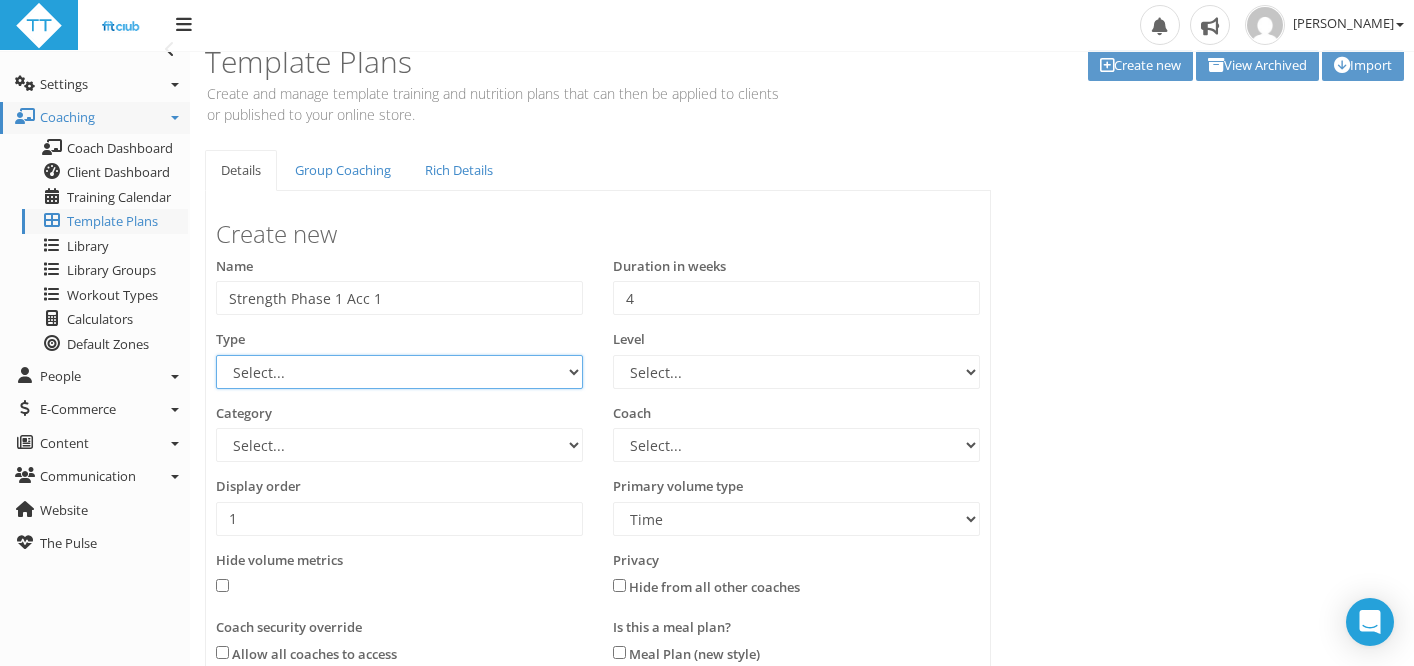 click on "Select...
70.3 Half Iron distance Triathlon
Alpine Climbing
Core
Cross-Country Skiing
Cycling
Duathlon
Fitness Class
Golf
Half Marathon
Hyrox
Ice Climbing
Iron distance Triathlon
Kayaking
Kayaking
Maintenance
Marathon
Mindset
Mobility and Flexibility
Mountain Biking
Multisport
Nutrition Plan
Olympic Distance Triathlon
PaddleFit
Preparation Phase
Rehabilitation
Rock Climbing
Running
Ski Mountaineering Racing
Ski Touring
Sprint Triathlon
Standard Distance Triathlon
Strength
SUP
Surfski
Surfski
Swimming
Trail Running
Triathlon
Triathlon Conditioning
Walking
Weight Loss
Xterra" at bounding box center (399, 372) 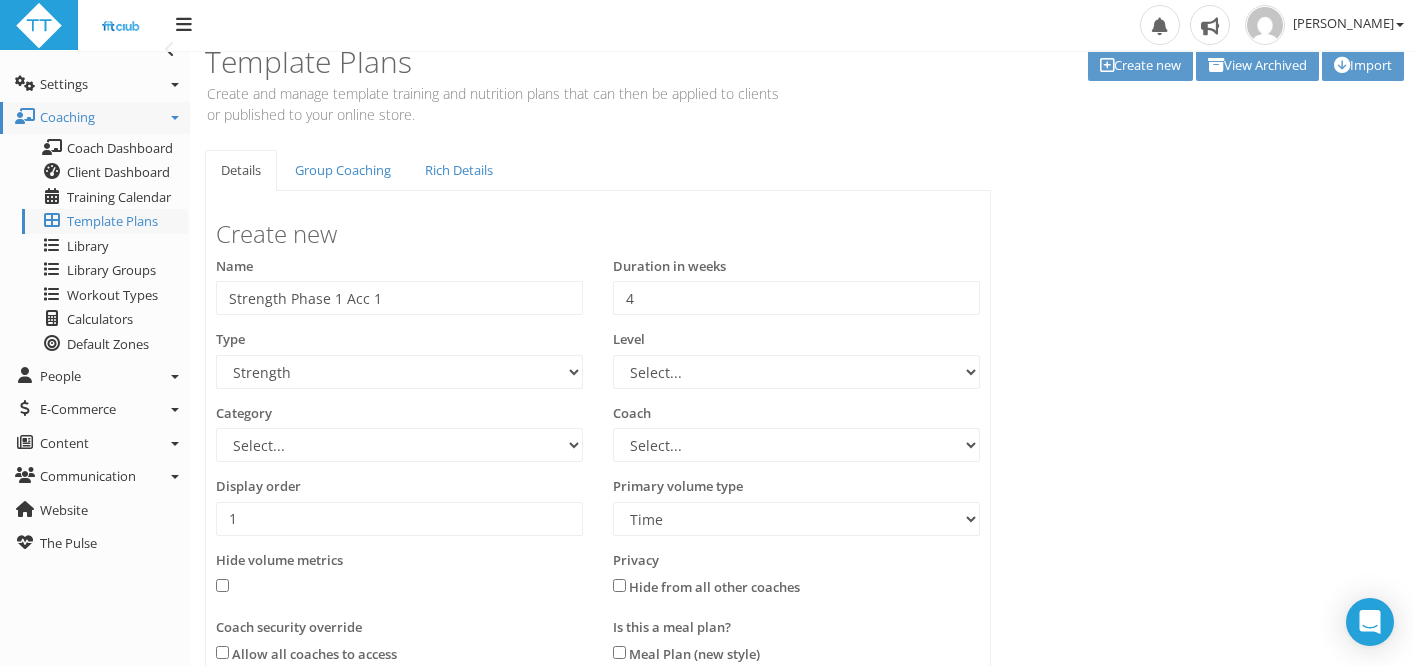 click on "Level
Select...
Advanced
Any
Beginner
Beginner/Intermediate
Intermediate
Intermediate/Advanced" at bounding box center [796, 359] 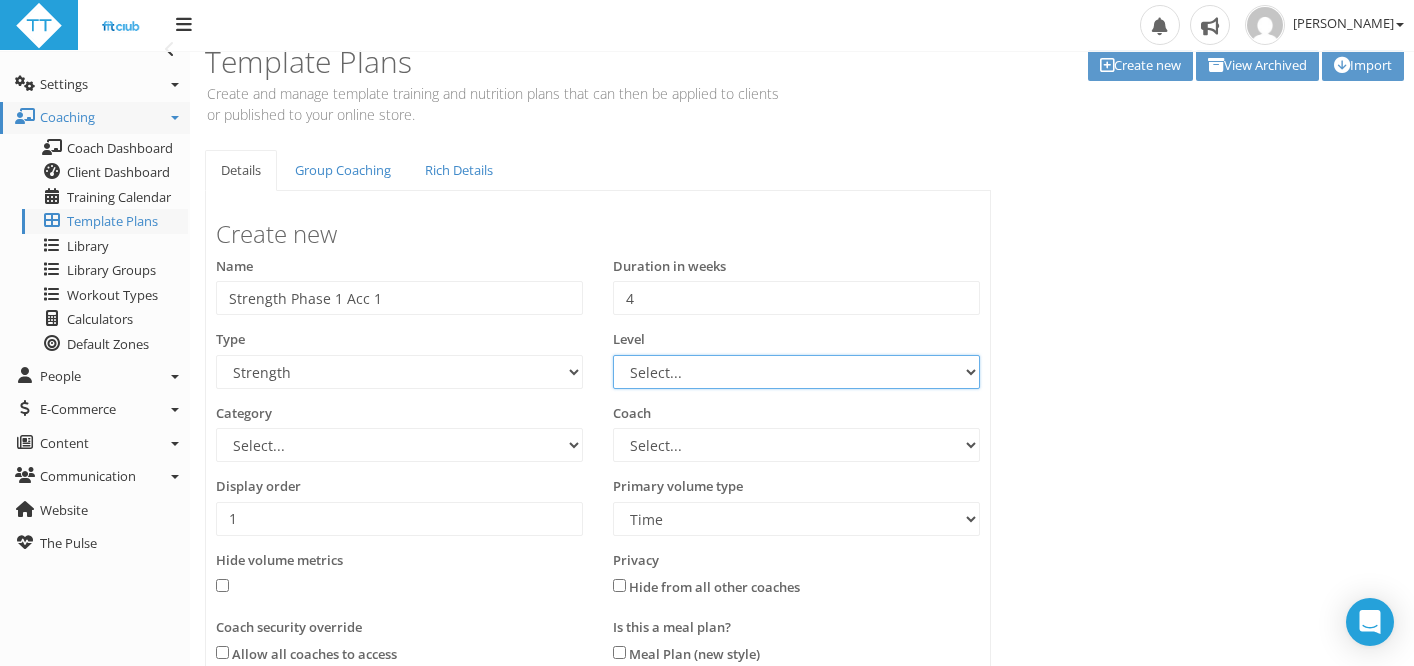 click on "Select...
Advanced
Any
Beginner
Beginner/Intermediate
Intermediate
Intermediate/Advanced" at bounding box center [796, 372] 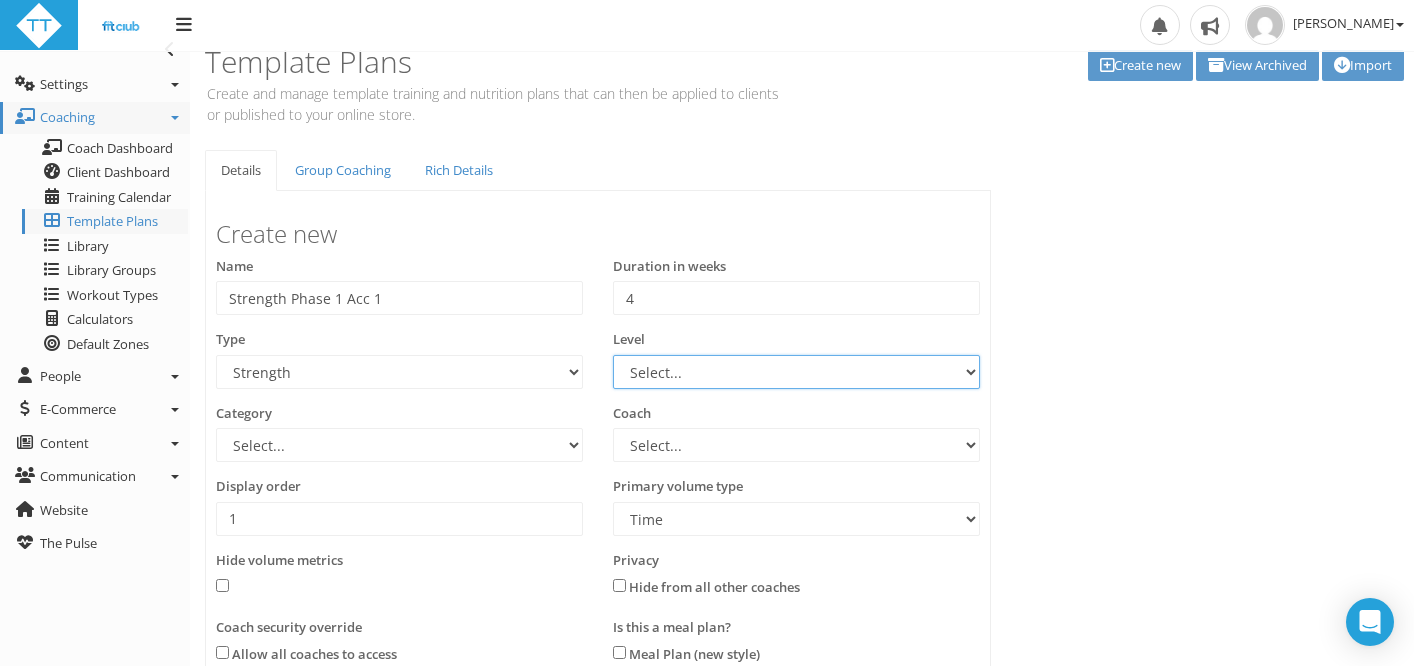 select on "b3cec207-dbfe-46fc-ab9c-c4f430f91ad8" 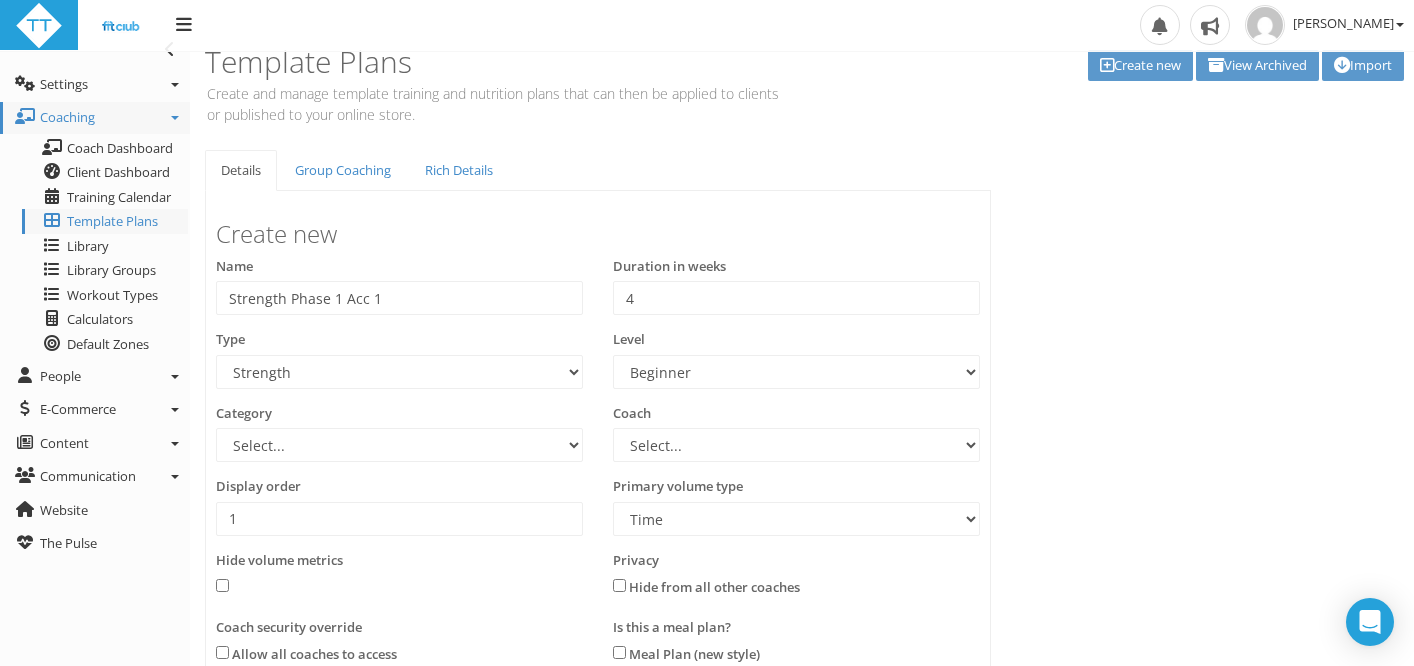 click on "Details
Group Coaching
Rich Details
Create new
Name
Strength Phase 1 Acc 1
Duration in weeks
4
4
Type
Select...
70.3 Half Iron distance Triathlon
Alpine Climbing
Core" at bounding box center (802, 565) 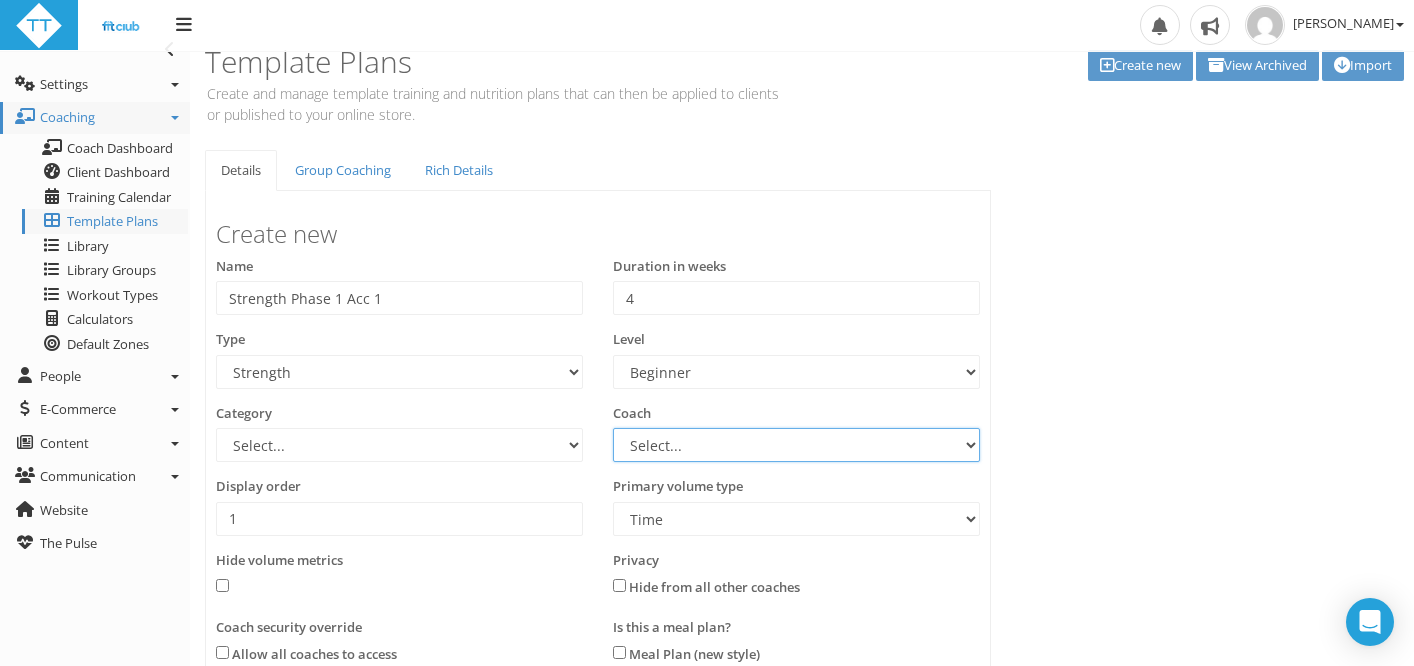 click on "Select...
Meg Walker" at bounding box center [796, 445] 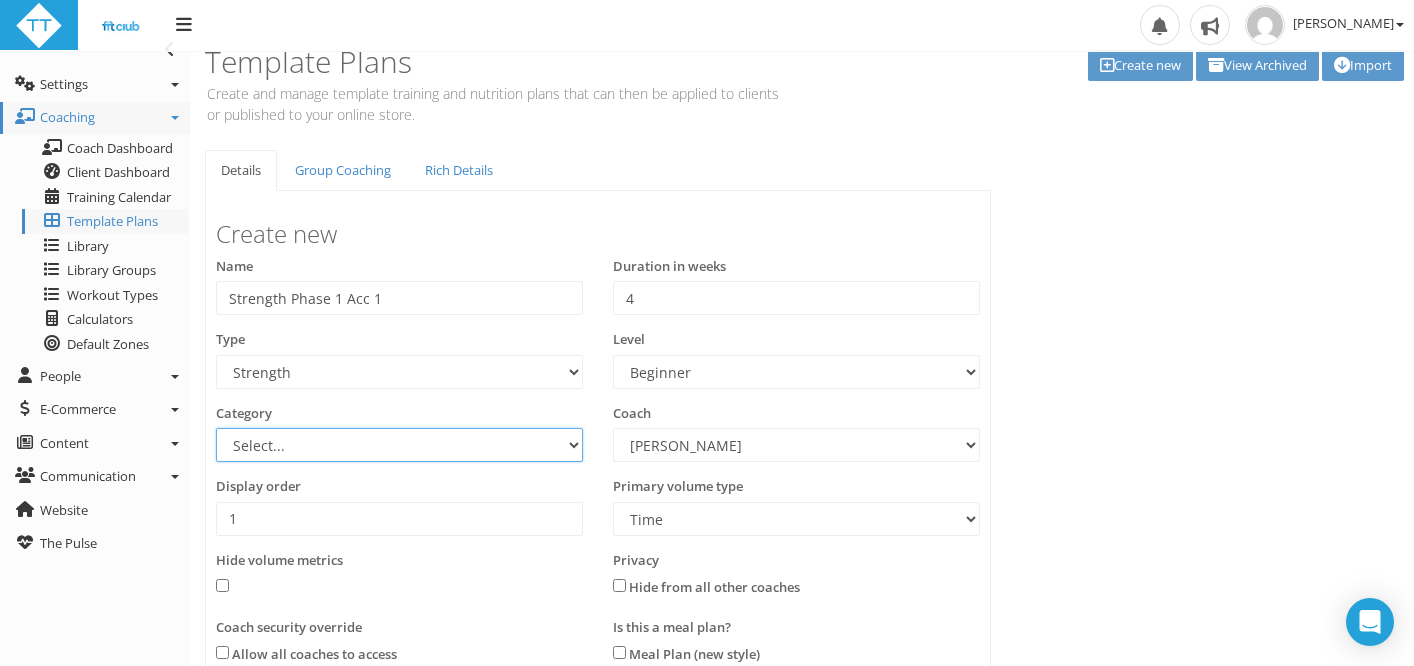 click on "Select...
Athlete Profiles
Bike Technique
Biomechanics
Book Reviews
Coast to Coast
Core Body Strength
Cycling
Cycling - MTB
Cycling - Road
Digestive Health
Education
Energy Levels
Equipment
Food
Getting Started
Health
Help and Support
Injuries
Injury prevention
Ironman
Media
Meditation
Micronutrients
Mobility
Motivation
Nutrition
Nutrition Plan
Open Water Swimming
Other
Physiotherapy
Product Reviews
Race Day Tips
Race Preparation
Race Reports
Rest and Recovery
Run Technique
Running
Sleep
Sports Nutrition
Sports Psychology
Strength
Stretching
Swim Technique
Swimming
Technique
Technology
Training
Training Camps
Training Tilt Help
Transitions
Weight Loss
Weights" at bounding box center (399, 445) 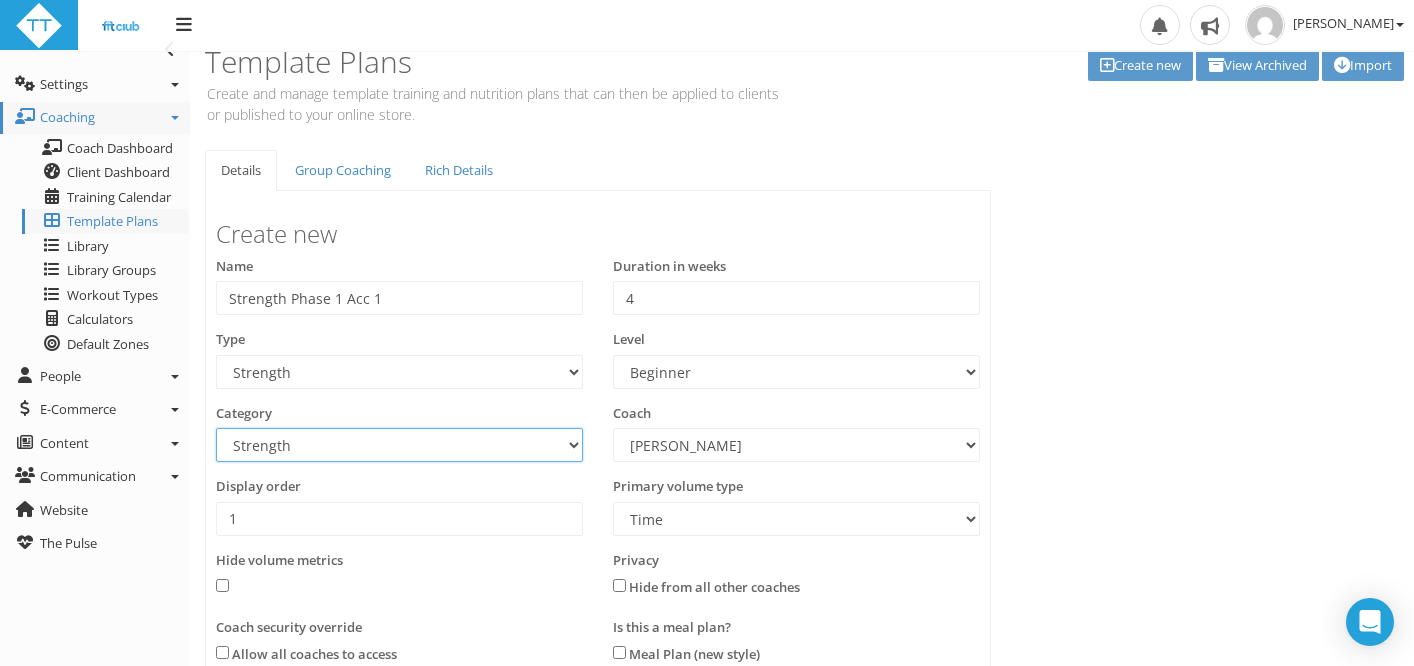 scroll, scrollTop: 103, scrollLeft: 0, axis: vertical 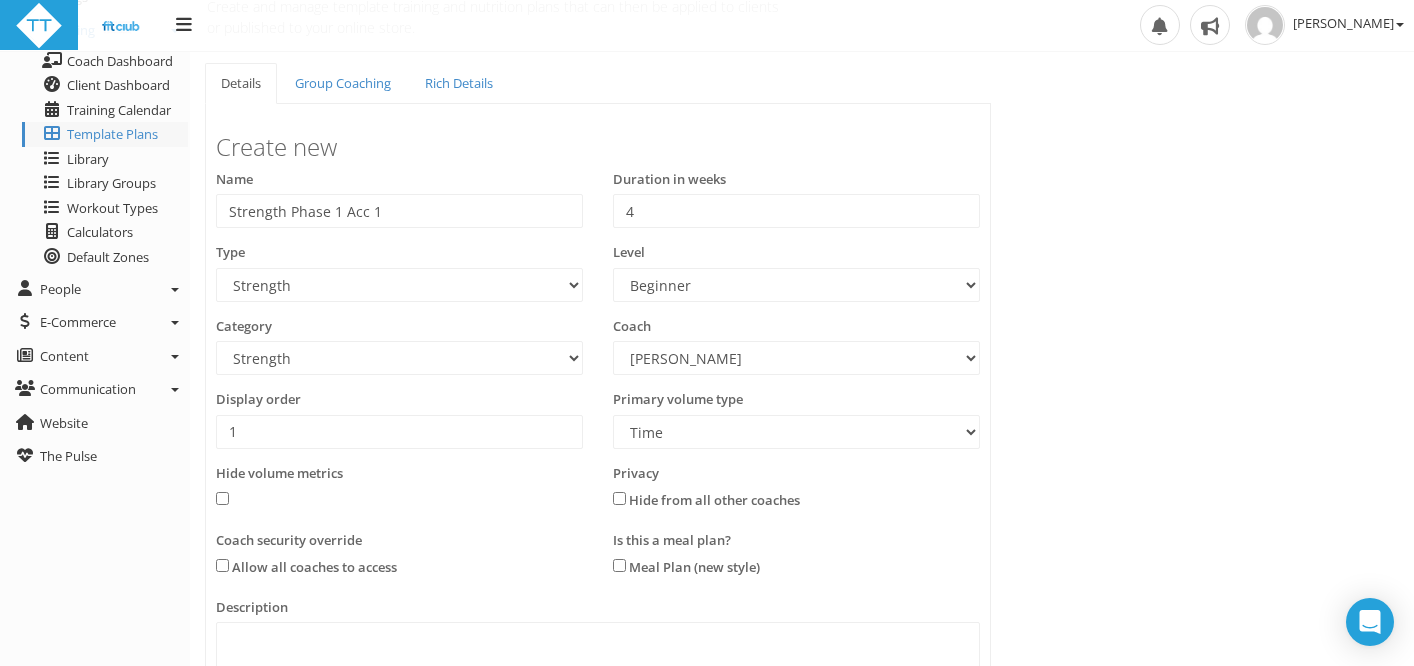 click on "Display order
1" at bounding box center [399, 419] 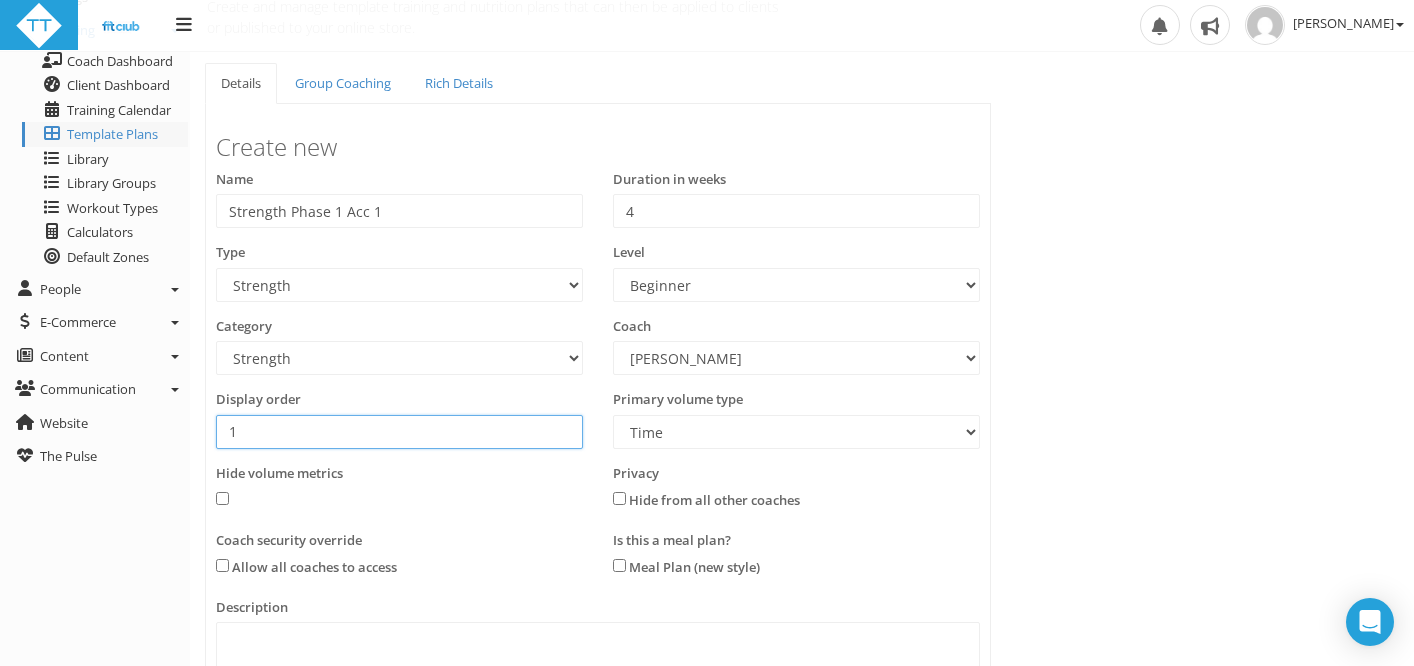 click on "1" at bounding box center [399, 432] 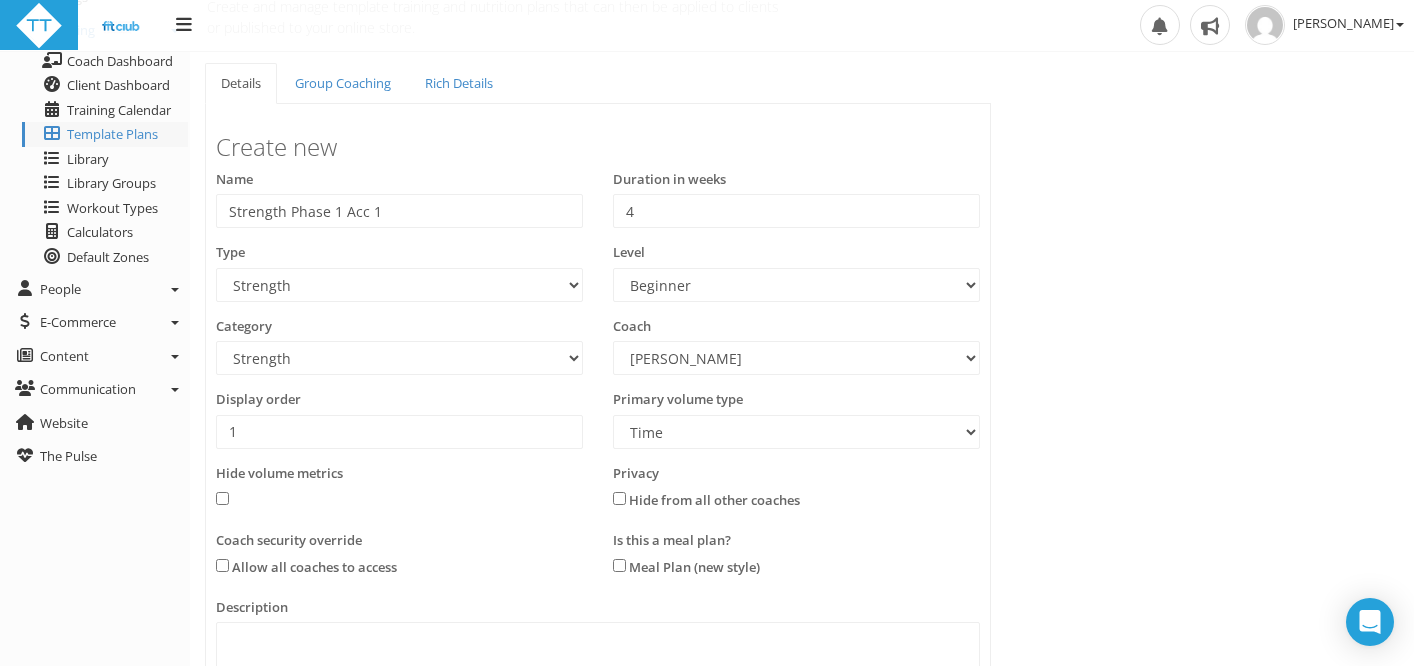 click on "Hide volume metrics" at bounding box center (399, 487) 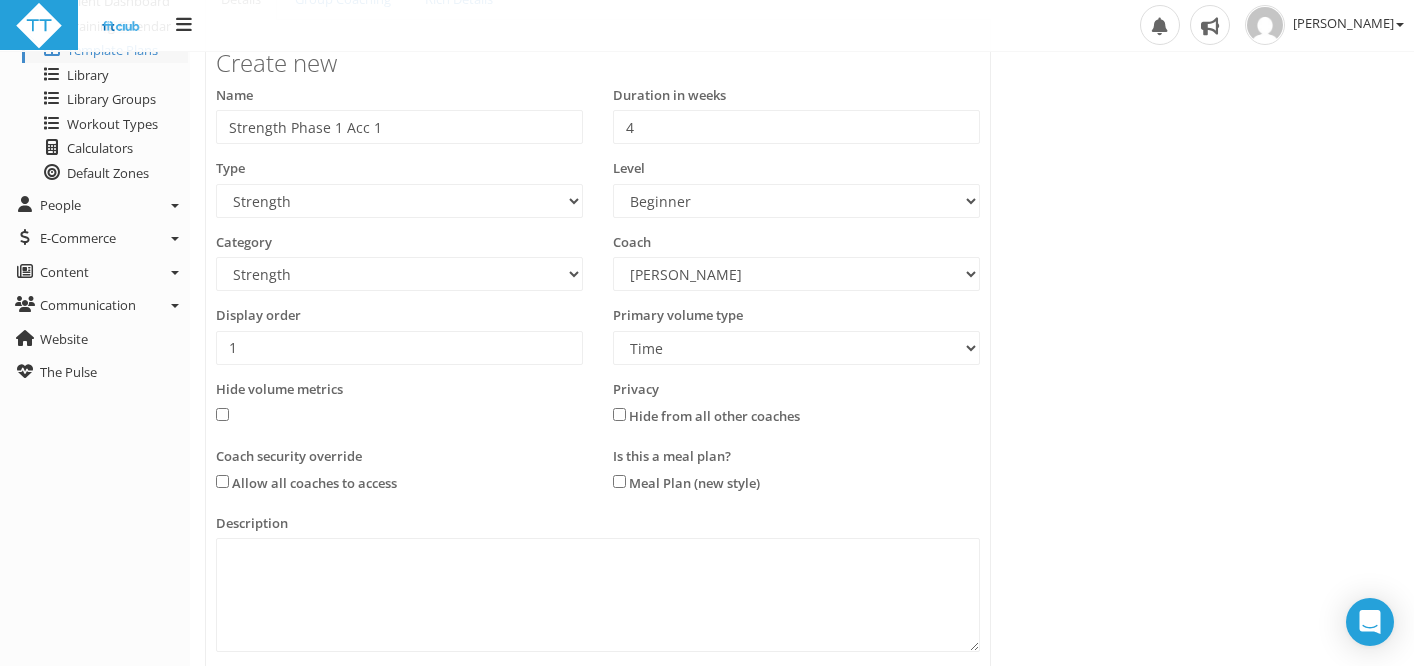 scroll, scrollTop: 193, scrollLeft: 0, axis: vertical 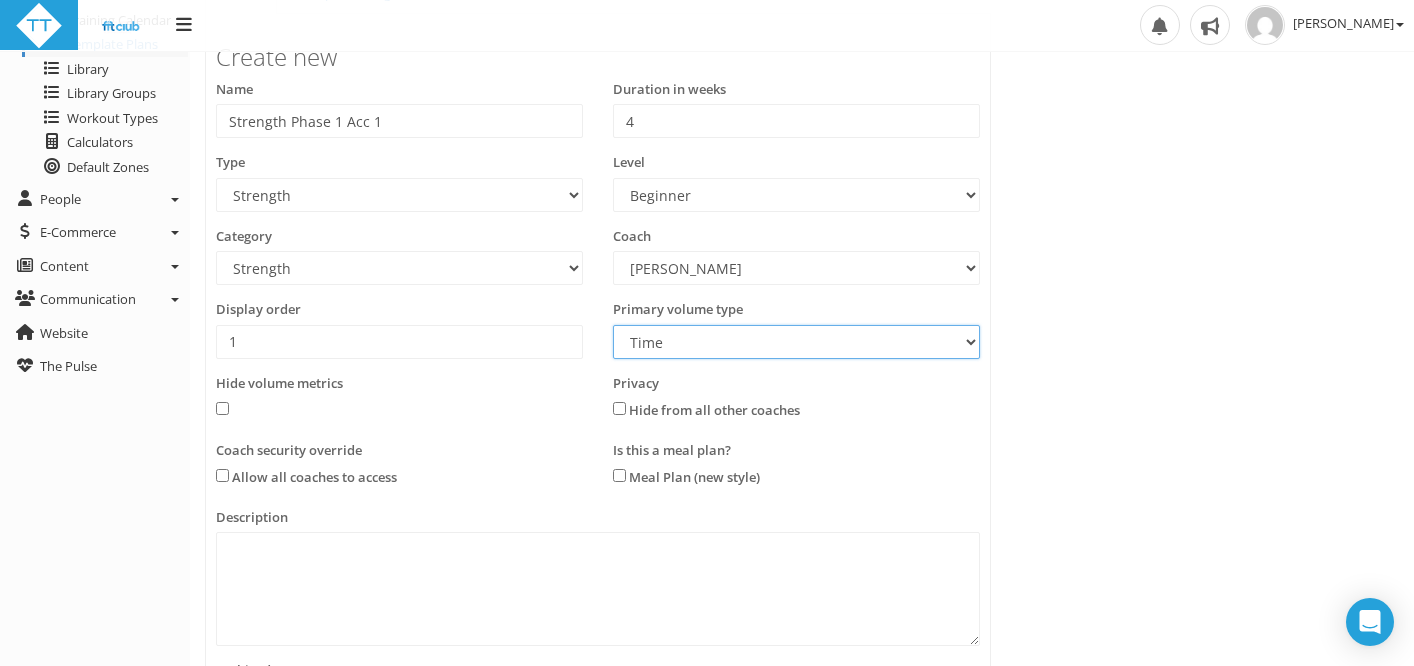 click on "Time
Distance" at bounding box center (796, 342) 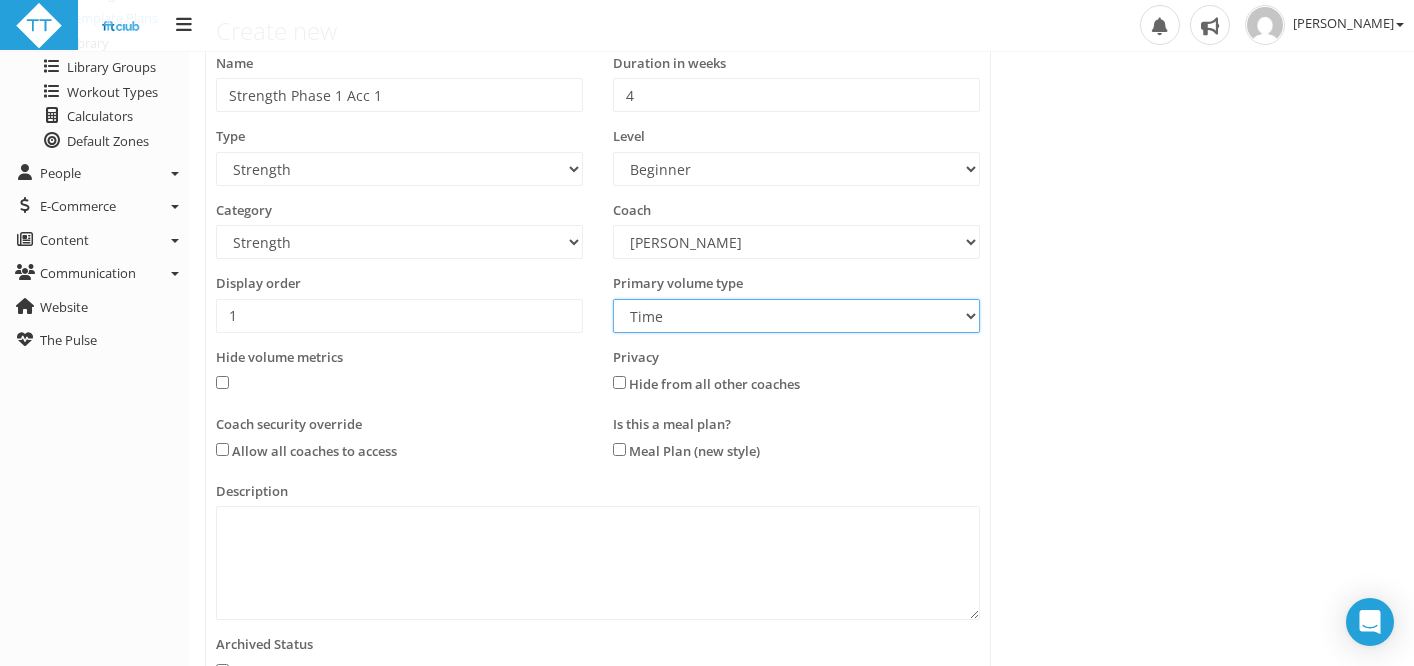scroll, scrollTop: 220, scrollLeft: 0, axis: vertical 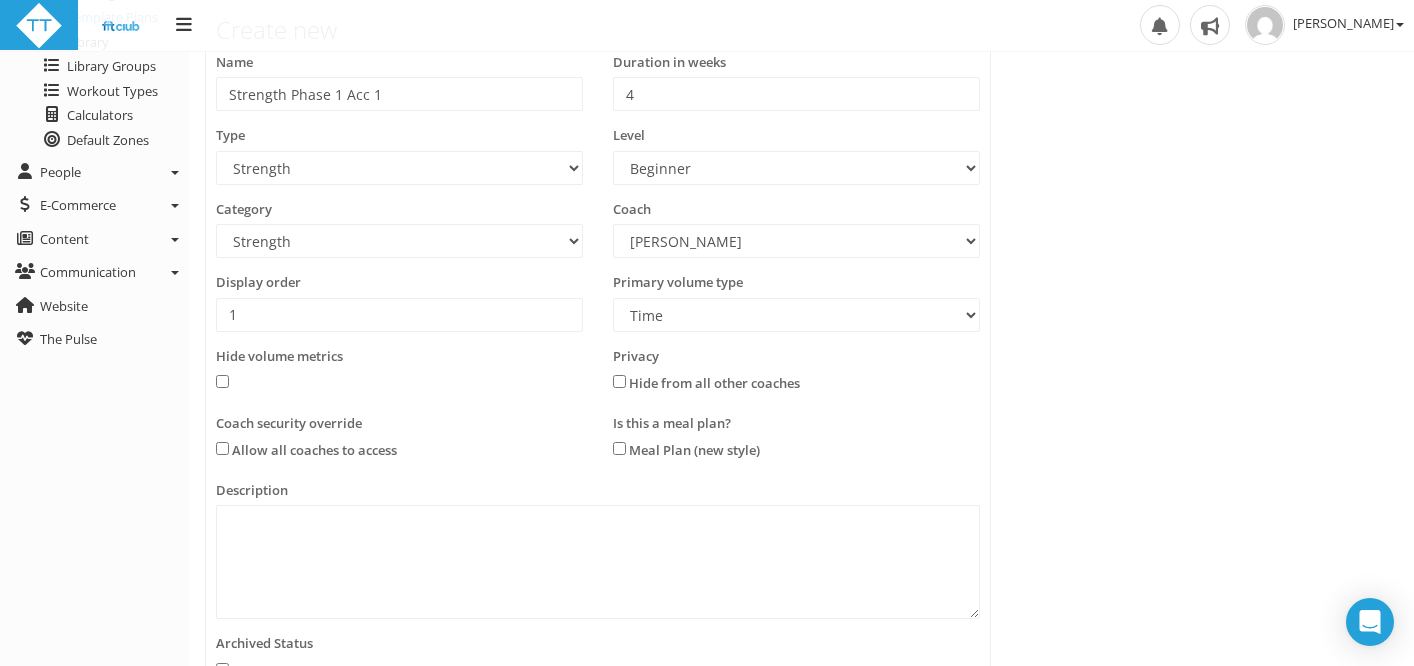 click on "Primary volume type
Time
Distance" at bounding box center [796, 310] 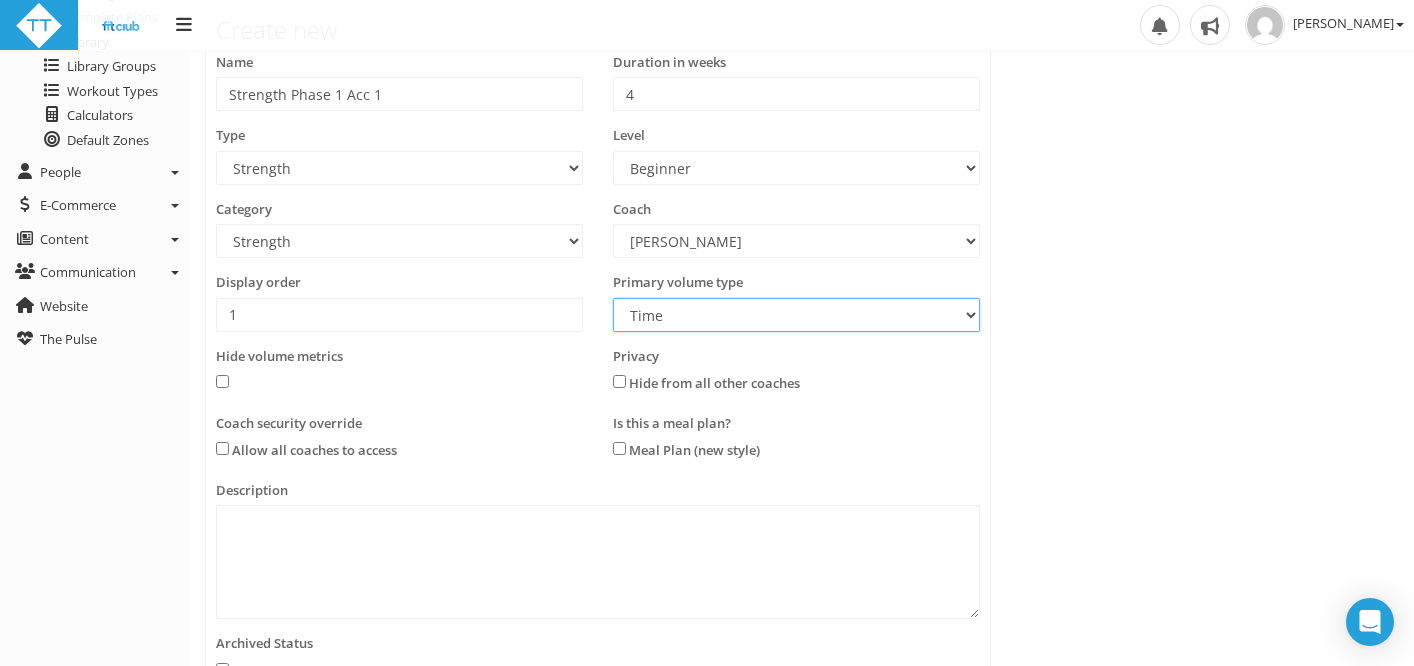click on "Time
Distance" at bounding box center [796, 315] 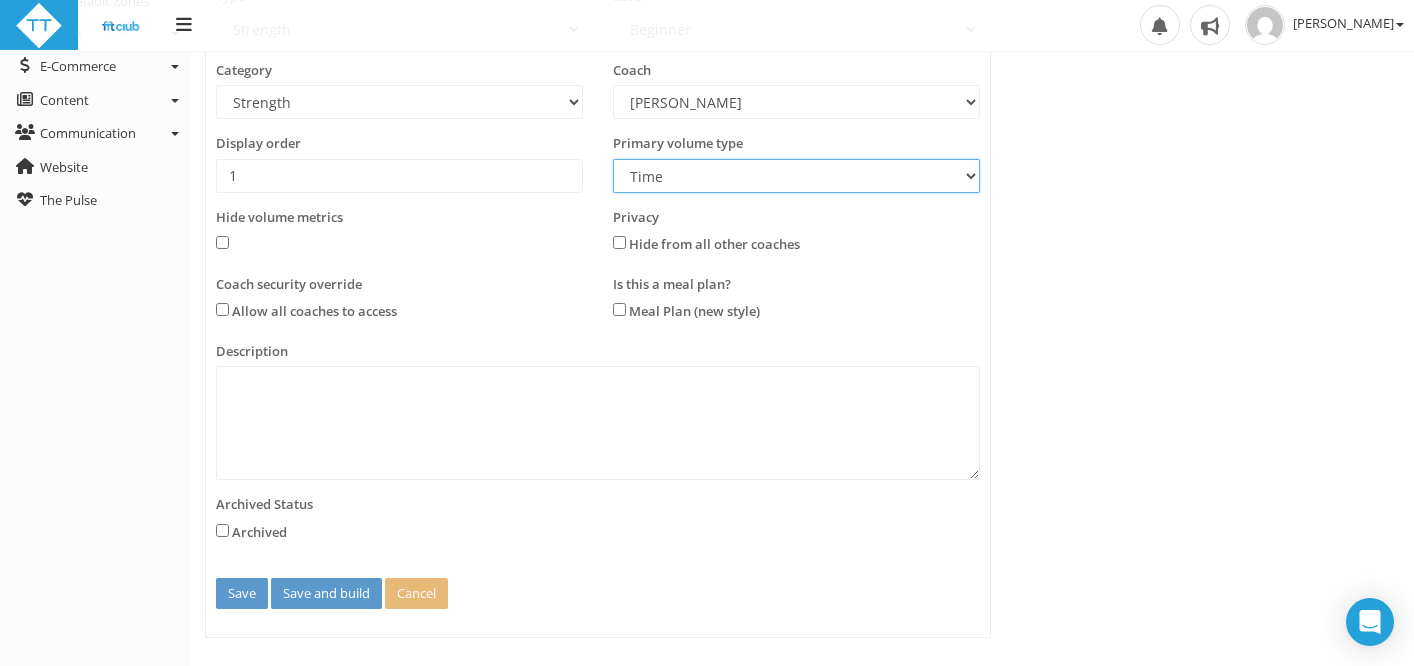 scroll, scrollTop: 364, scrollLeft: 0, axis: vertical 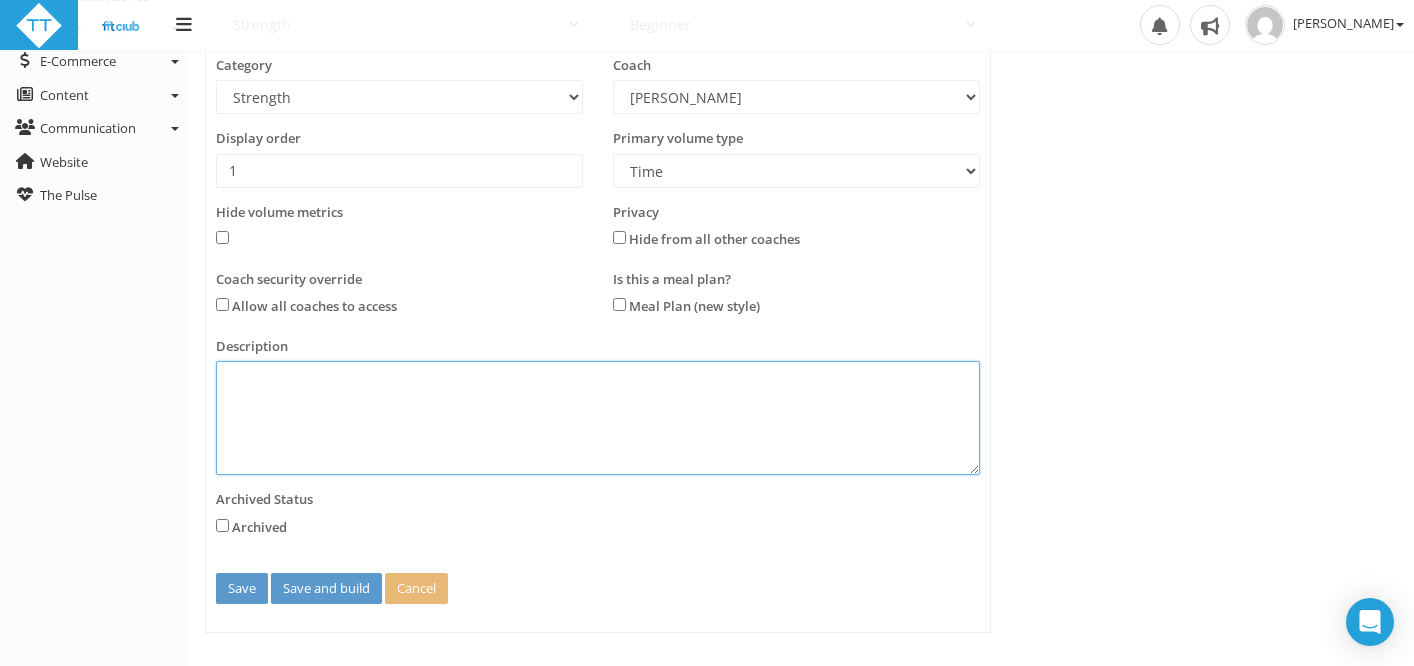 click at bounding box center [598, 418] 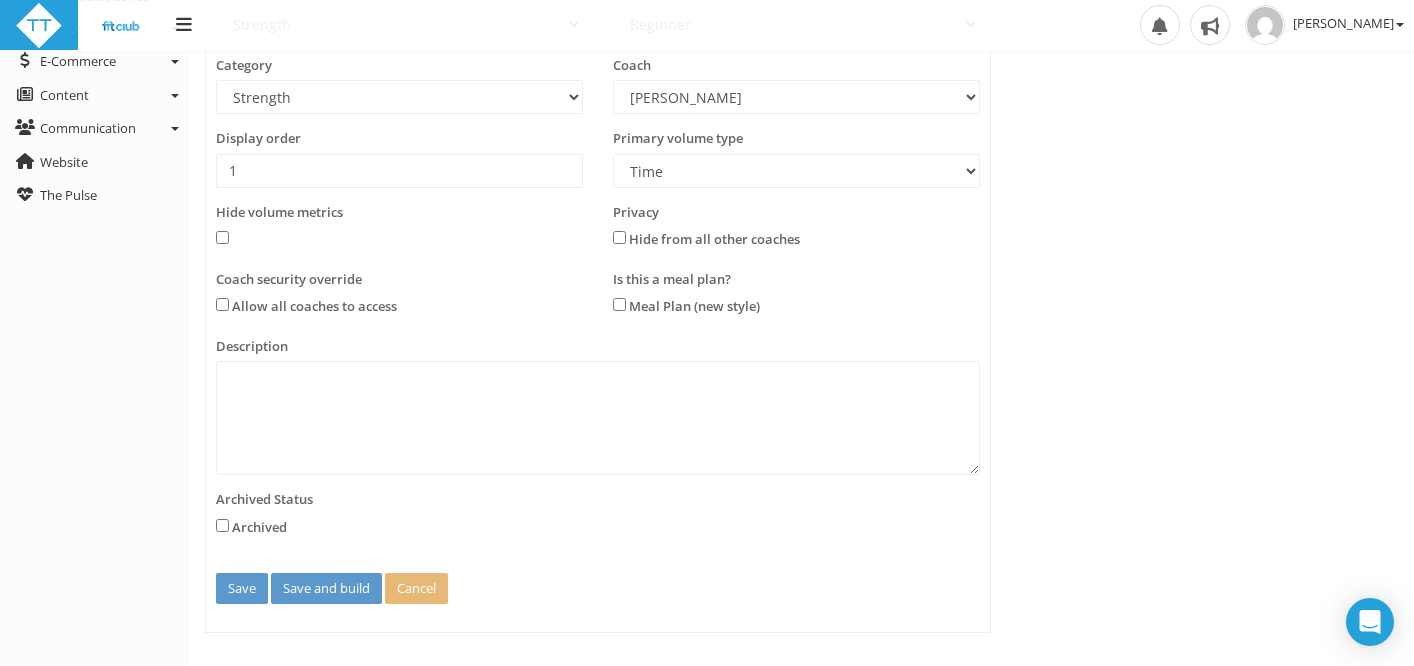 click on "Privacy
Hide from all other coaches" at bounding box center (796, 229) 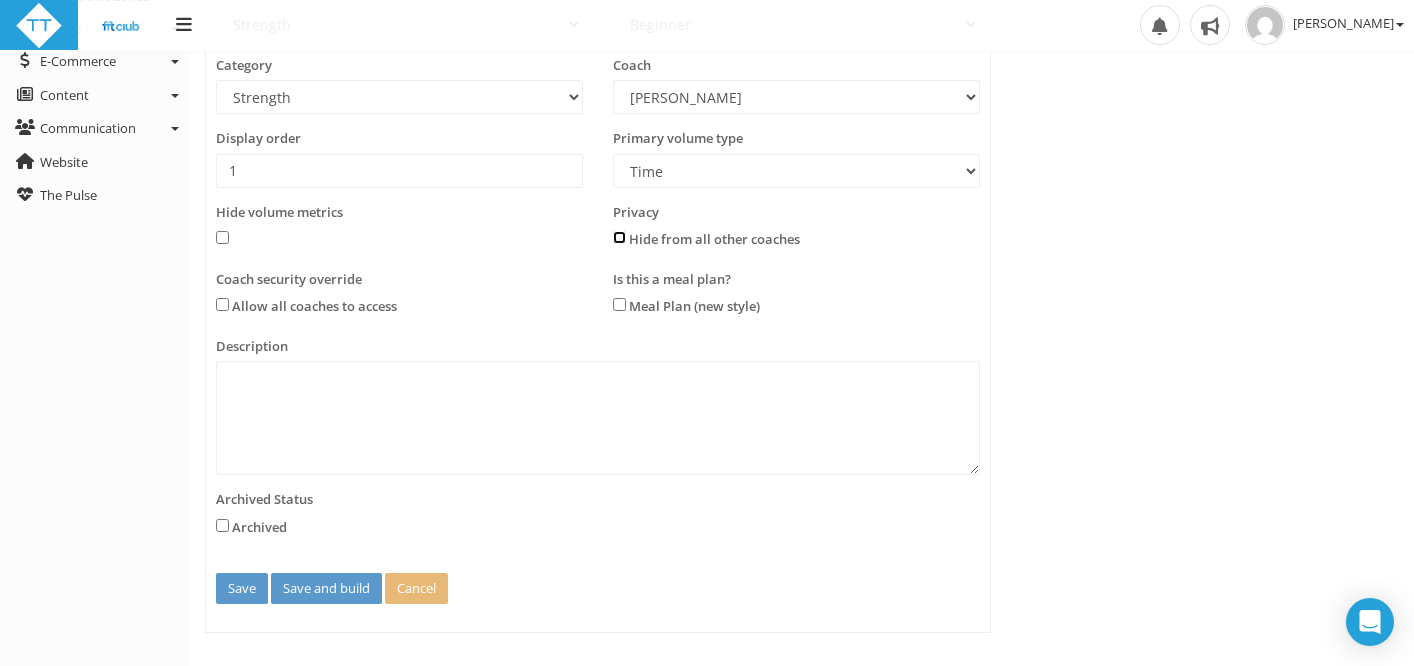 click at bounding box center (619, 237) 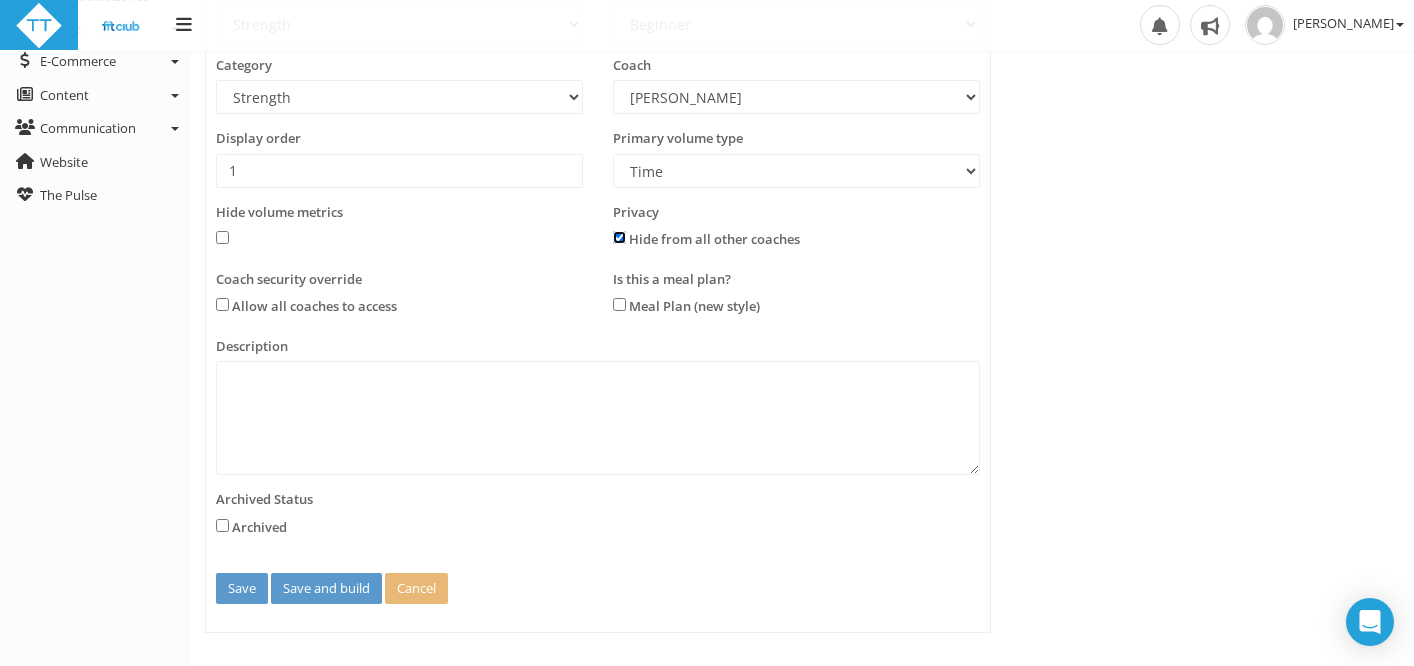 checkbox on "true" 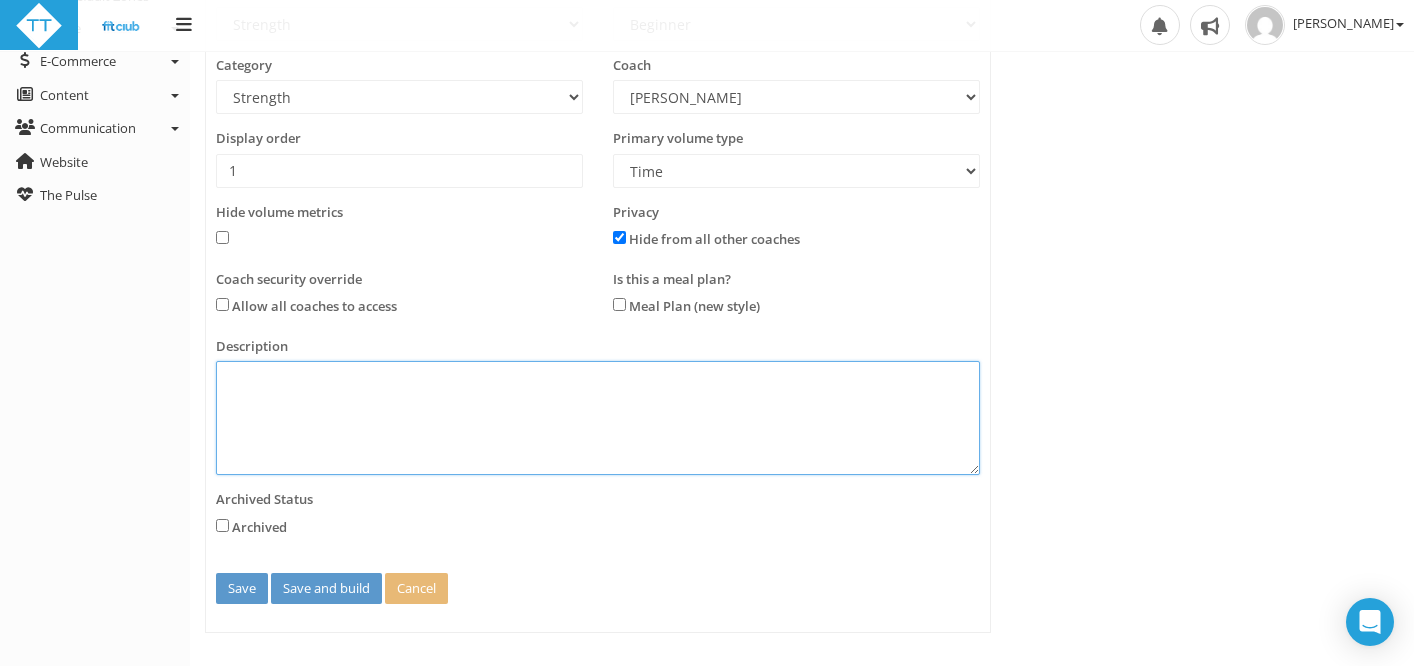 click at bounding box center [598, 418] 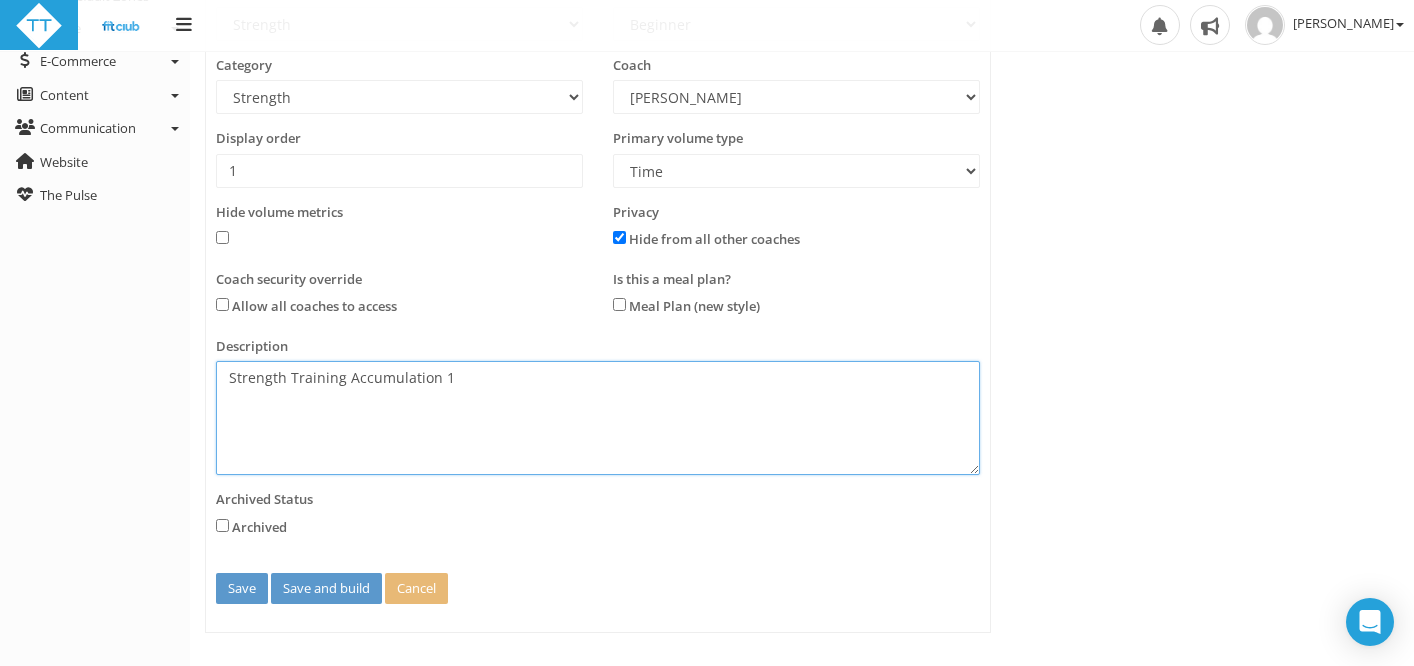 click on "Strength Training Accumulation 1" at bounding box center (598, 418) 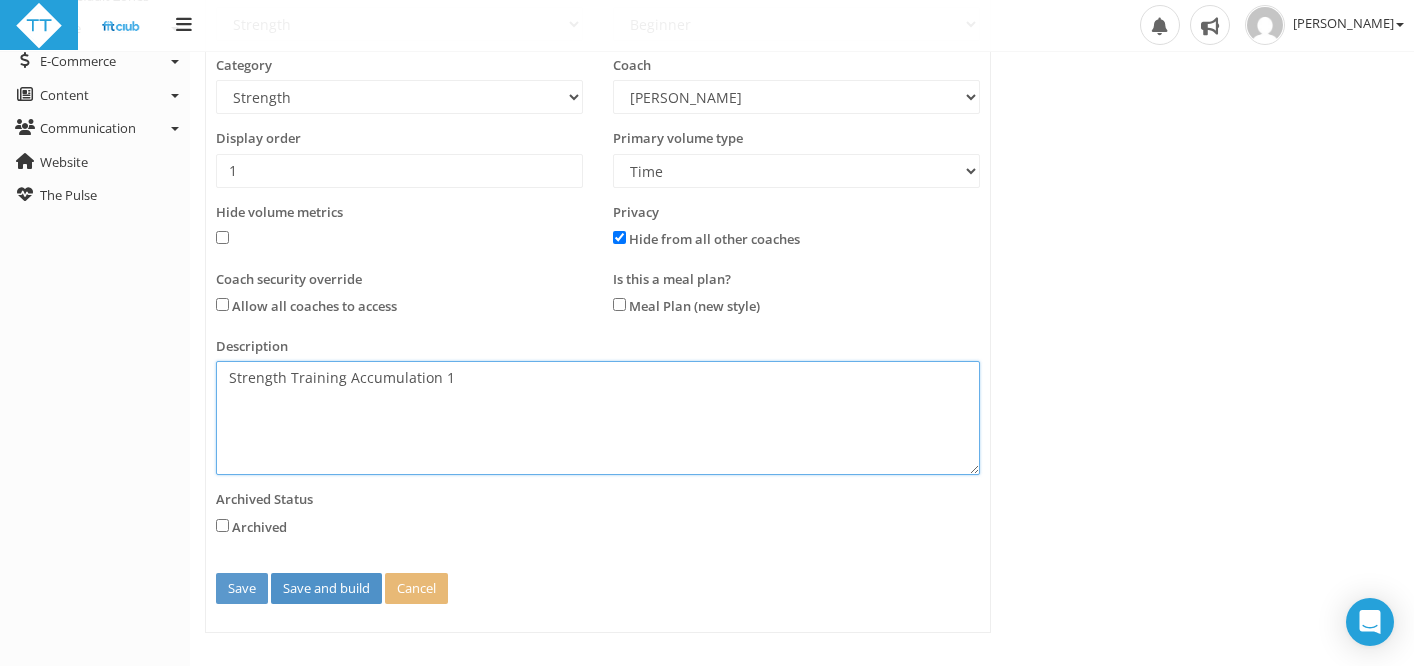 type on "Strength Training Accumulation 1" 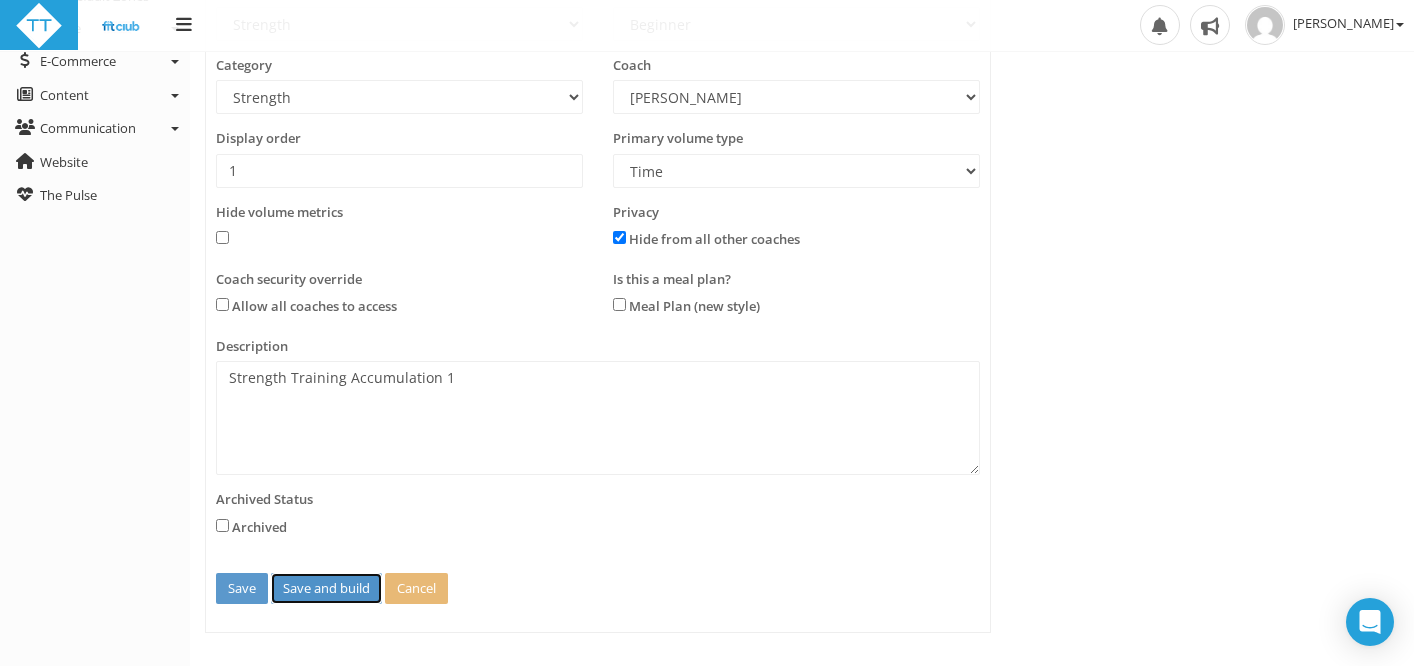 click on "Save and build" at bounding box center (326, 588) 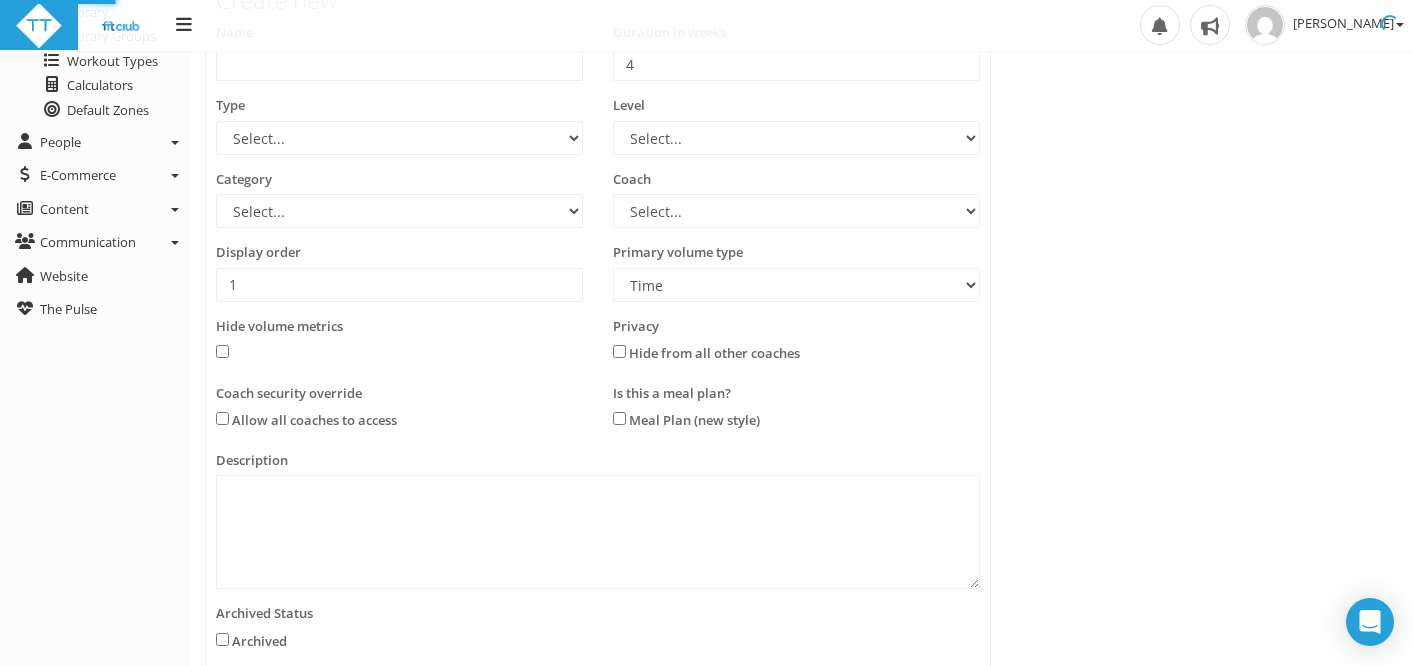 scroll, scrollTop: 0, scrollLeft: 0, axis: both 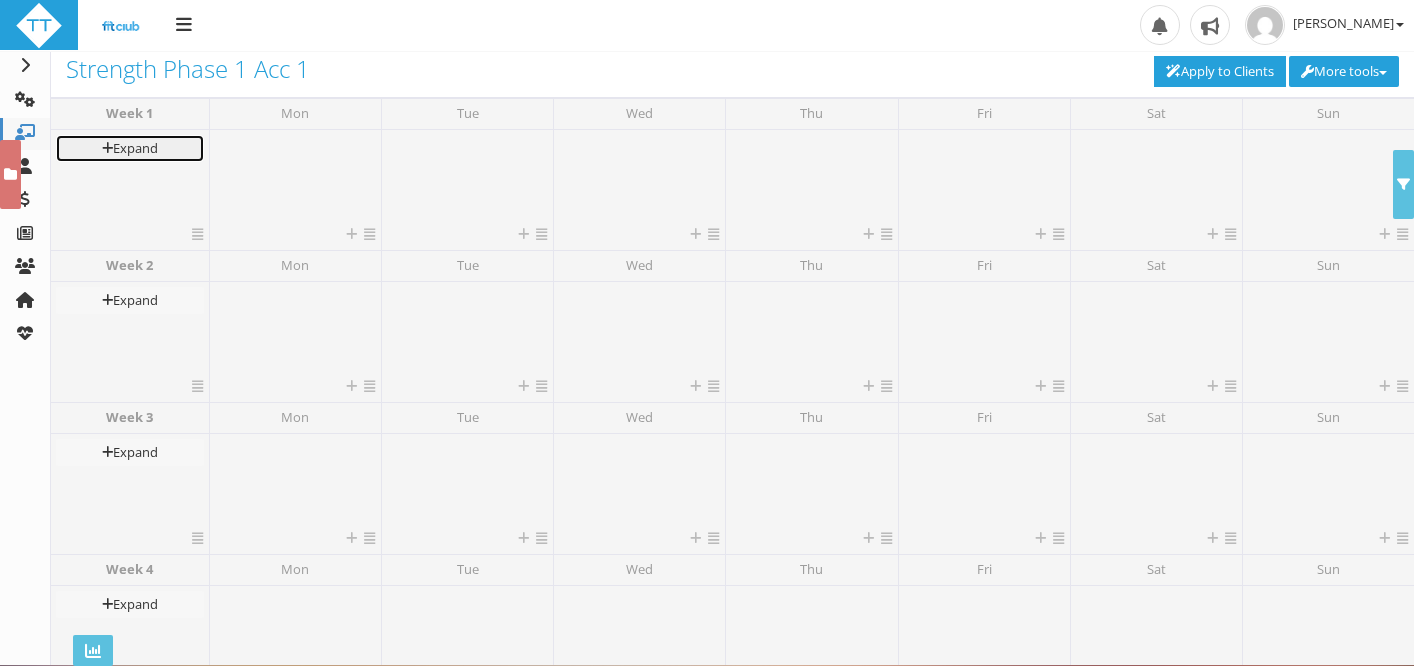 click on "Expand" at bounding box center [130, 148] 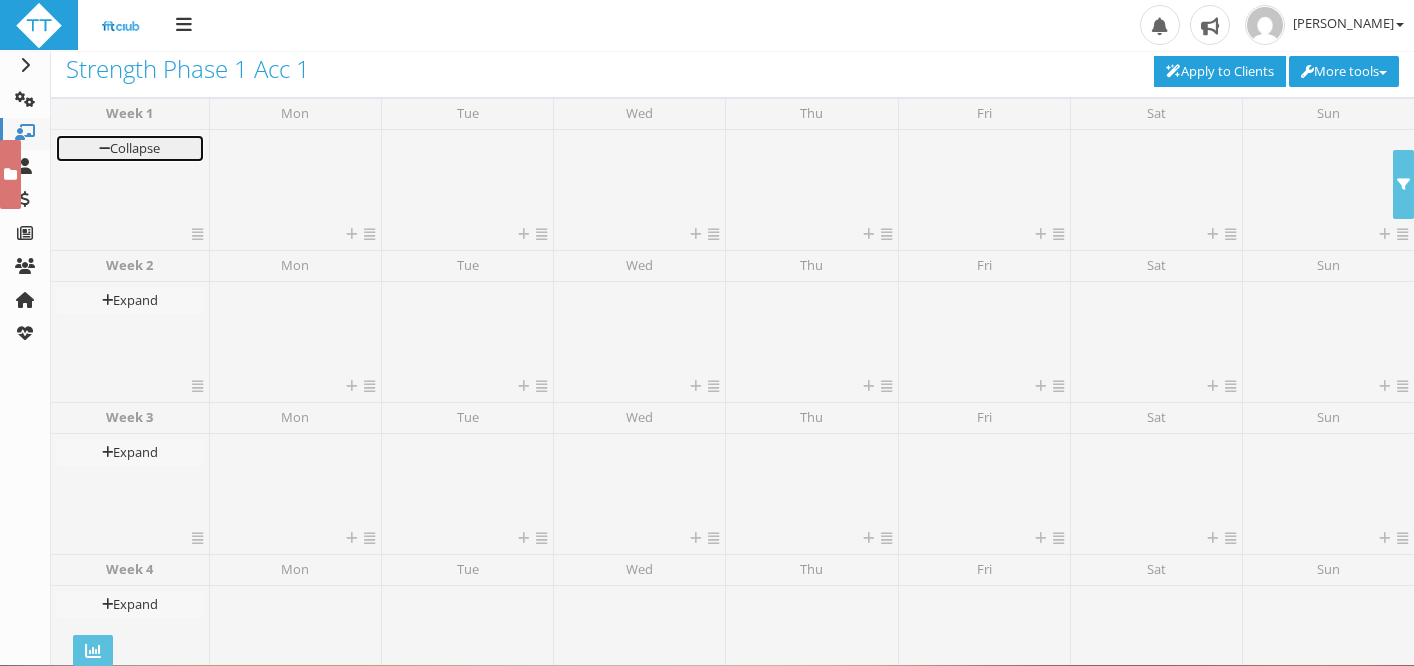 click on "Collapse" at bounding box center [130, 148] 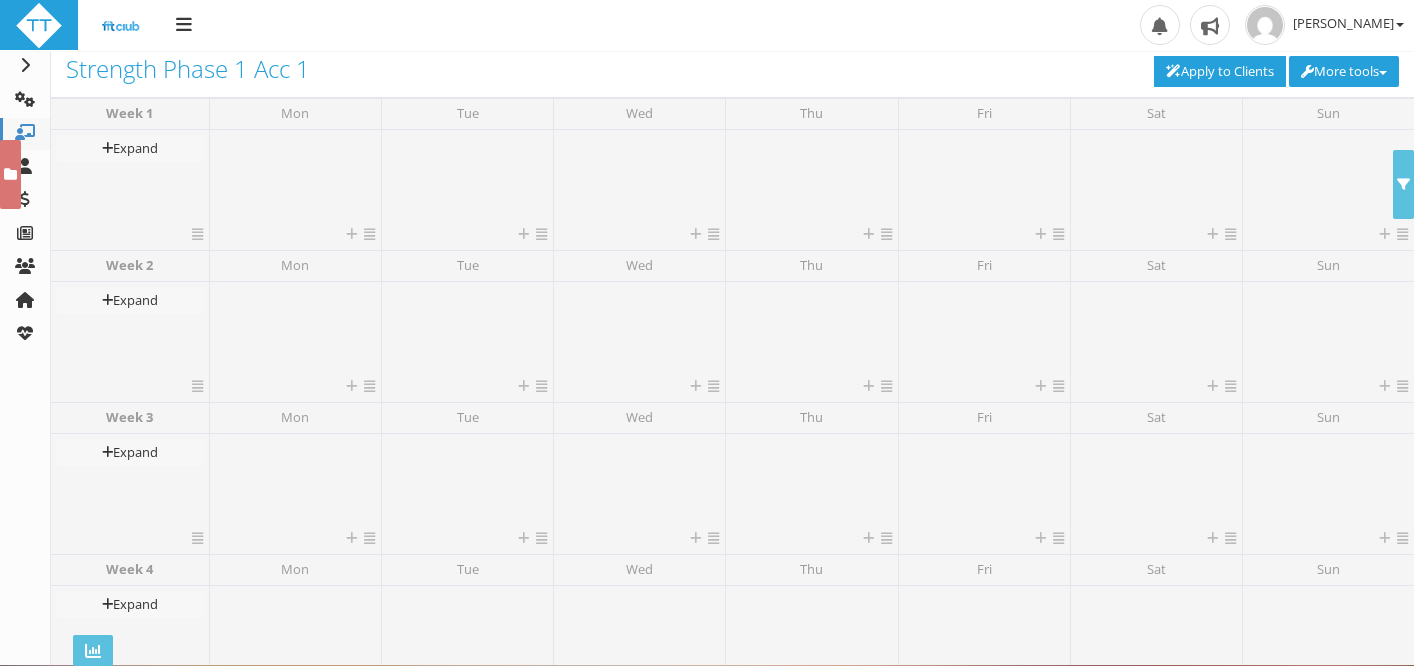 click on "Expand
Collapse" at bounding box center (130, 180) 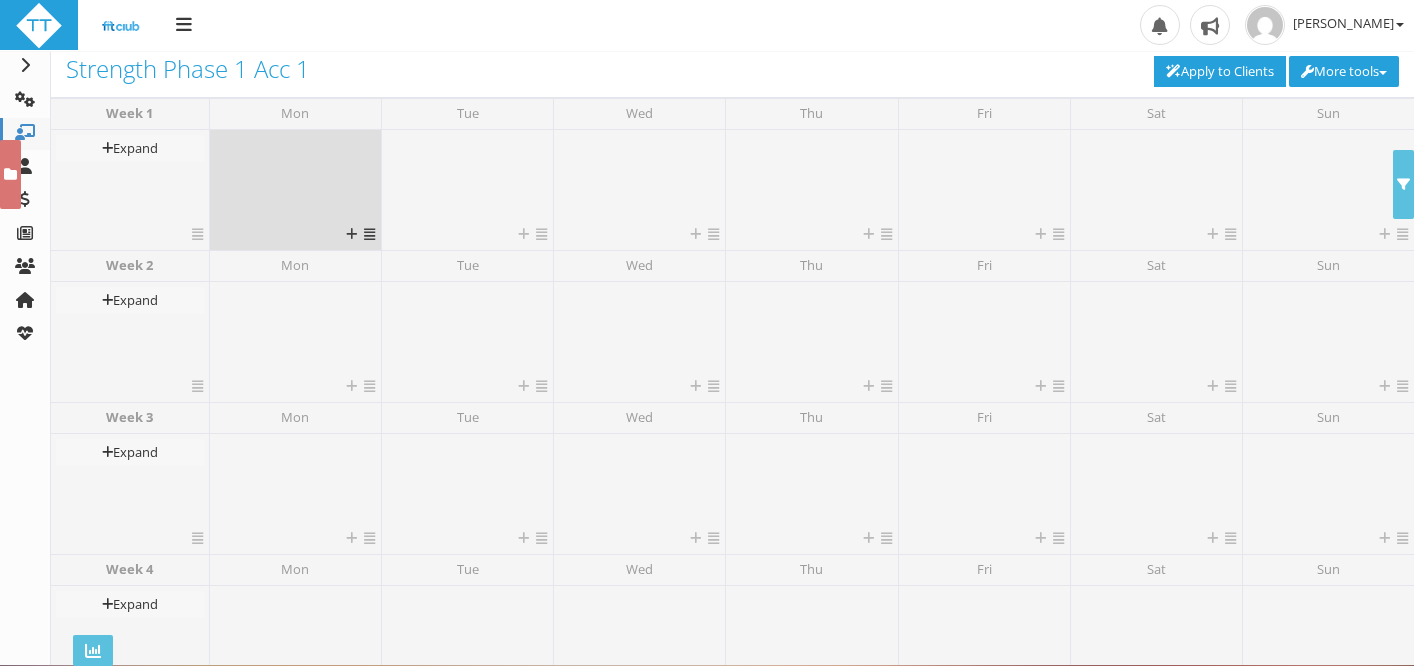 click at bounding box center (295, 180) 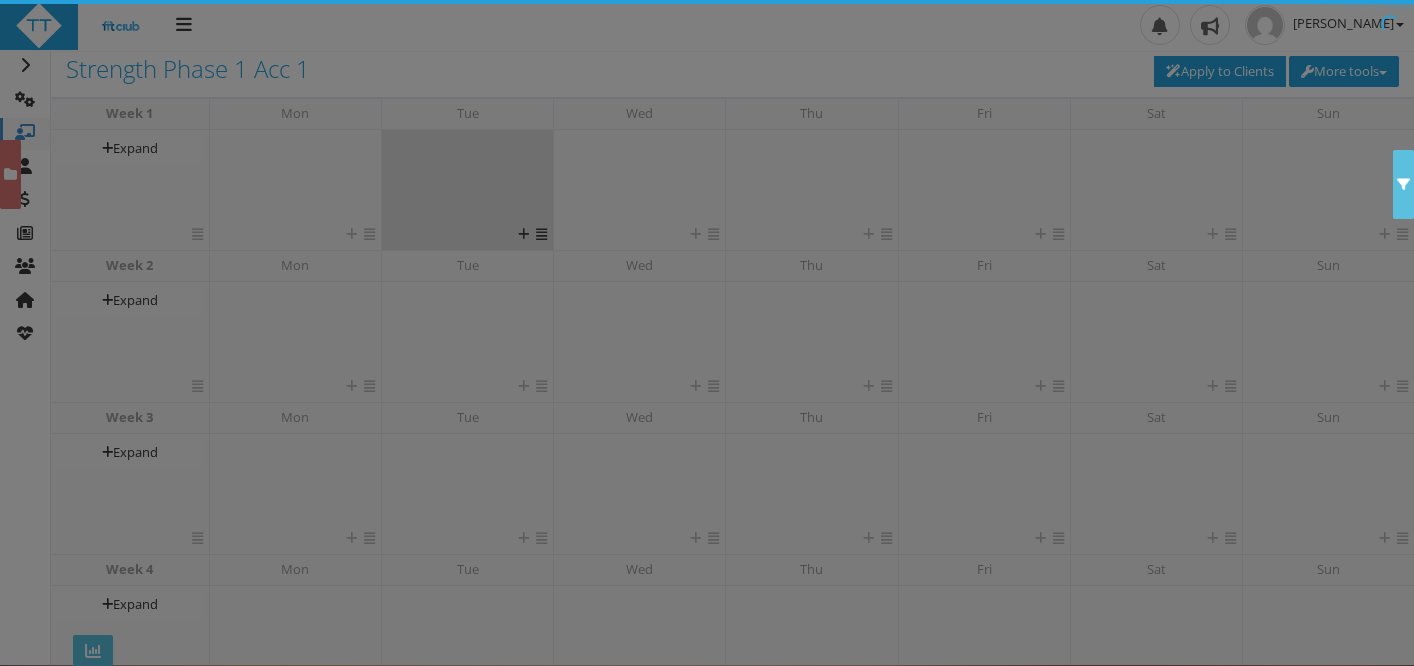 scroll, scrollTop: 165, scrollLeft: 0, axis: vertical 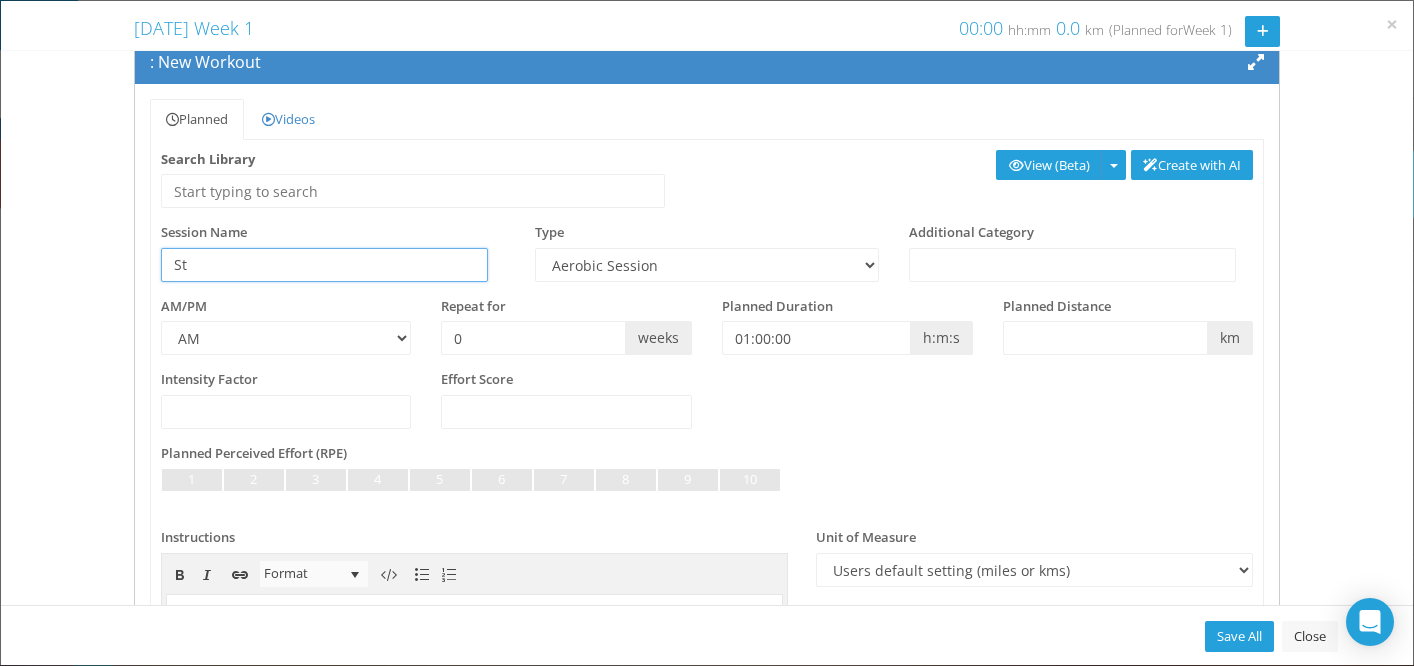 type on "S" 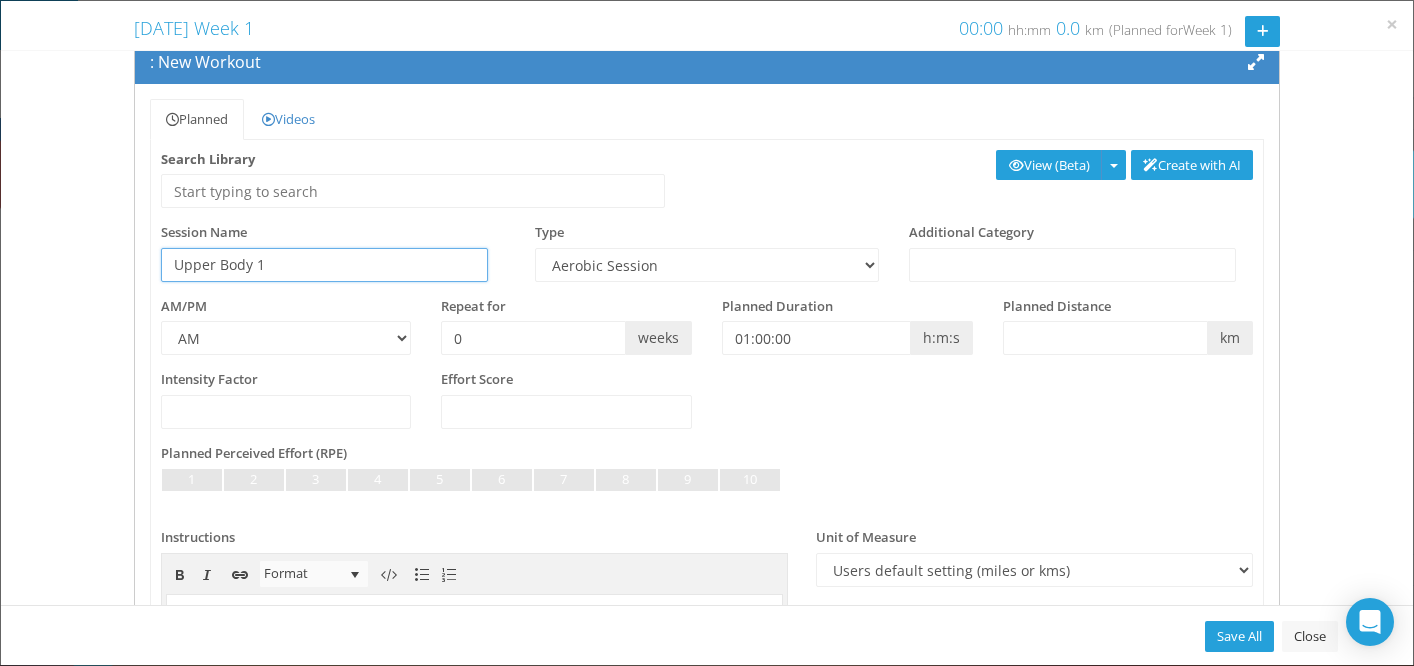 type on "Upper Body 1" 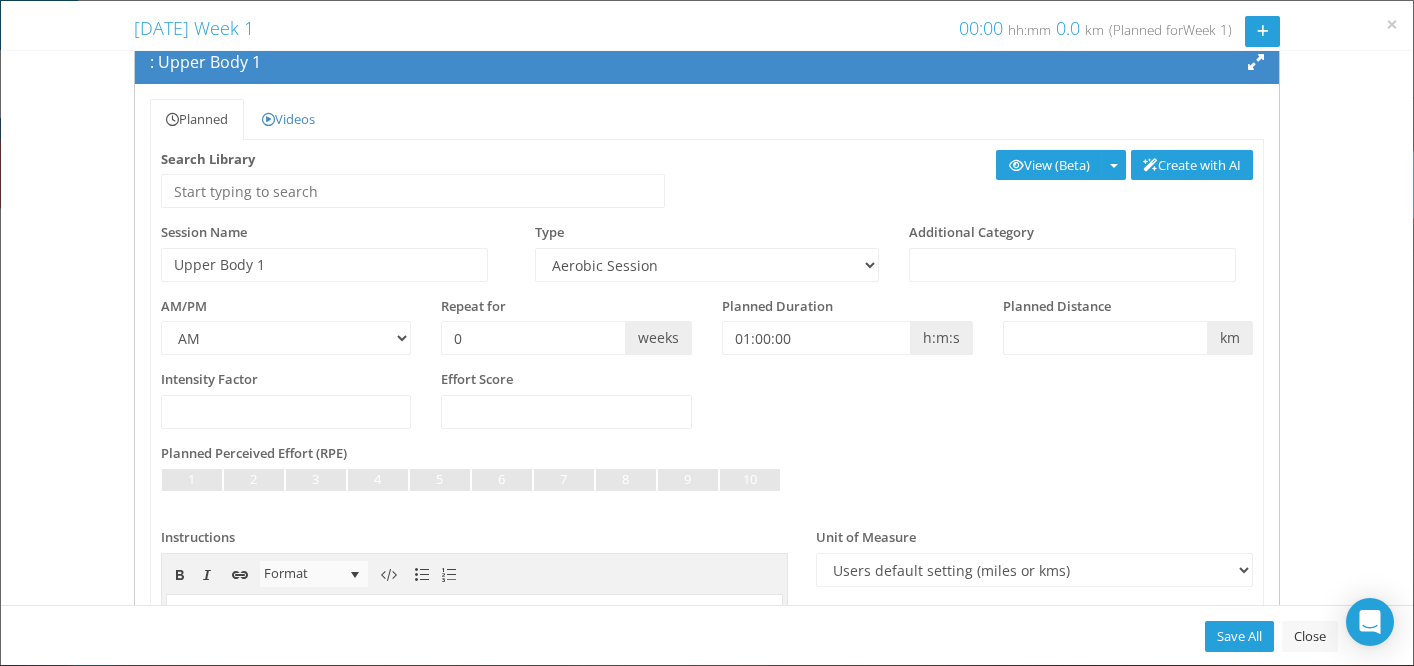 click on "Session Name
Upper Body 1" at bounding box center (333, 252) 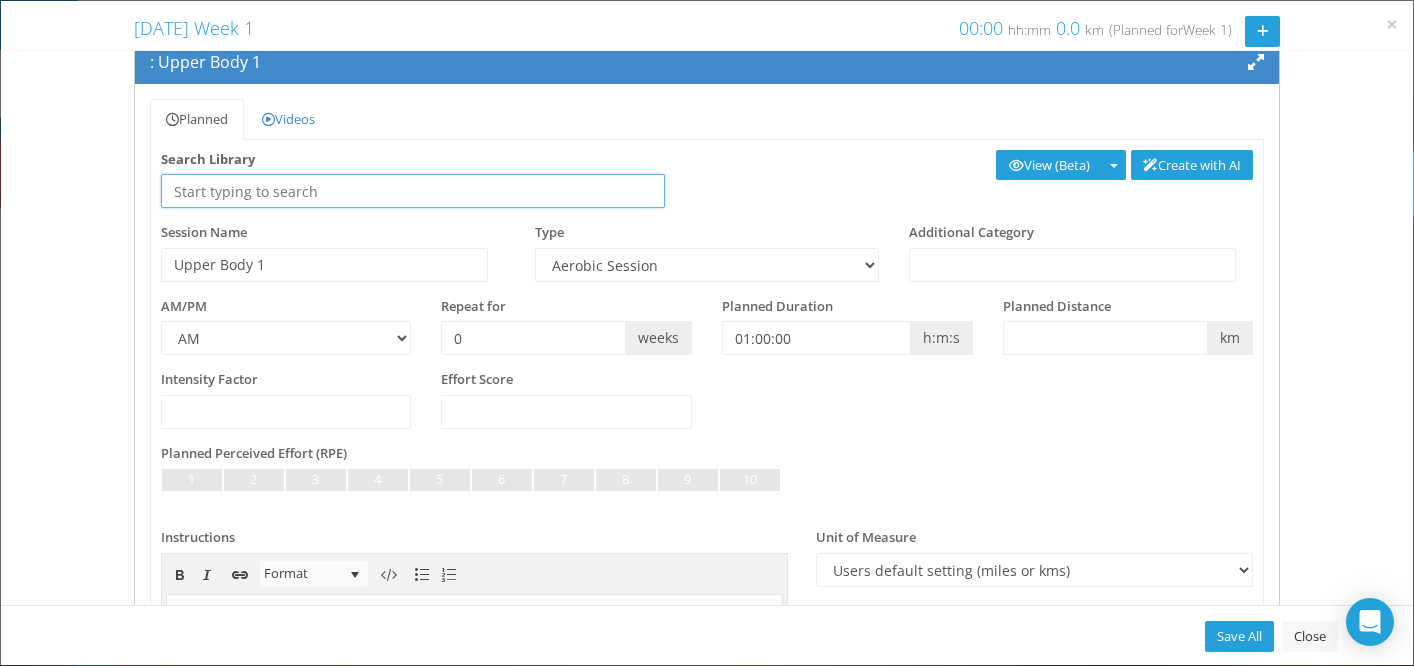 click at bounding box center (413, 191) 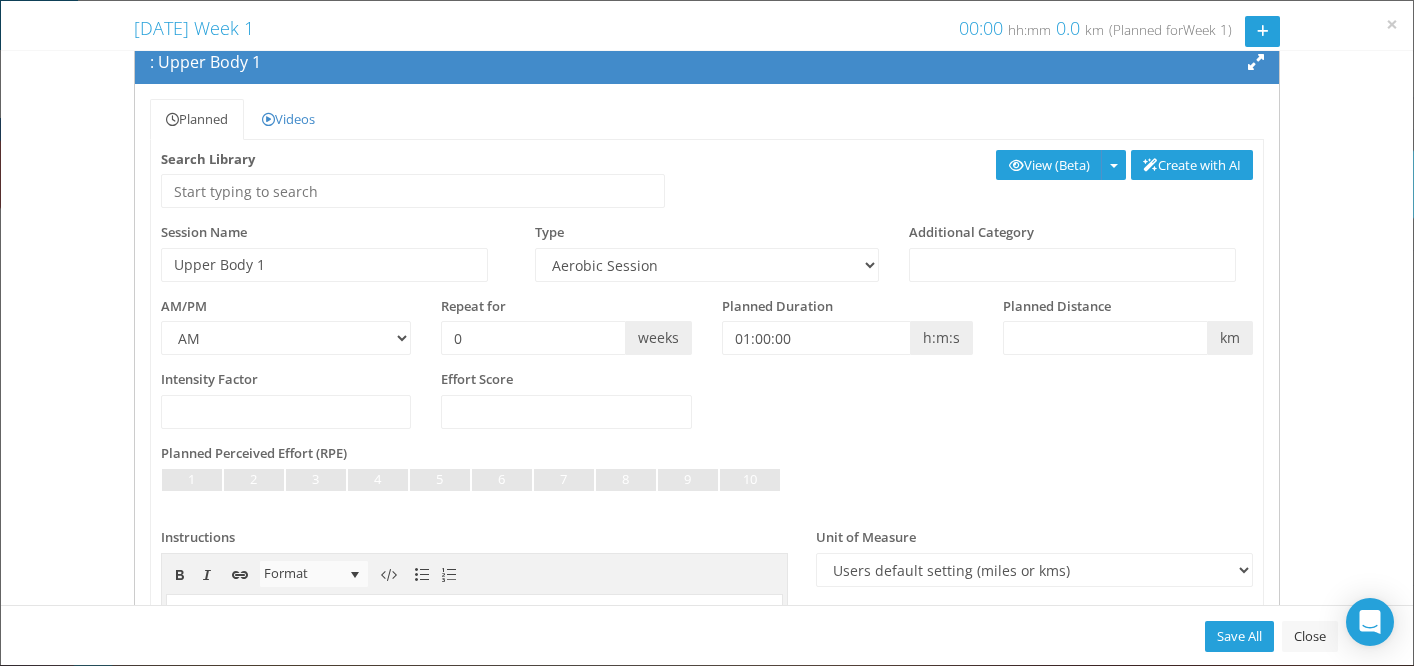 click on "Session Name
Upper Body 1" at bounding box center [333, 252] 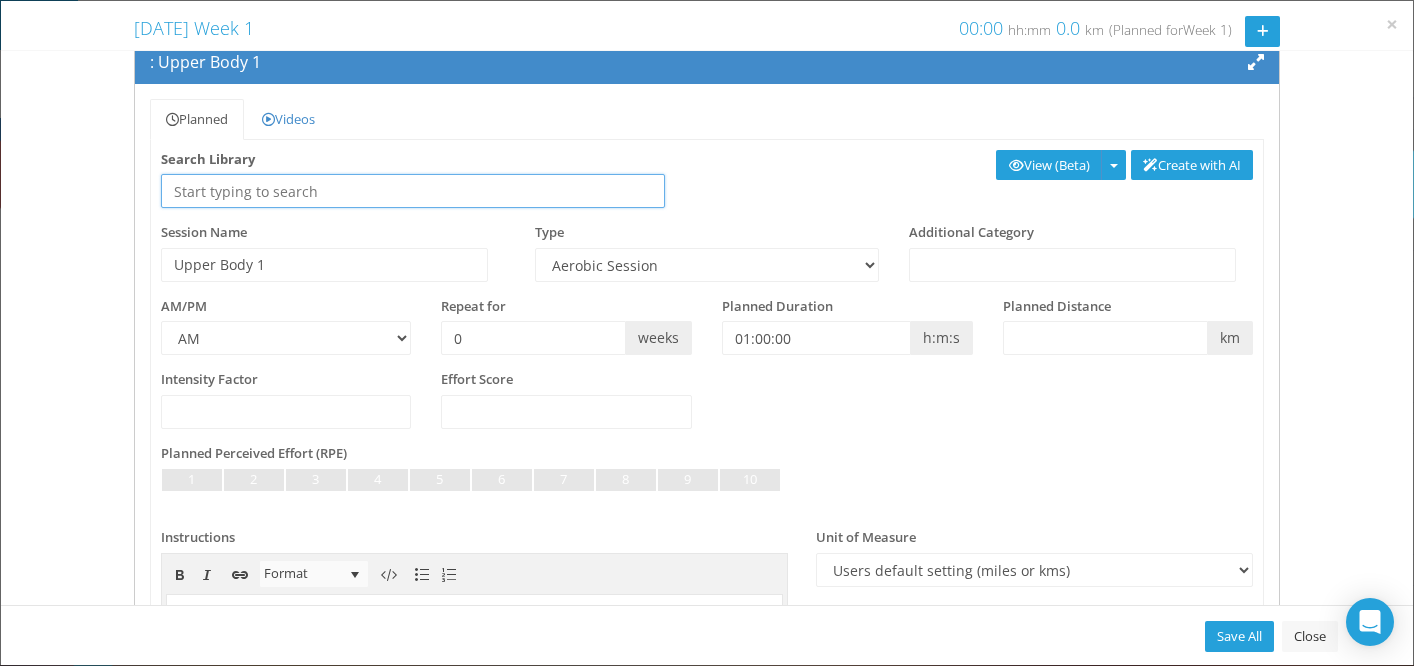 click at bounding box center (413, 191) 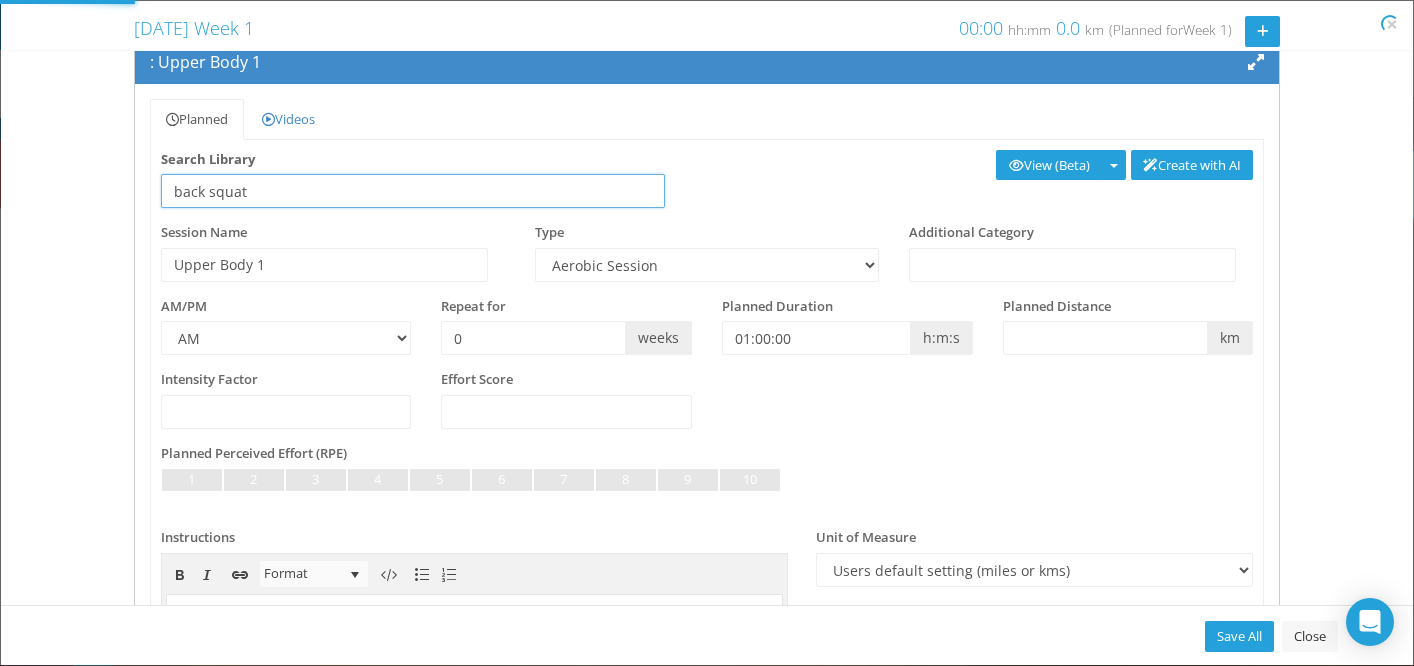 type on "back squat" 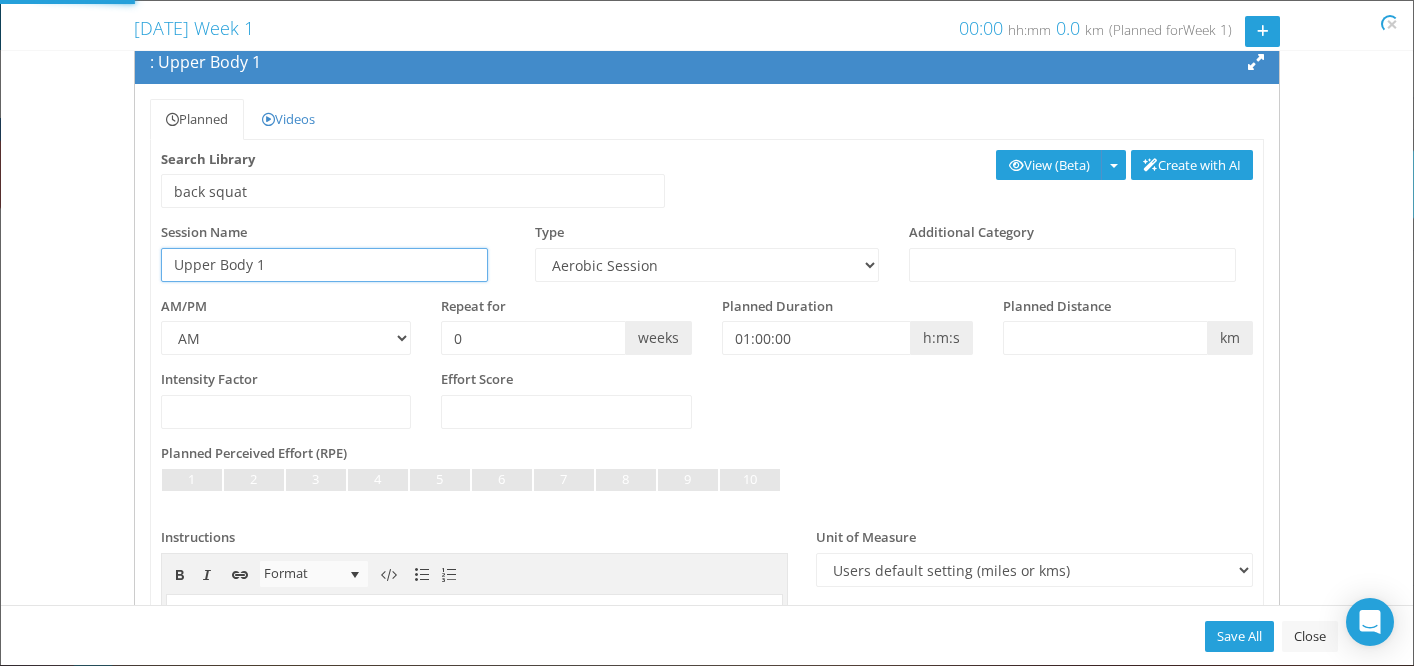 click on "Upper Body 1" at bounding box center [324, 265] 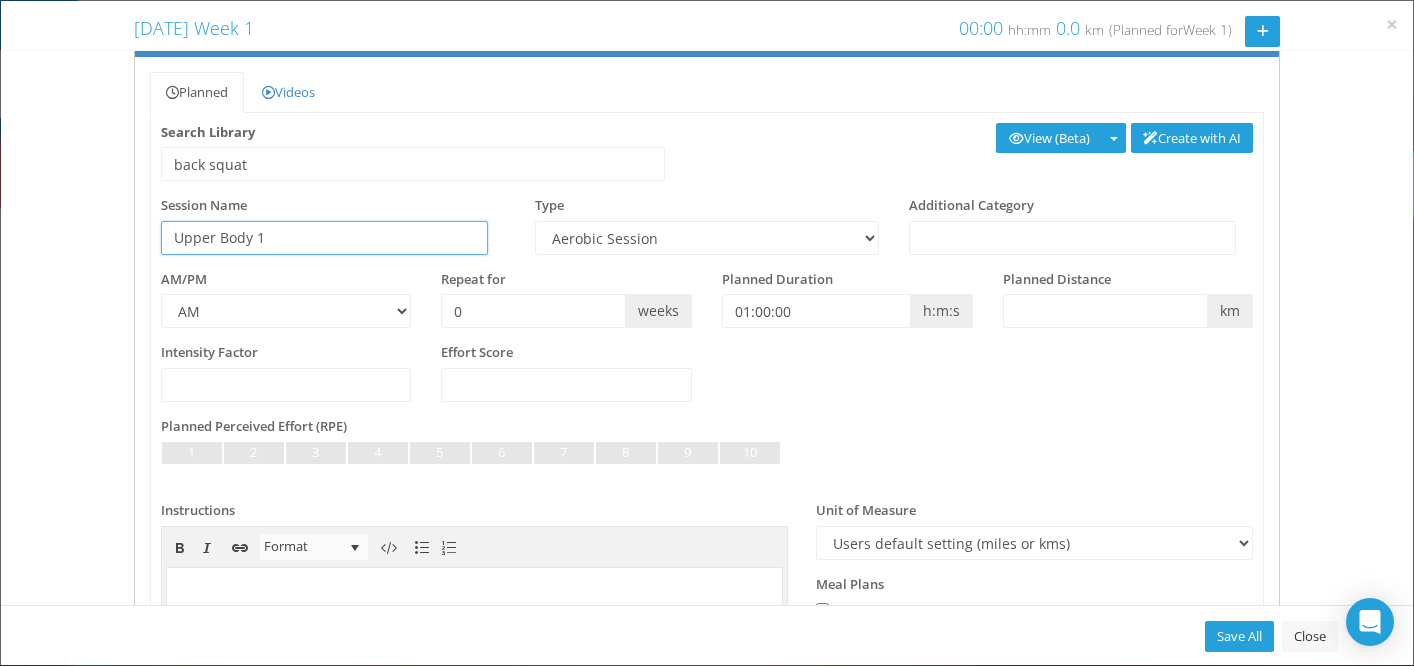 scroll, scrollTop: 68, scrollLeft: 0, axis: vertical 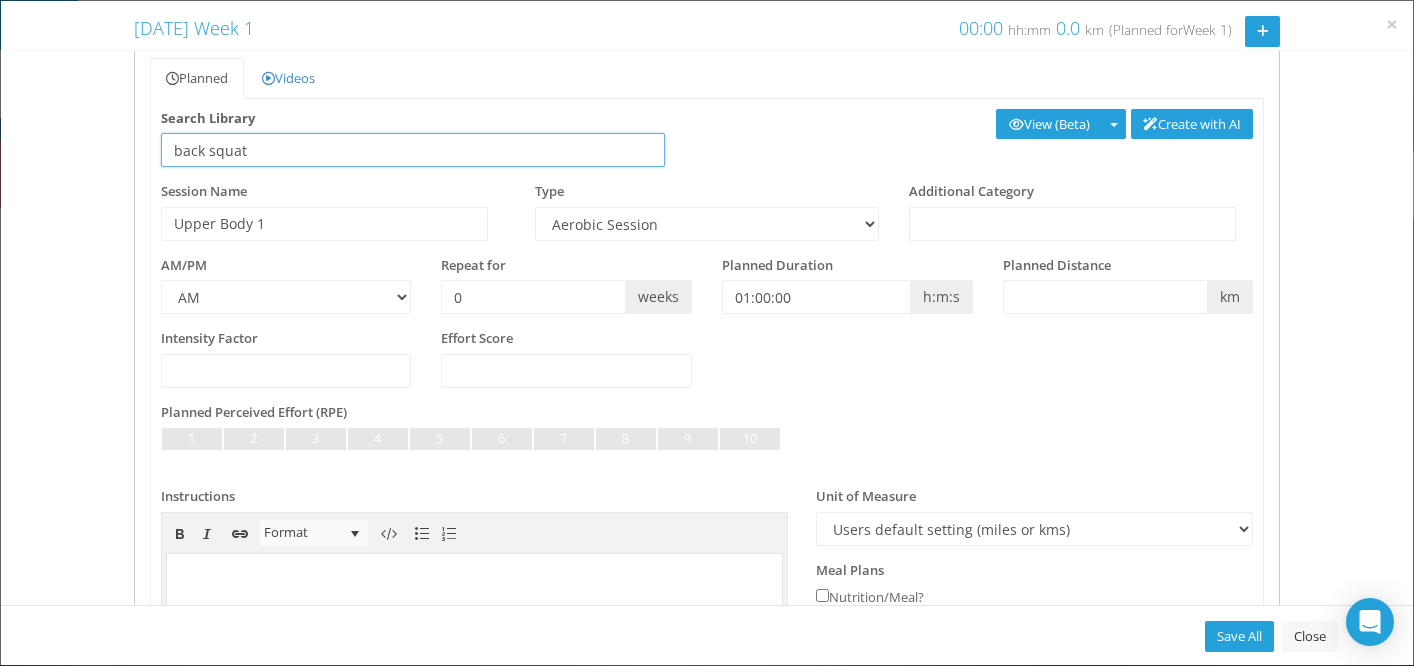 click on "back squat" at bounding box center (413, 150) 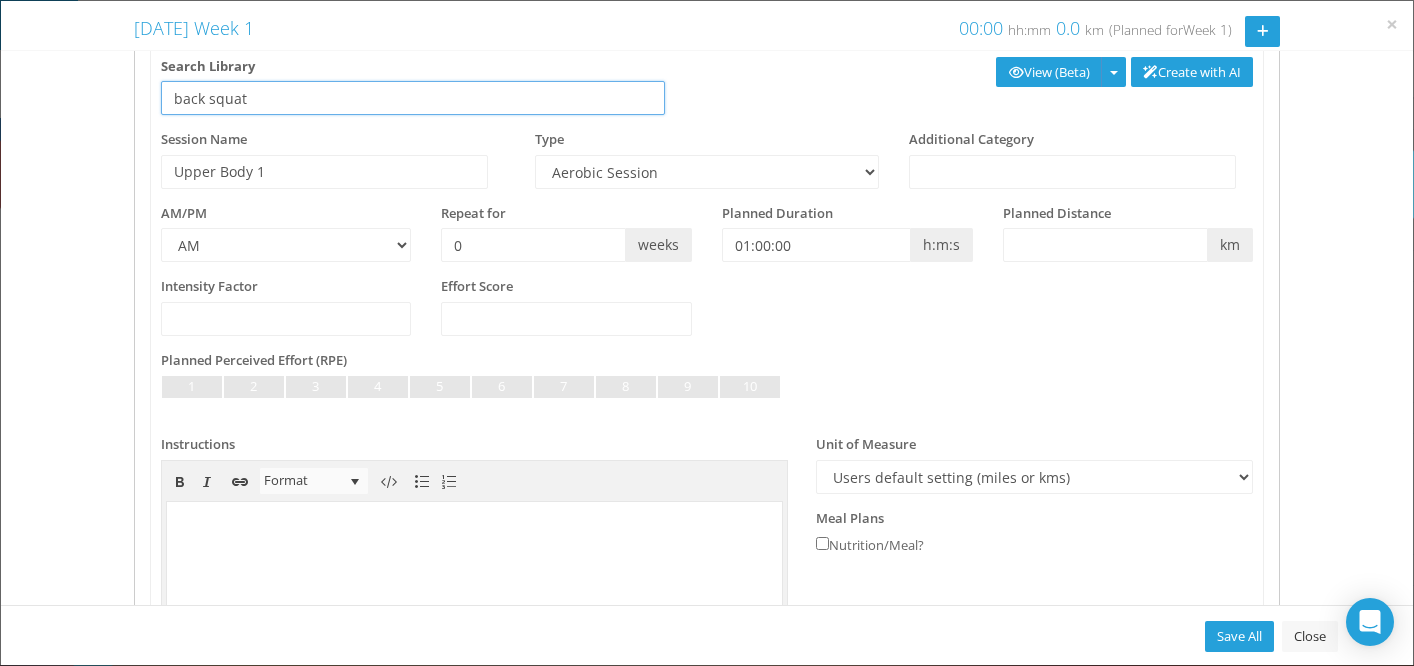 scroll, scrollTop: 38, scrollLeft: 0, axis: vertical 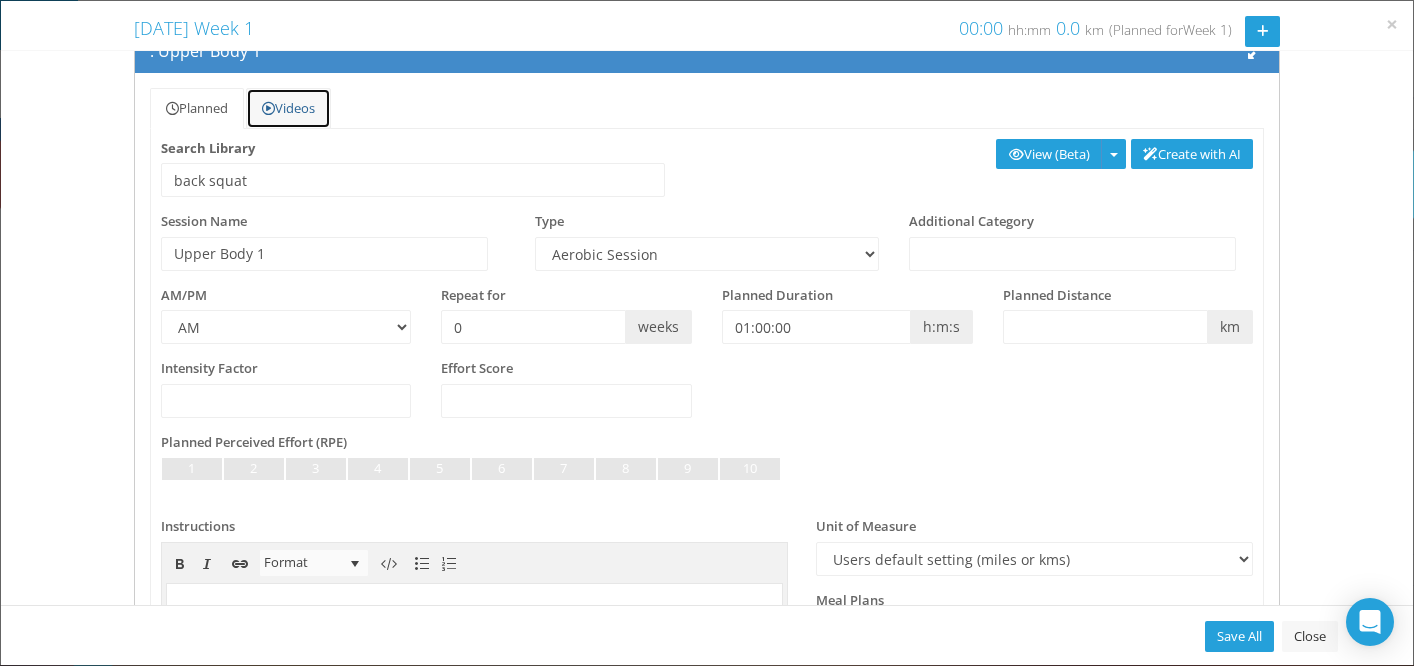 click on "Videos" at bounding box center (288, 108) 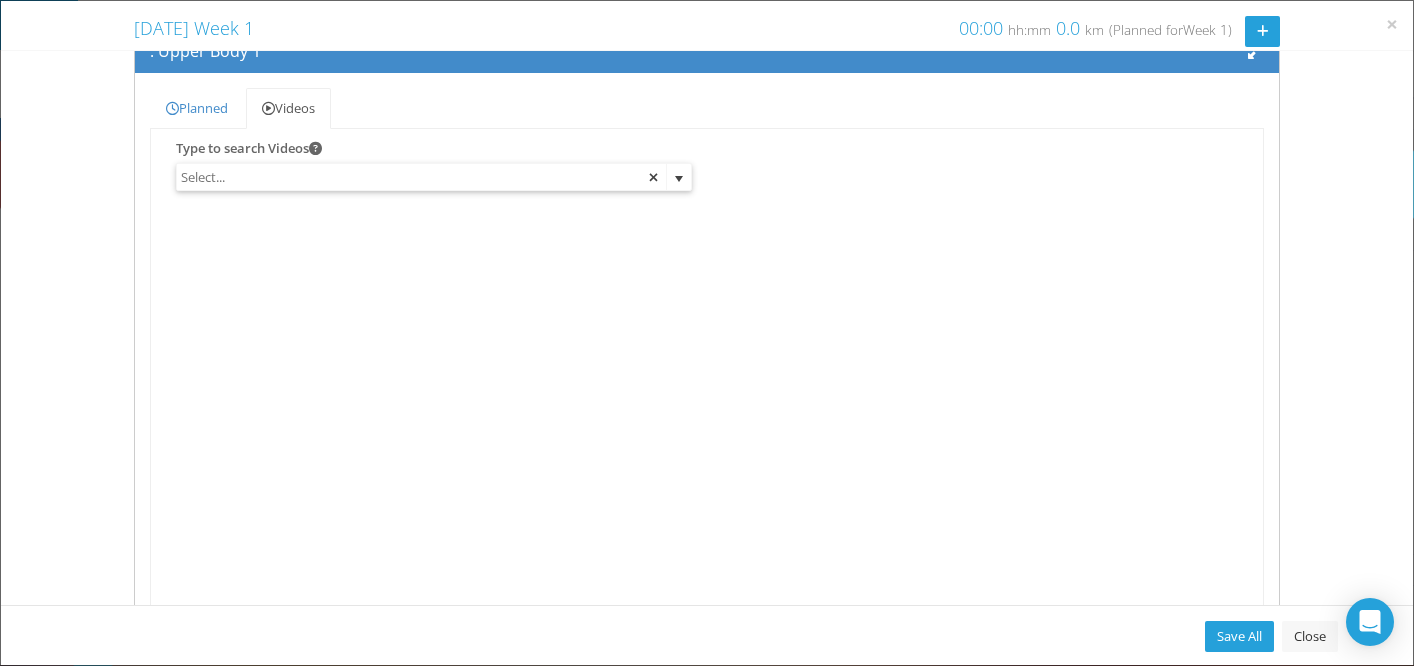 click at bounding box center [422, 177] 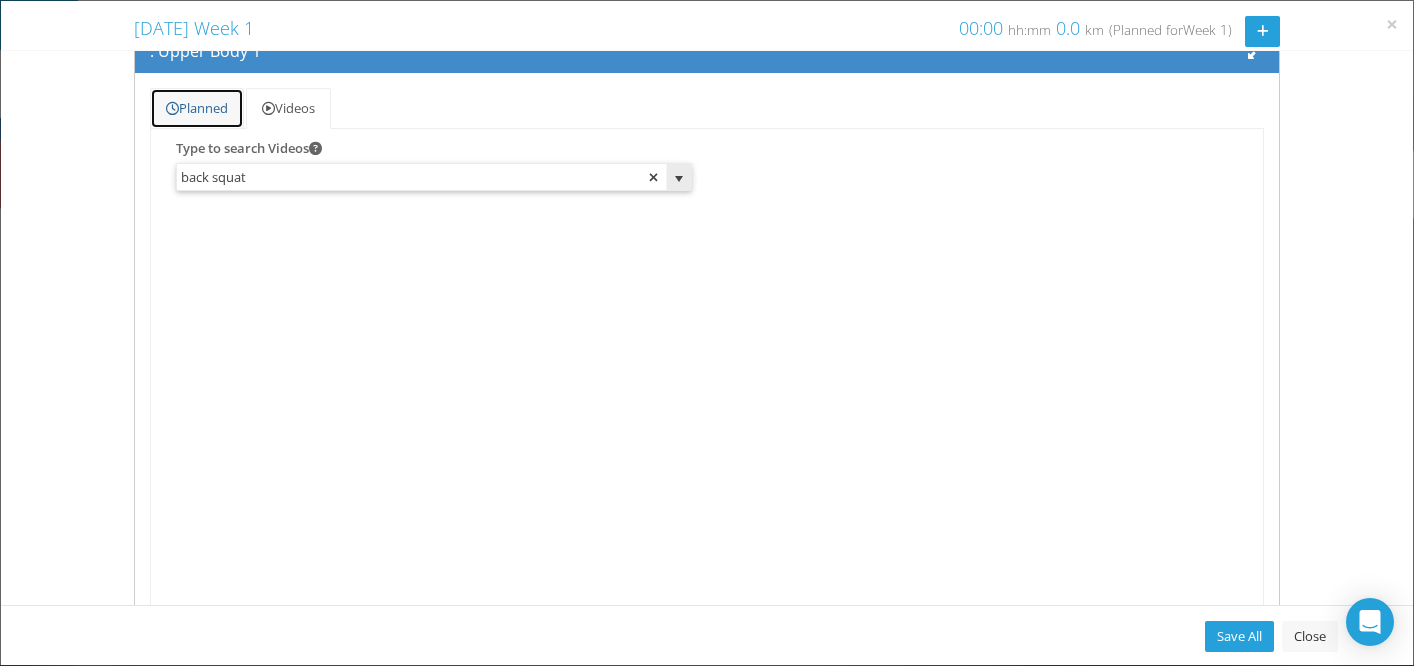 type on "back squat" 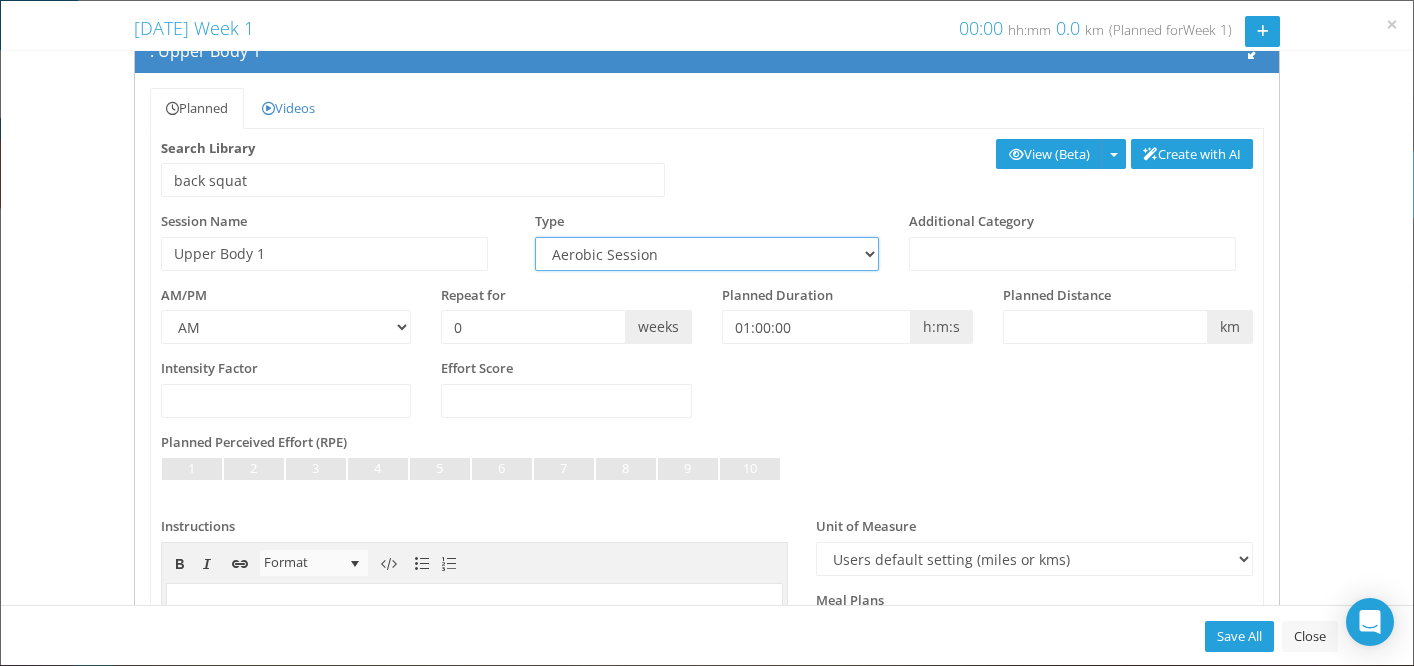 click on "Aerobic Session
Alpine Climbing
Assessment
Availability
Bike Paddle
Bouldering
Brick
Camp
Conditioning
Core
Cross Training
CrossFit
Custom
Cycling
Downwind
Education
Event
Fat Loss
Fitness Class
Gravel
Gymnastics
Hiking
Hyrox
Ice Climbing
Indoor Cycling
Information/Guidance
Kayaking
Lap Swimming
Meal - Breakfast
Meal - Dinner
Meal - Lunch
Meal - Snack
Meal-Preparation
Meditation
Mindfulness
Mindset
Mobility and Flexibility
Mountain Biking
Multisport
Obstacle Course Racing
Open Water Swimming
Other
Pack Walk
PaddleFit
Post-Training Nutrition
Power Hiking
Preparation Phase
Pre-Training Nutrition
Race
Rest
Retreat
Rock Climbing
Rowing
Running
Ski Touring
Stair Climbing
Strength
SUP
Surfing
Surfski
Swimming
Technique
Trail Running
Treadmill
Triathlon
Underwater treadmill
Vasa swim bench
Walking
Warm up
Water Sports
Workshop
XC-Ski
Yoga" 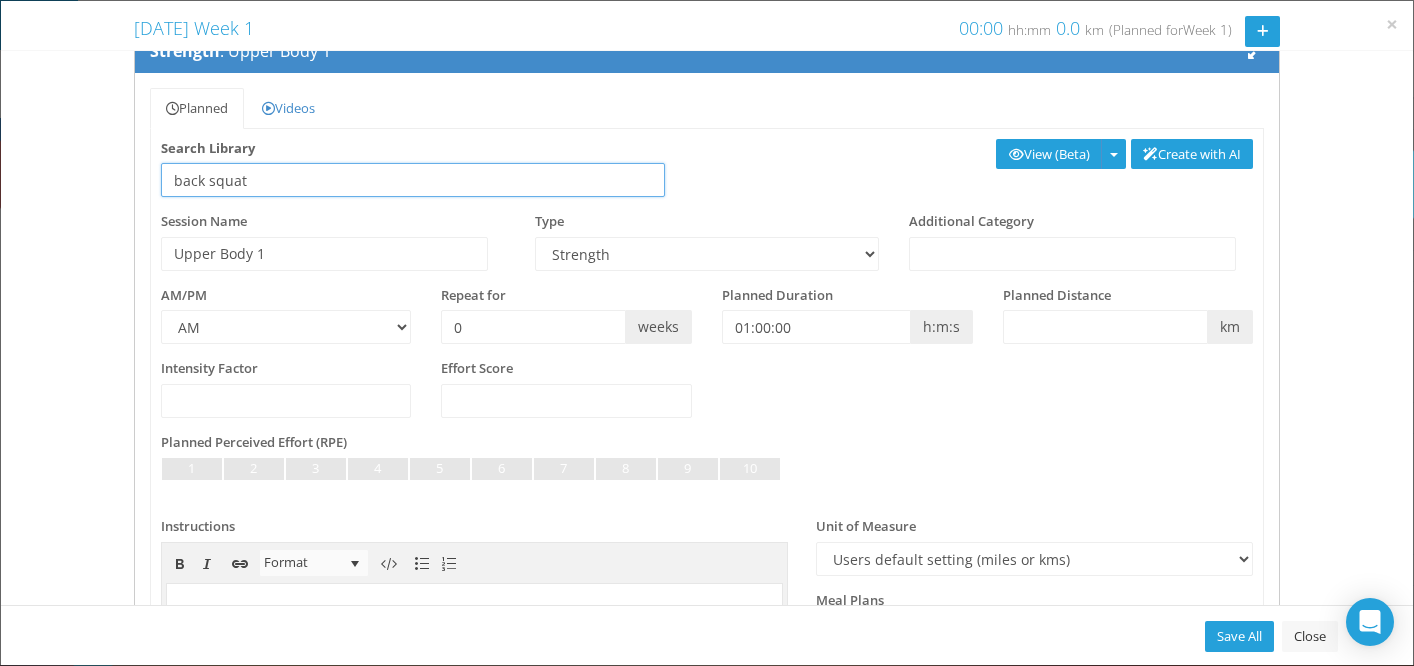 click on "back squat" 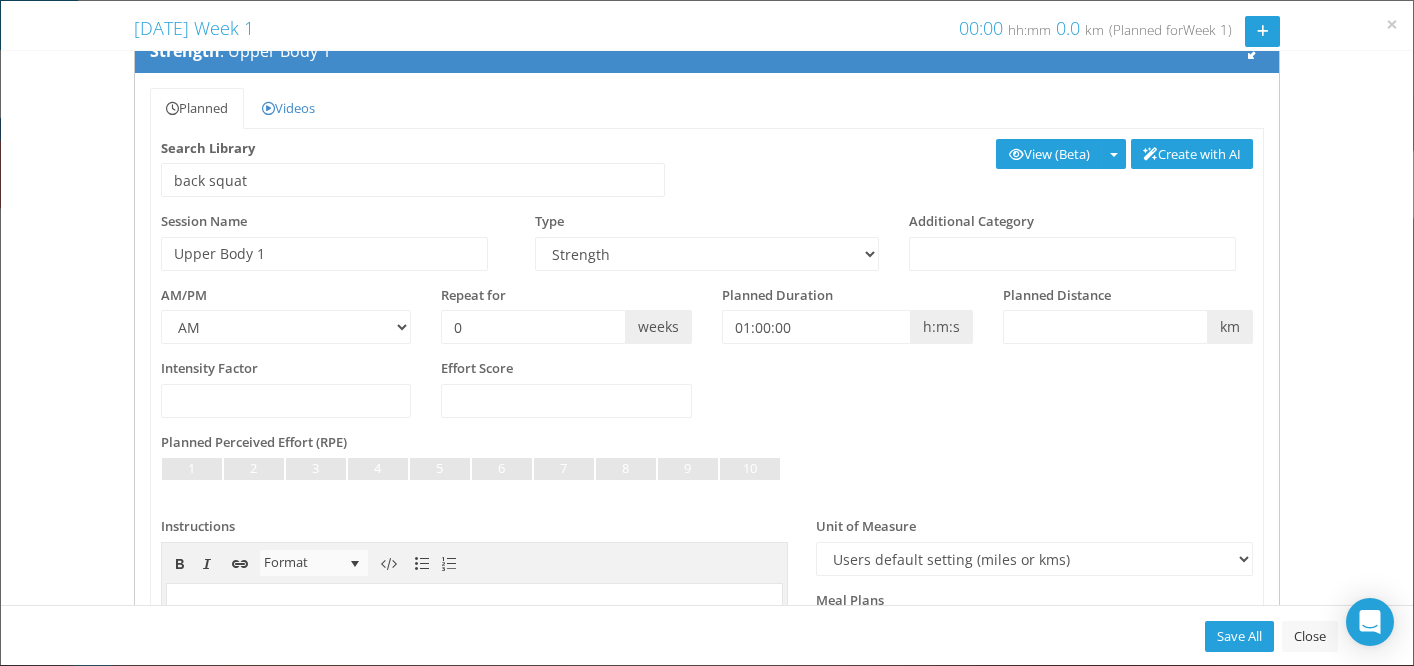 click on "Search Library
back squat
Create with AI
View (Beta)
Analyze (Beta)" 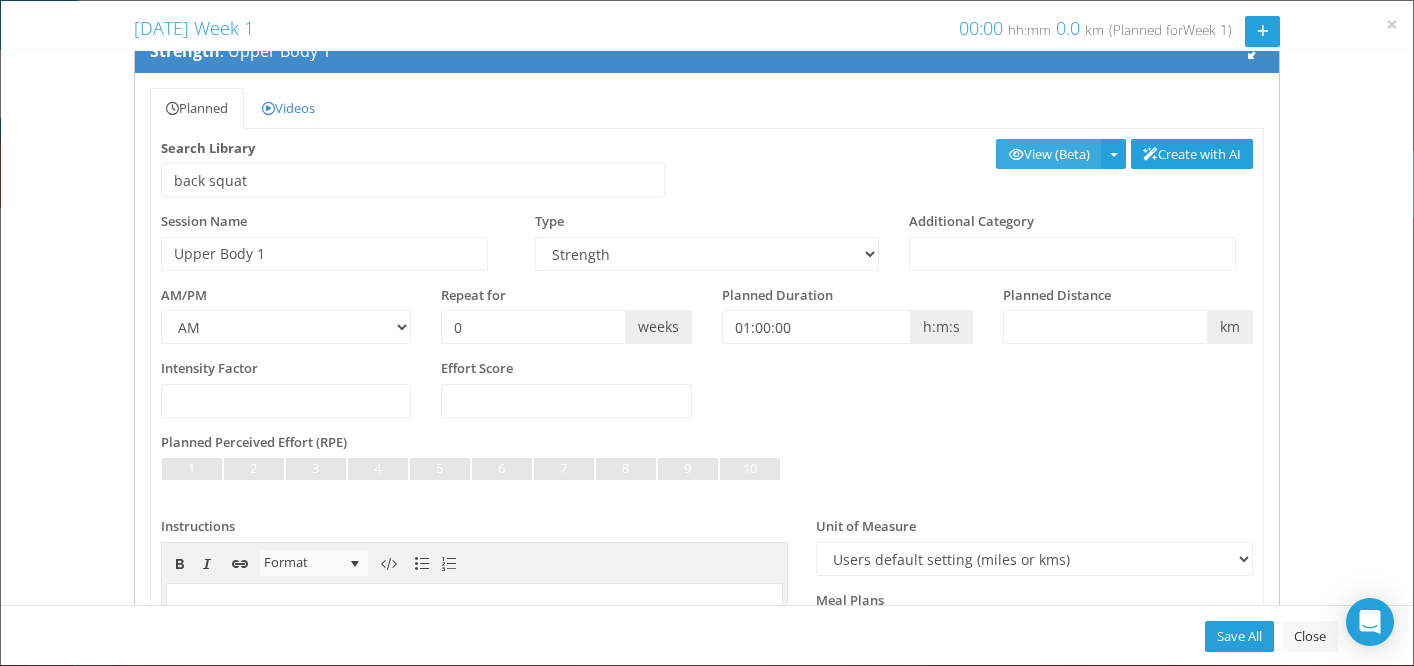 click on "View (Beta)" 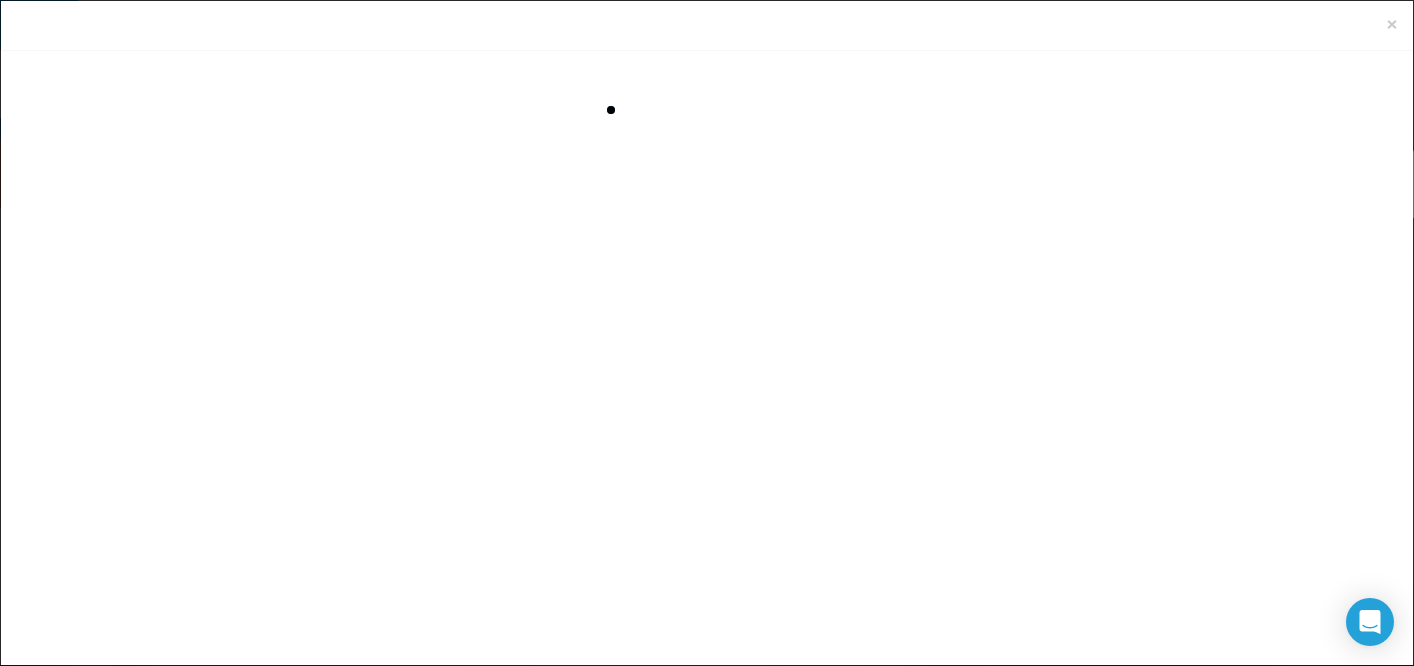 scroll, scrollTop: 0, scrollLeft: 0, axis: both 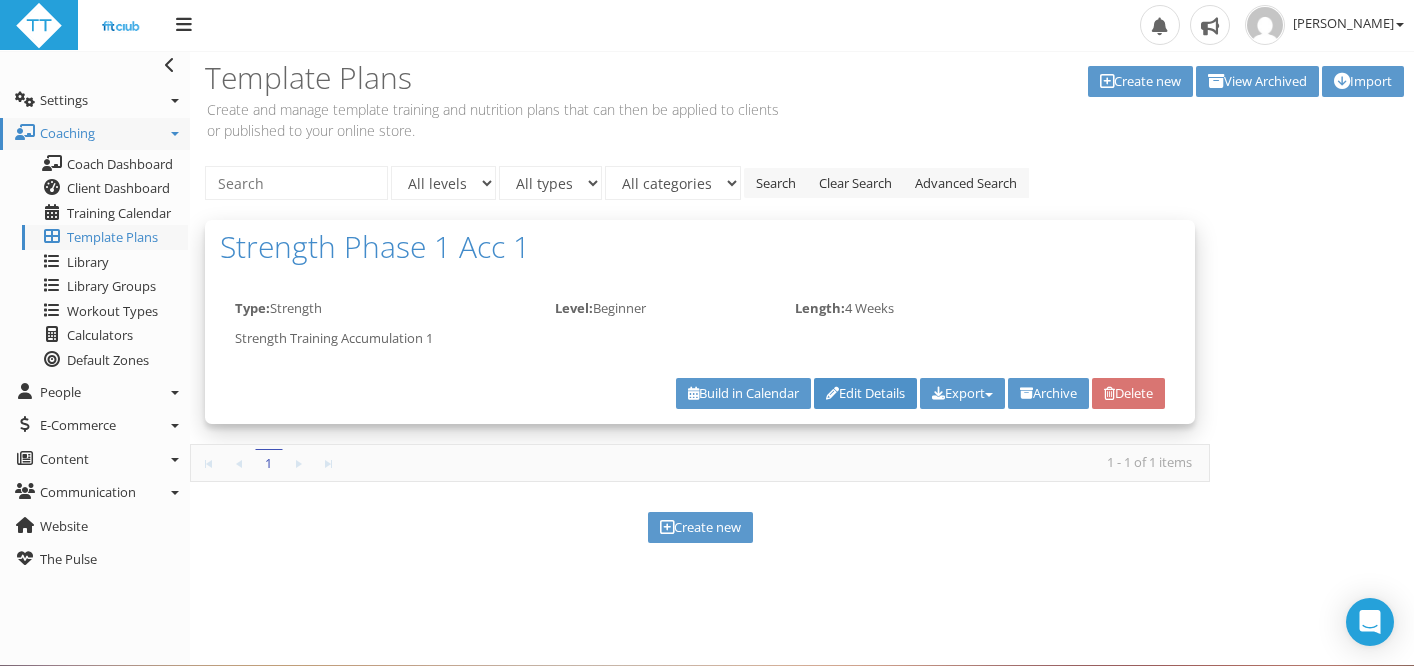 click on "Edit Details" at bounding box center (865, 393) 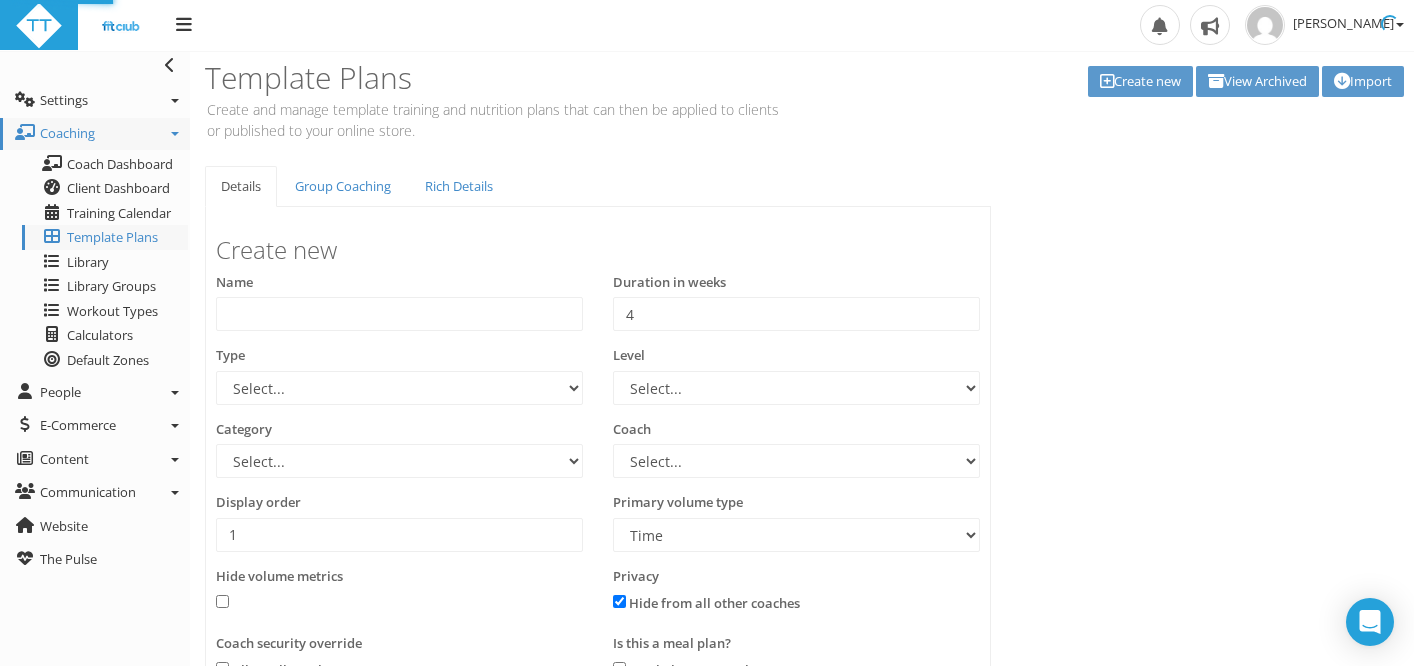 type on "Strength Phase 1 Acc 1" 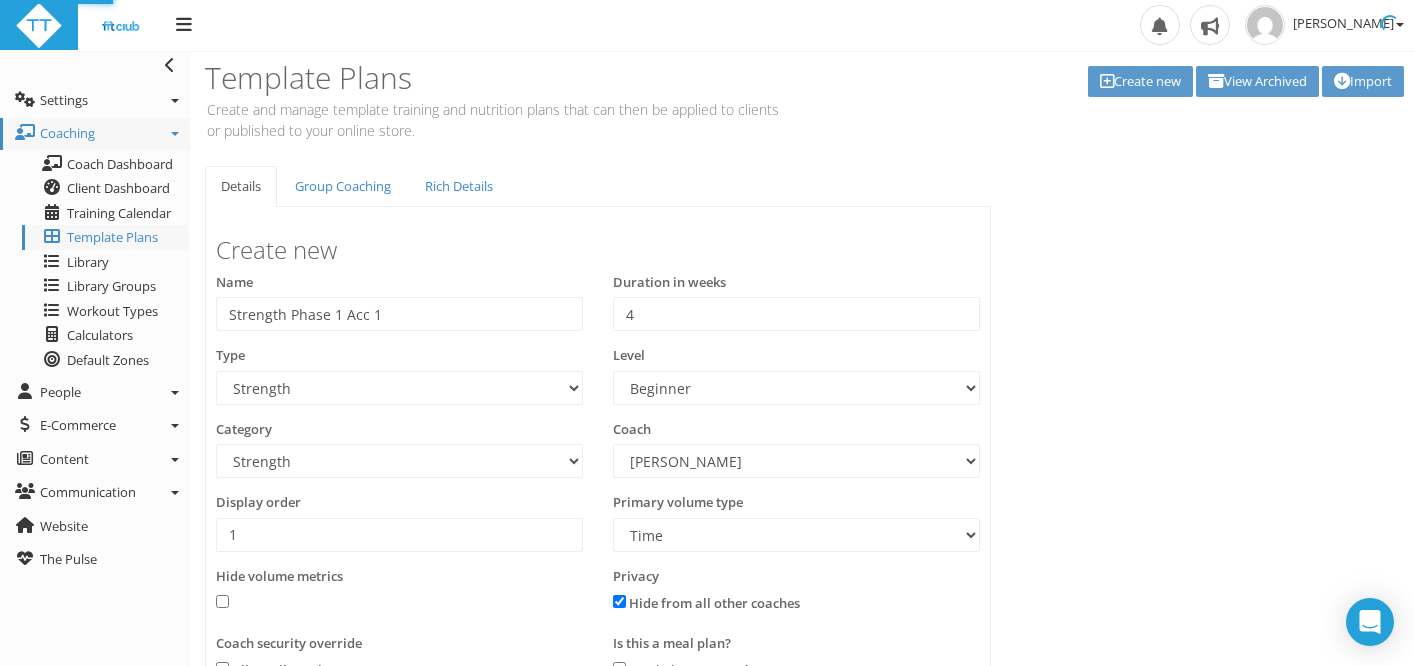 select on "256beb6f-e3ca-4356-b55a-53764b0e77d7" 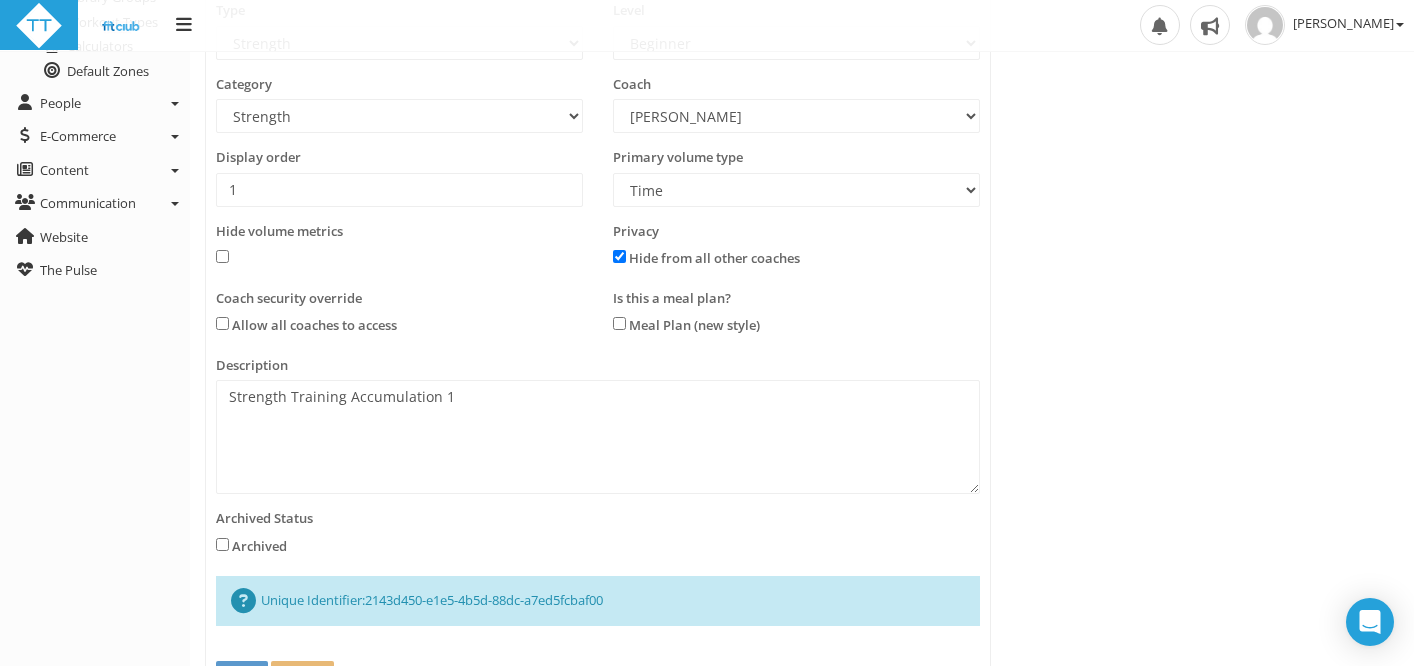 scroll, scrollTop: 396, scrollLeft: 0, axis: vertical 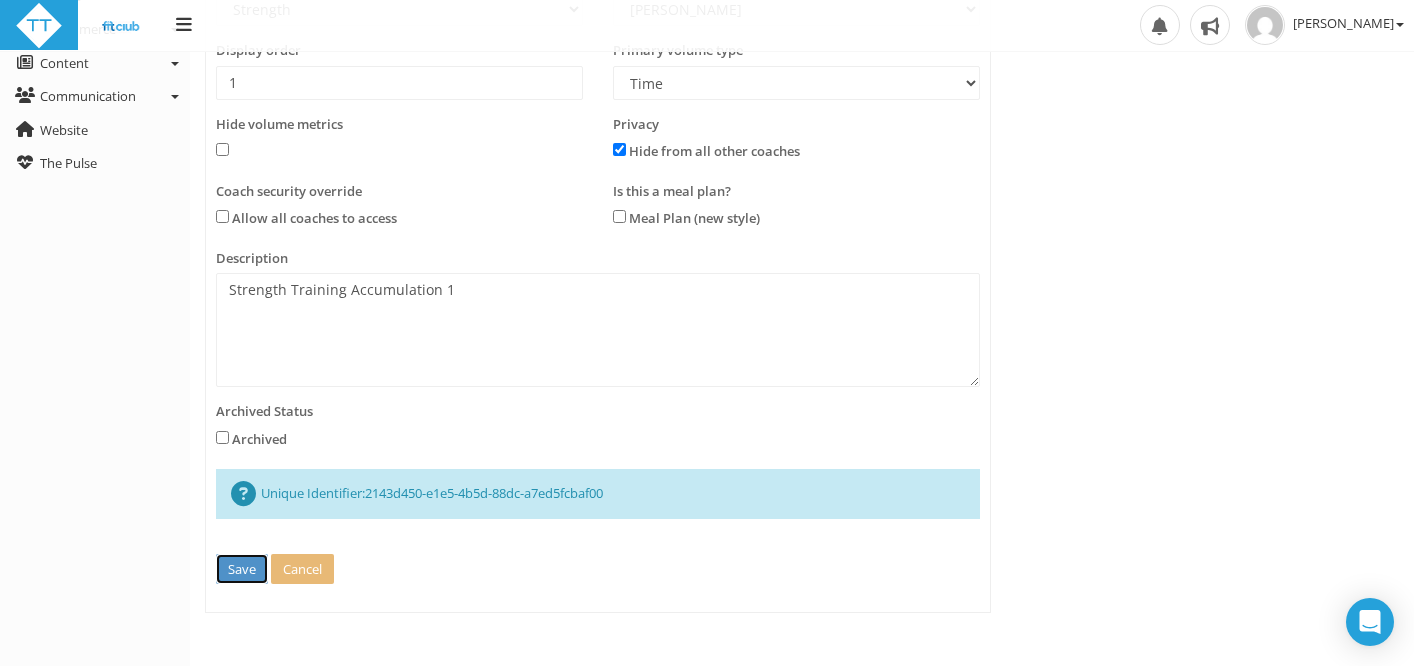 click on "Save" at bounding box center (242, 569) 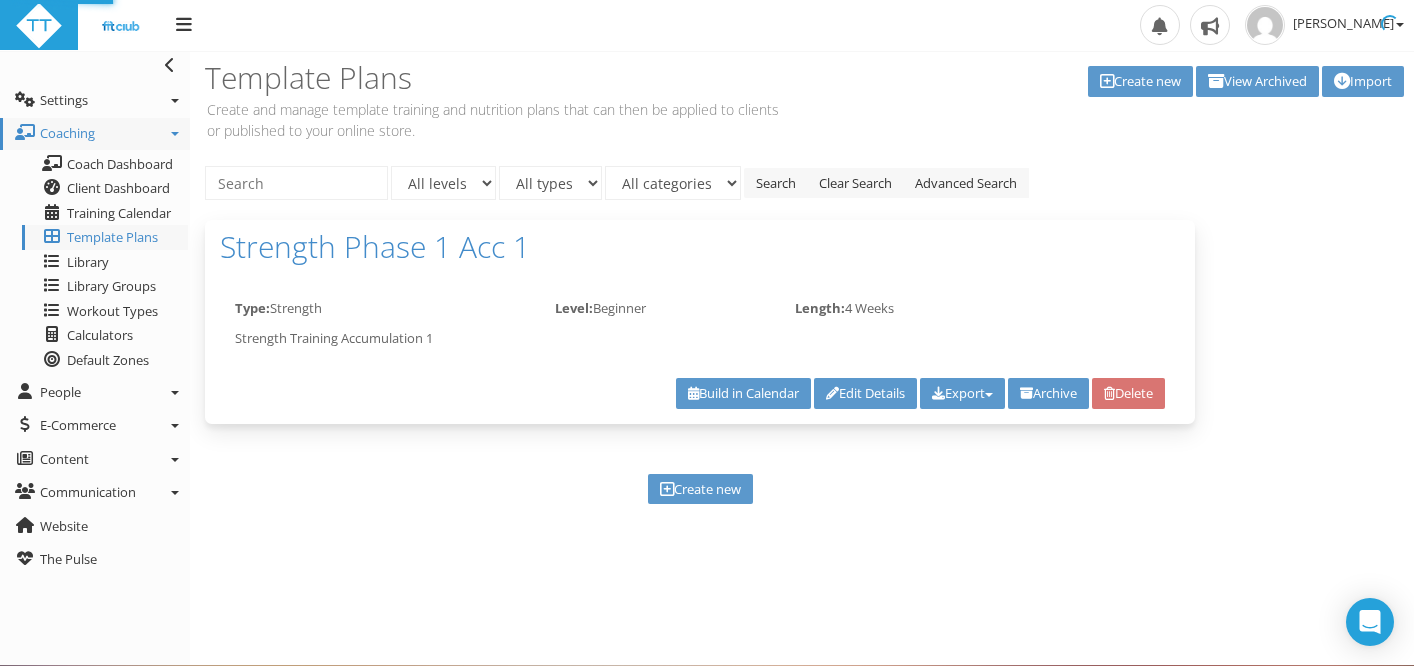 scroll, scrollTop: 0, scrollLeft: 0, axis: both 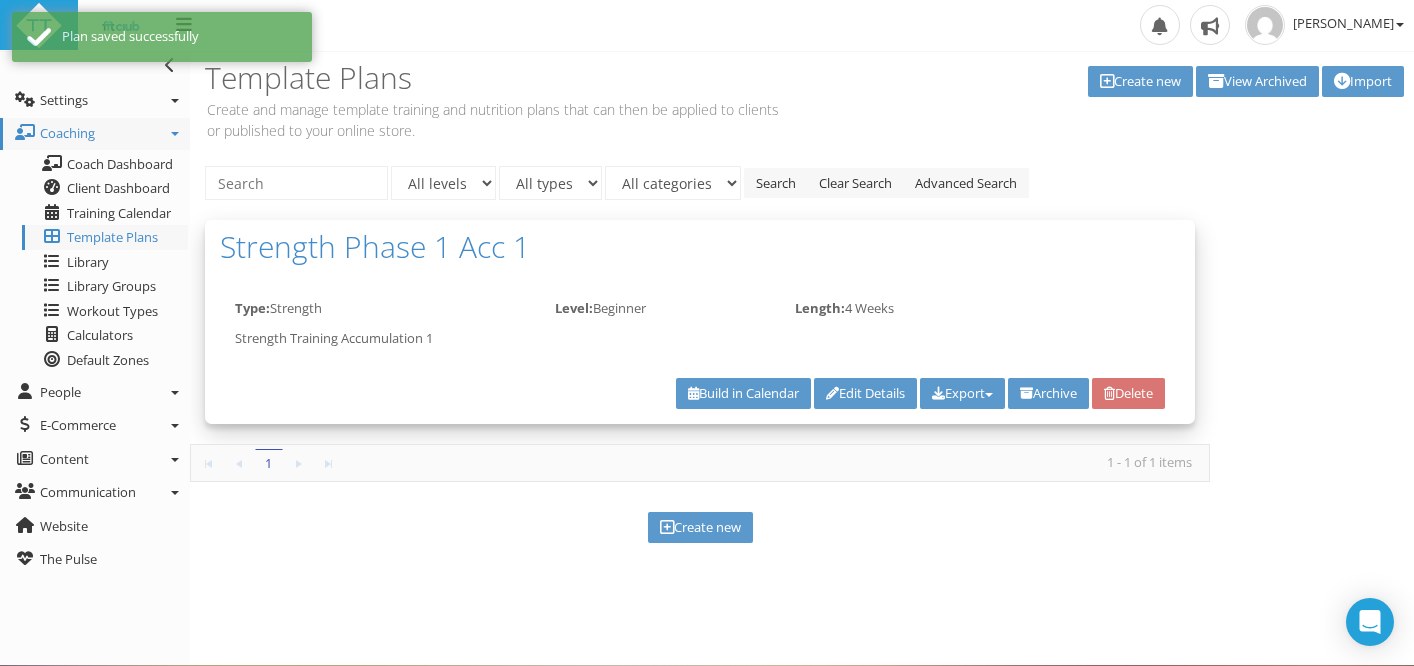 click on "Strength Training Accumulation 1" at bounding box center [700, 339] 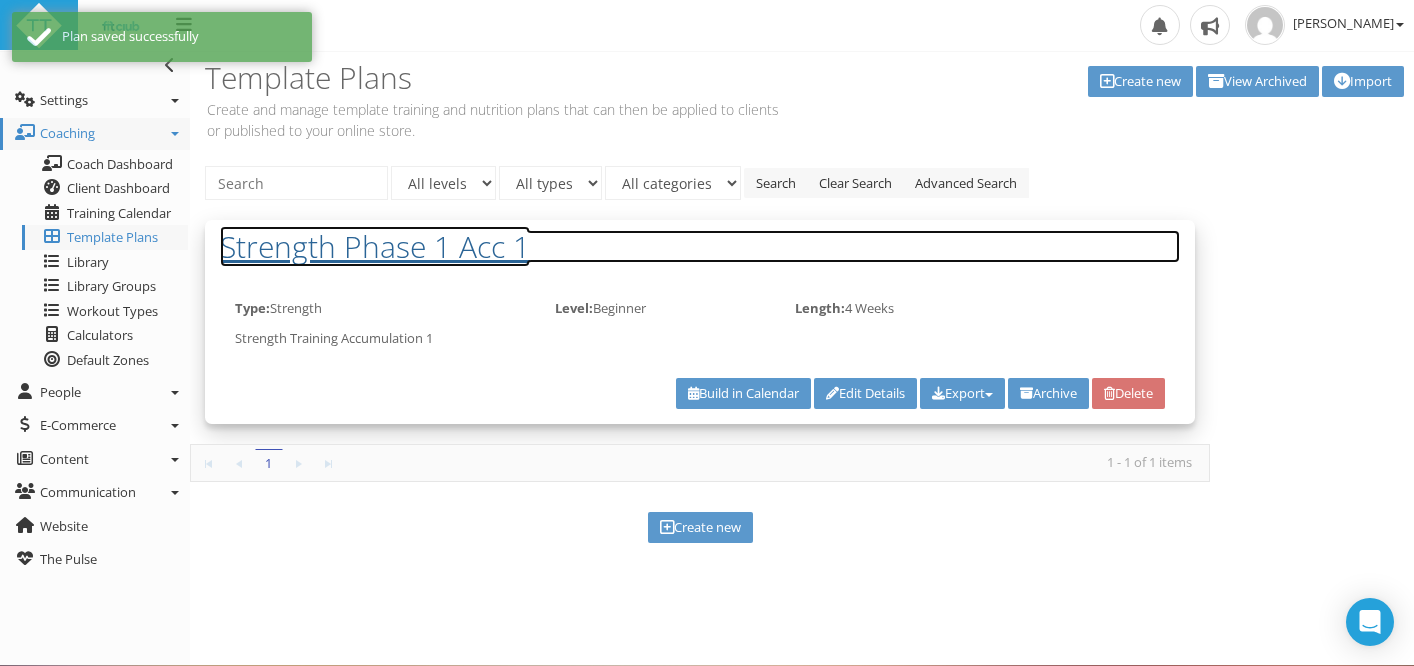 click on "Strength Phase 1 Acc 1" at bounding box center (700, 246) 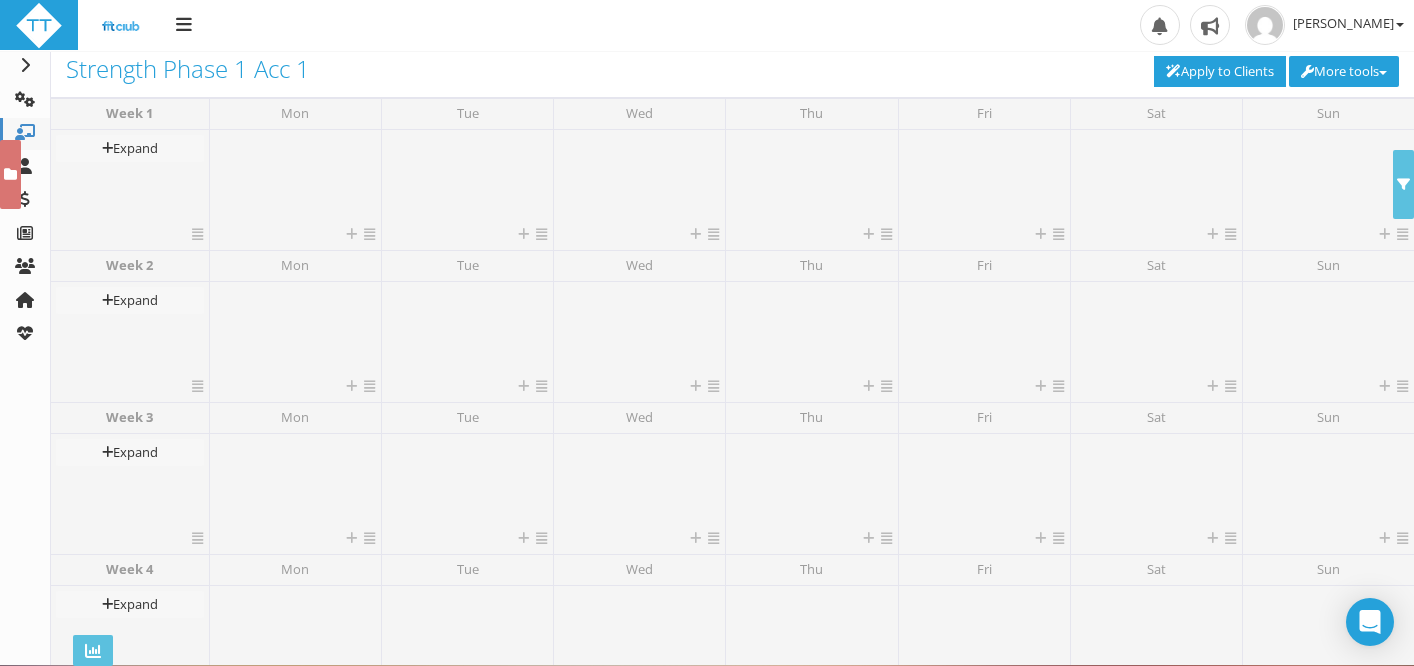 scroll, scrollTop: 0, scrollLeft: 0, axis: both 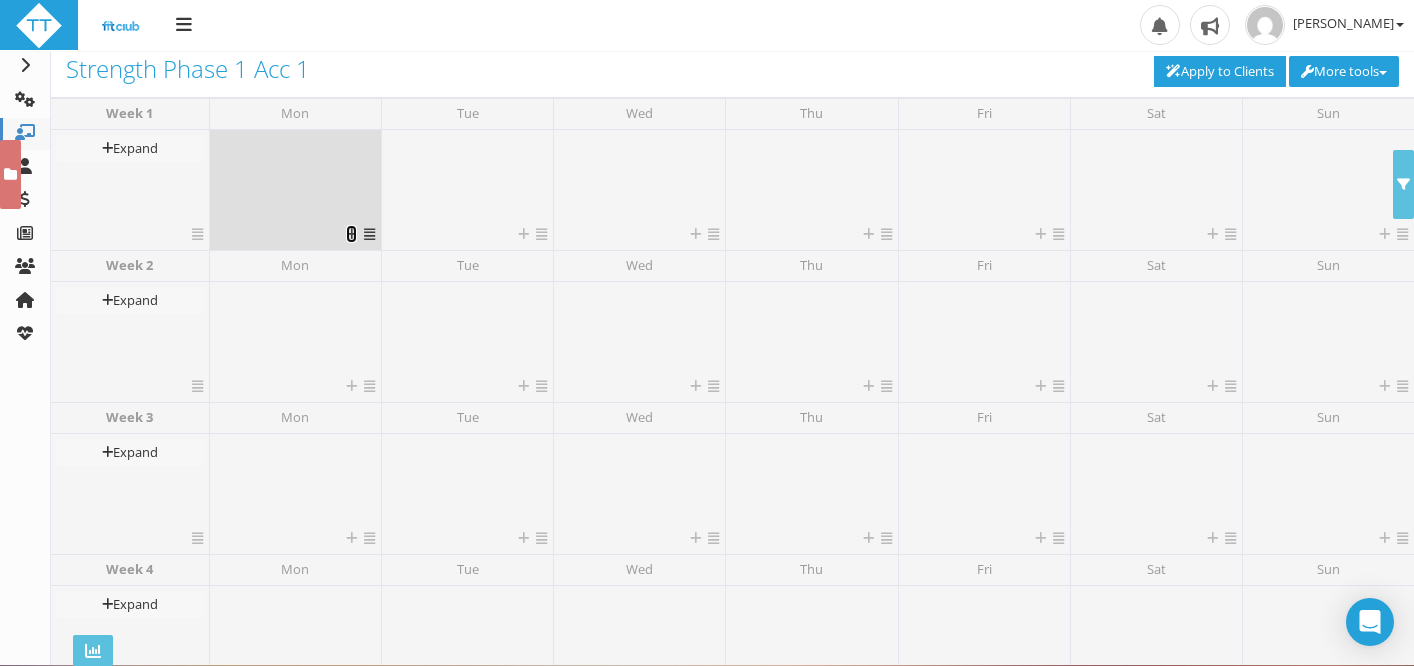 click at bounding box center [351, 234] 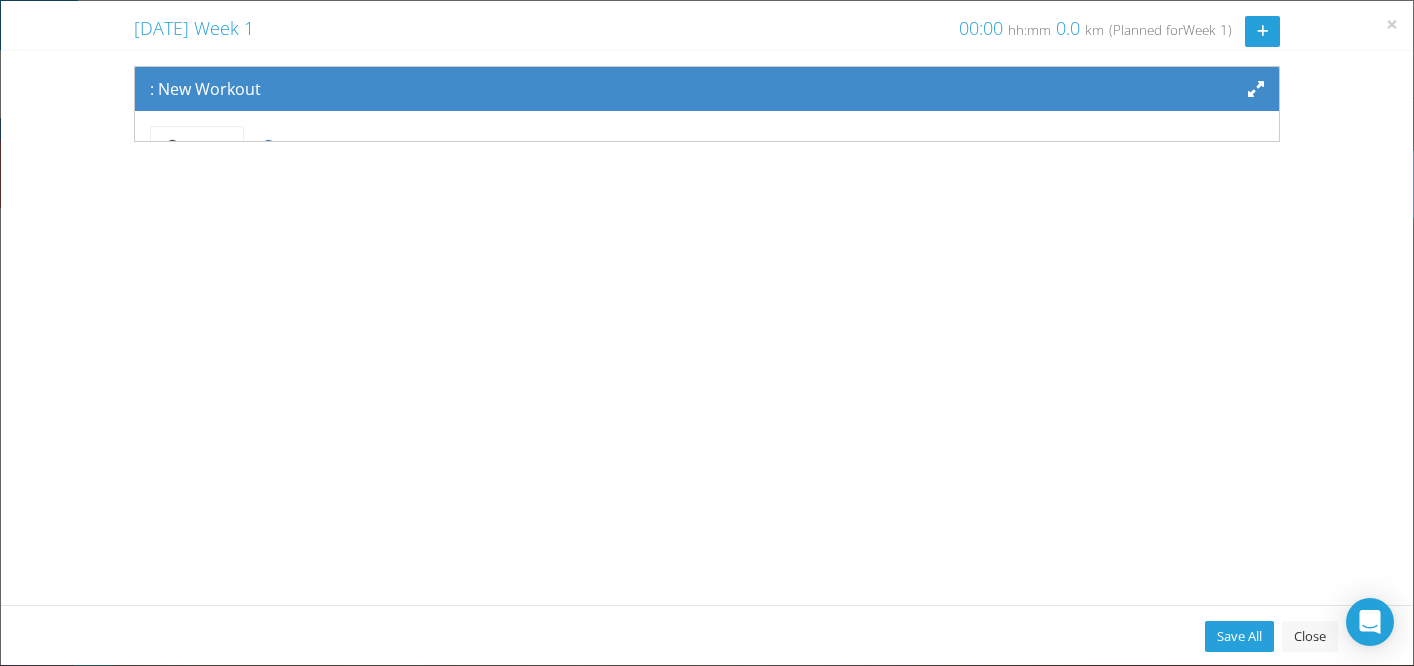 scroll, scrollTop: 165, scrollLeft: 0, axis: vertical 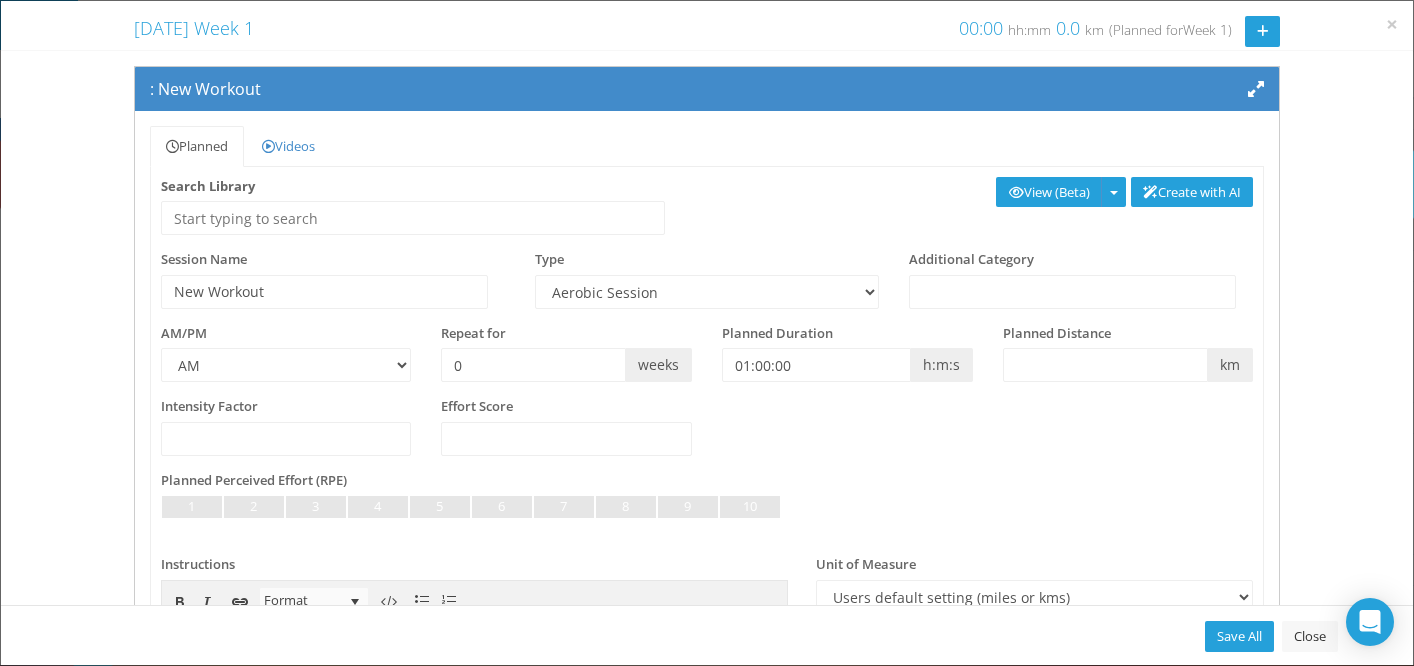 click on "Search Library
Create with AI
View (Beta)
Analyze (Beta)" at bounding box center (707, 214) 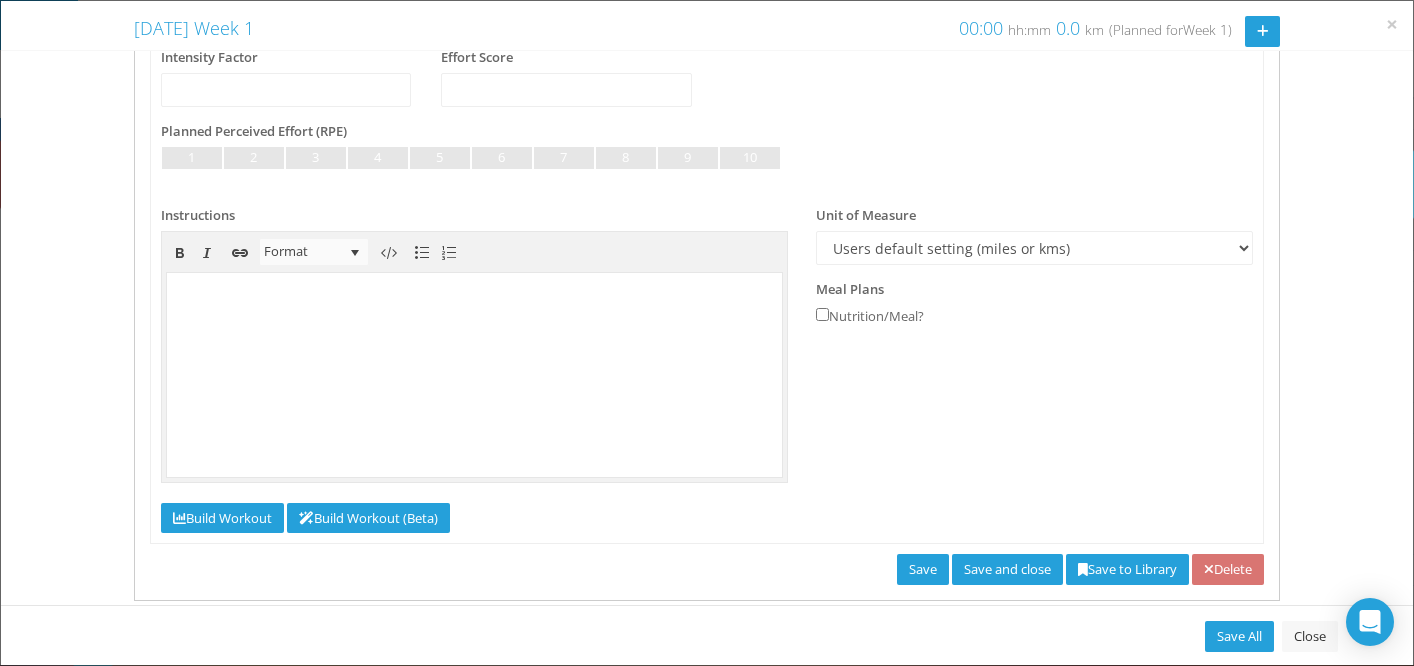 scroll, scrollTop: 337, scrollLeft: 0, axis: vertical 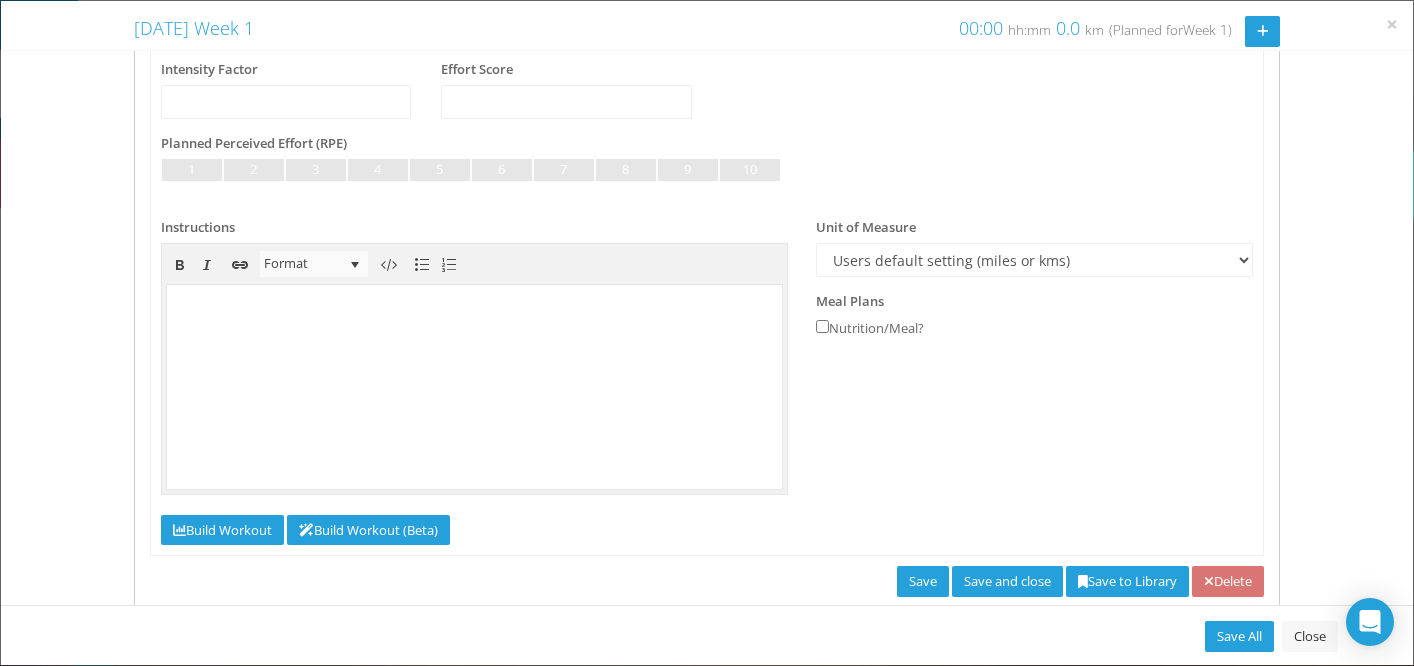 click on "Unit of Measure
Users default setting (miles or kms)
Meters
Yards" at bounding box center (1035, 247) 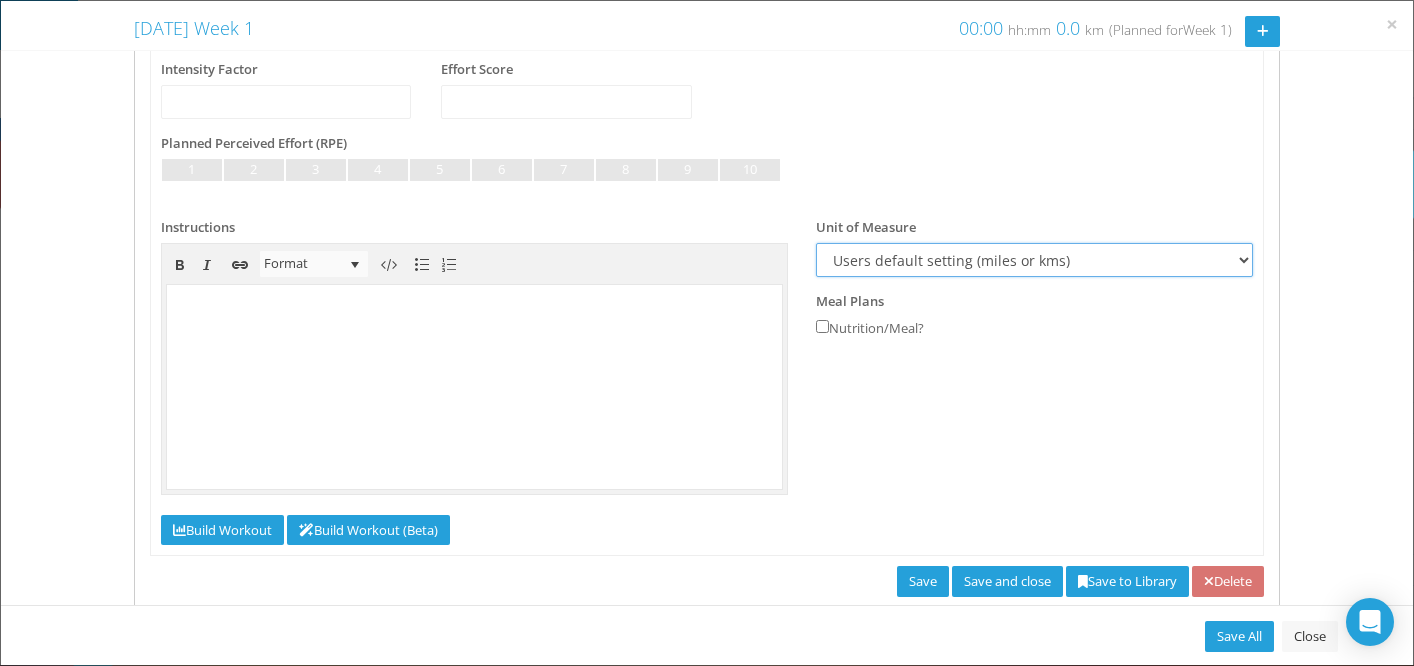 click on "Users default setting (miles or kms)
Meters
Yards" at bounding box center (1035, 260) 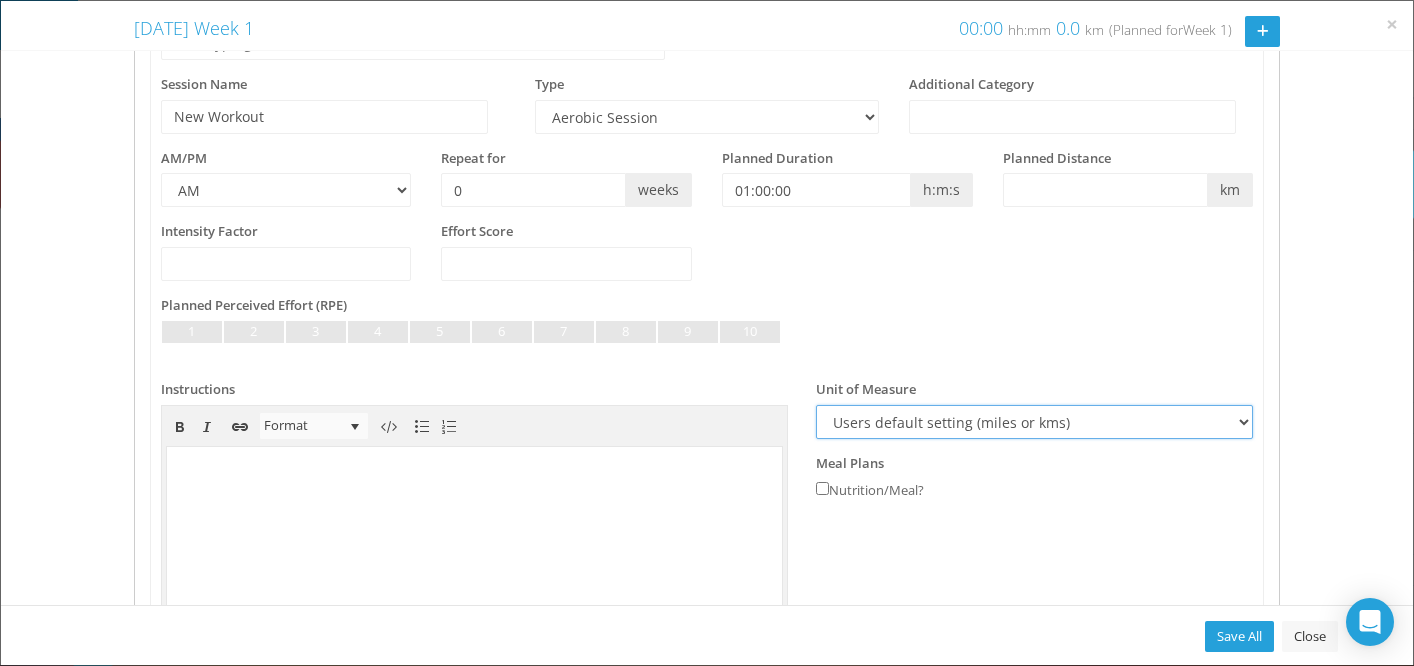 scroll, scrollTop: 0, scrollLeft: 0, axis: both 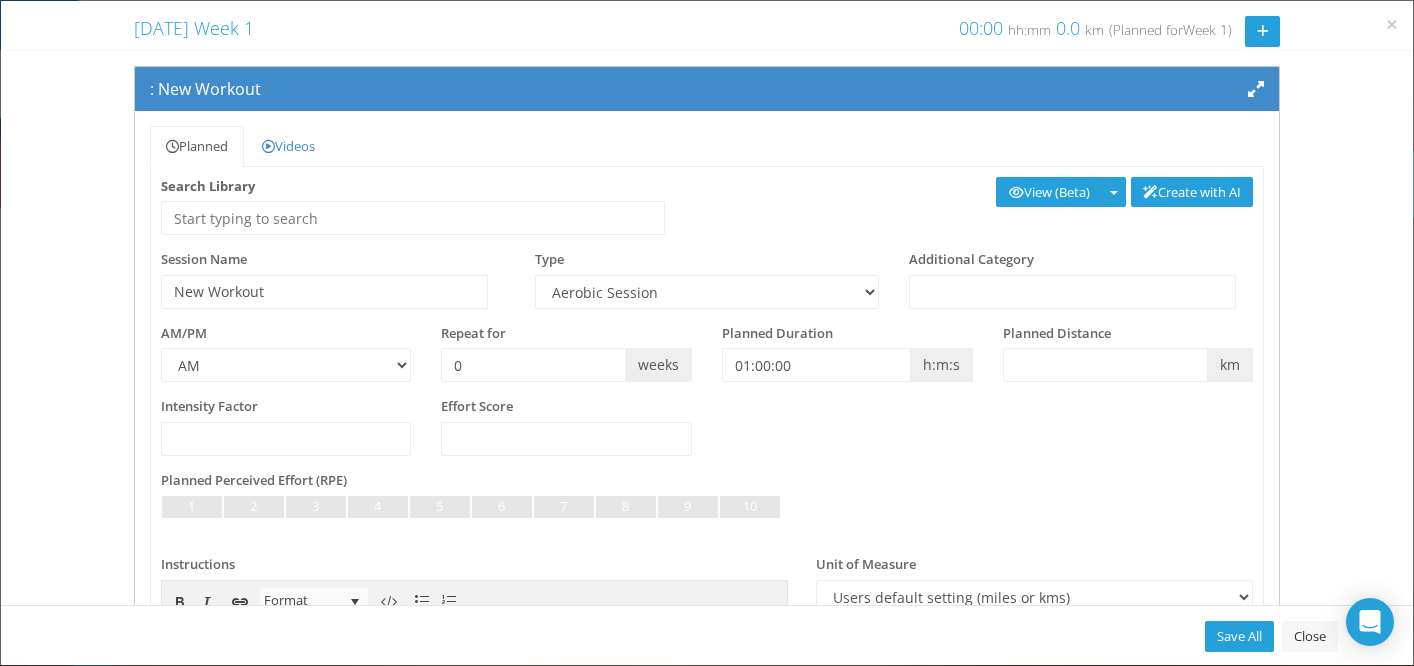 click on "Type
Aerobic Session
Alpine Climbing
Assessment
Availability
Bike Paddle
Bouldering
Brick
Camp
Conditioning
Core
[MEDICAL_DATA]
CrossFit
Custom
Cycling
Downwind
Education
Event
Fat Loss
Fitness Class
Gravel
Gymnastics
Hiking
Hyrox
Ice Climbing
Indoor Cycling
Information/Guidance
Kayaking
Lap Swimming
Meal - Breakfast
Meal - Dinner
Meal - Lunch
Meal - Snack
Meal-Preparation
Meditation
Mindfulness
Mindset
Mobility and Flexibility
Mountain Biking
Multisport
[MEDICAL_DATA] Racing
Open Water Swimming
Other
Pack Walk
PaddleFit
Post-Training Nutrition
Power Hiking
Preparation Phase
Pre-Training Nutrition
Race
Rest
Retreat
Rock Climbing
Rowing
Running
Ski Touring
Stair Climbing
Strength
SUP
Surfing
Surfski
Swimming
Technique
Trail Running
Treadmill
Triathlon" at bounding box center (707, 279) 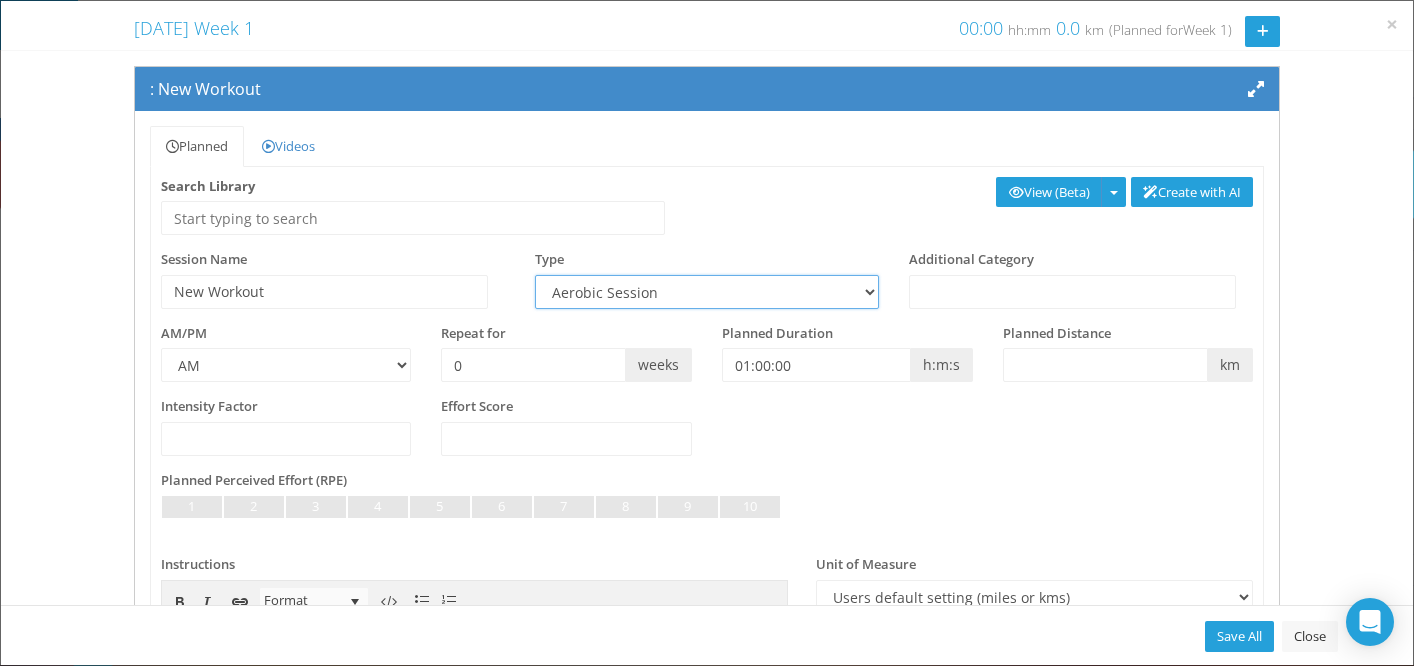 click on "Aerobic Session
Alpine Climbing
Assessment
Availability
Bike Paddle
Bouldering
Brick
Camp
Conditioning
Core
[MEDICAL_DATA]
CrossFit
Custom
Cycling
Downwind
Education
Event
Fat Loss
Fitness Class
Gravel
Gymnastics
Hiking
Hyrox
Ice Climbing
Indoor Cycling
Information/Guidance
Kayaking
Lap Swimming
Meal - Breakfast
Meal - Dinner
Meal - Lunch
Meal - Snack
Meal-Preparation
Meditation
Mindfulness
Mindset
Mobility and Flexibility
Mountain Biking
Multisport
[MEDICAL_DATA] Racing
Open Water Swimming
Other
Pack Walk
PaddleFit
Post-Training Nutrition
Power Hiking
Preparation Phase
Pre-Training Nutrition
Race
Rest
Retreat
Rock Climbing
Rowing
Running
Ski Touring
Stair Climbing
Strength
SUP
Surfing
Surfski
Swimming
Technique
Trail Running
Treadmill
Triathlon
Underwater treadmill
Vasa swim bench
Walking
Warm up
Water Sports
Workshop
XC-Ski
Yoga" at bounding box center (707, 292) 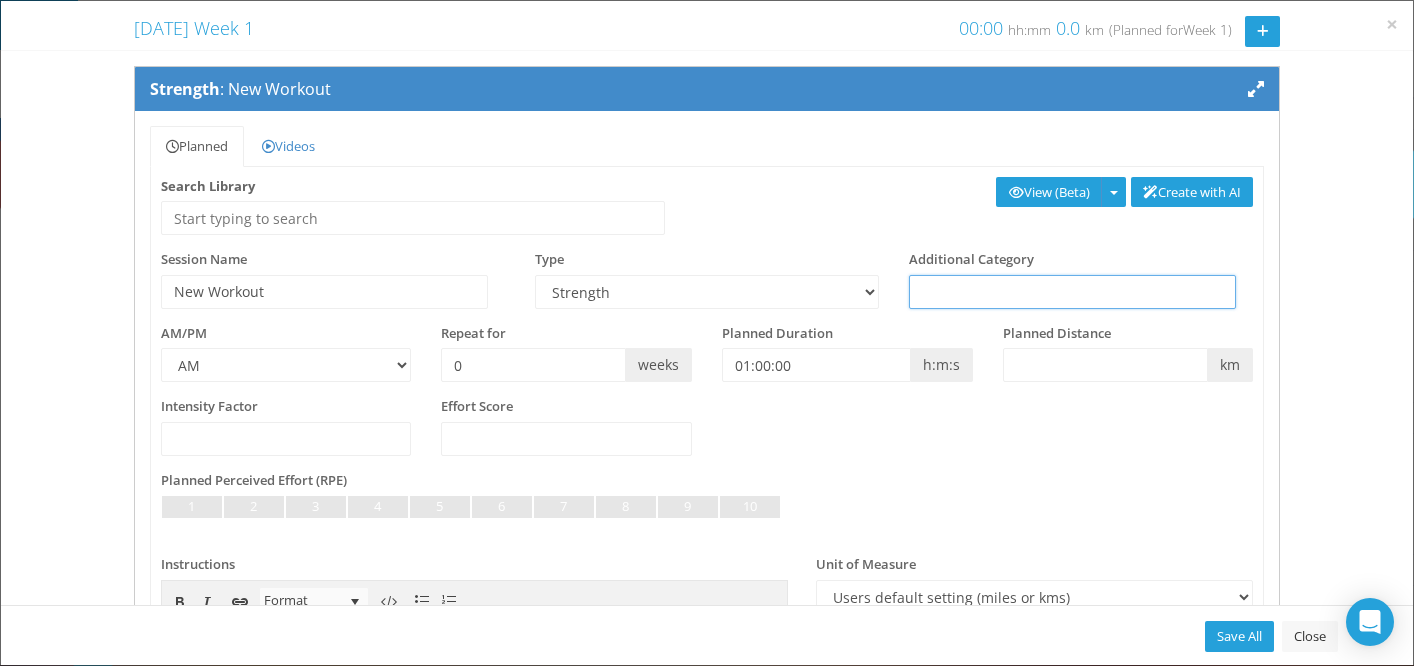 click at bounding box center (1072, 292) 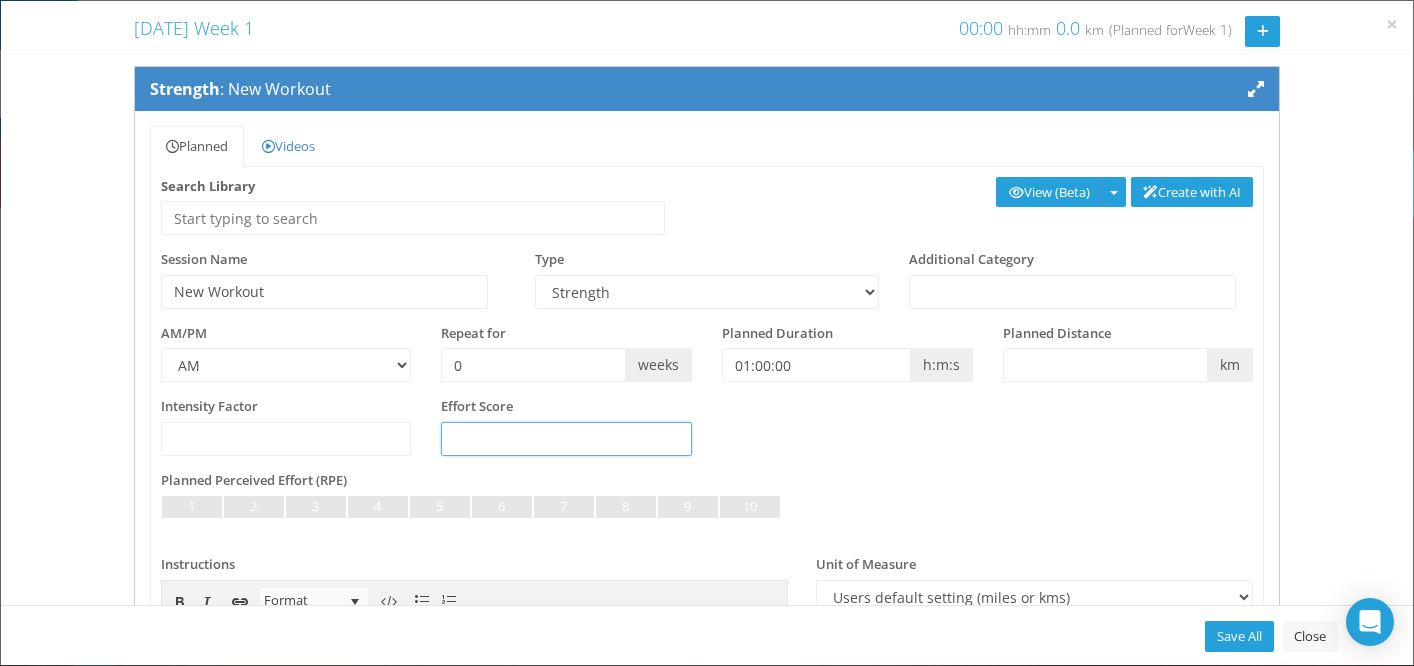 click on "Intensity Factor
Effort Score" at bounding box center [707, 434] 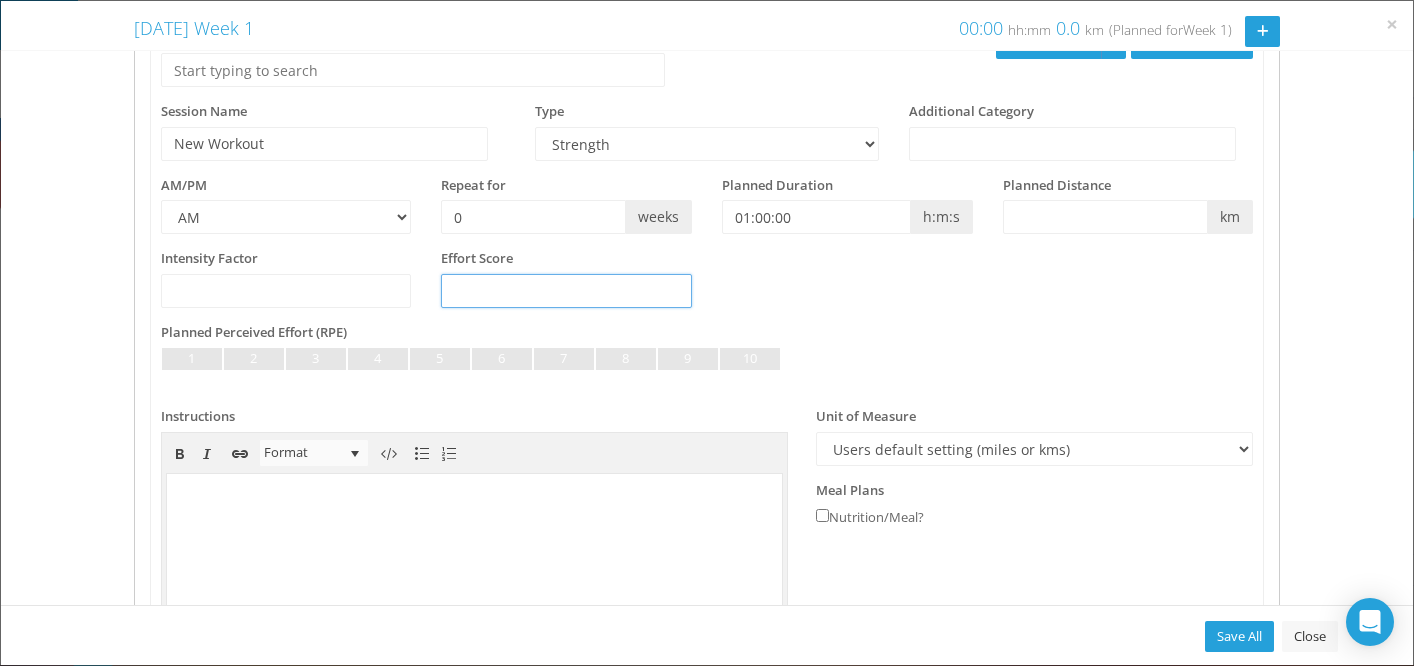 scroll, scrollTop: 155, scrollLeft: 0, axis: vertical 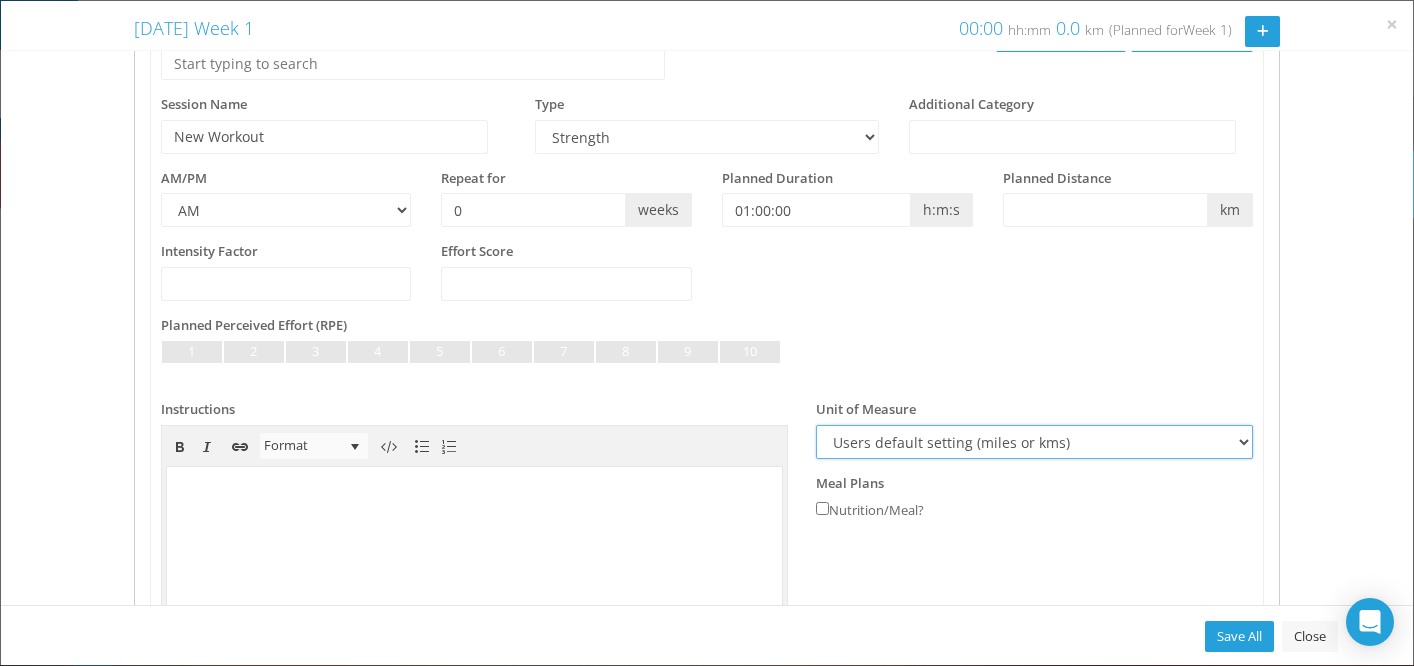 click on "Users default setting (miles or kms)
Meters
Yards" at bounding box center (1035, 442) 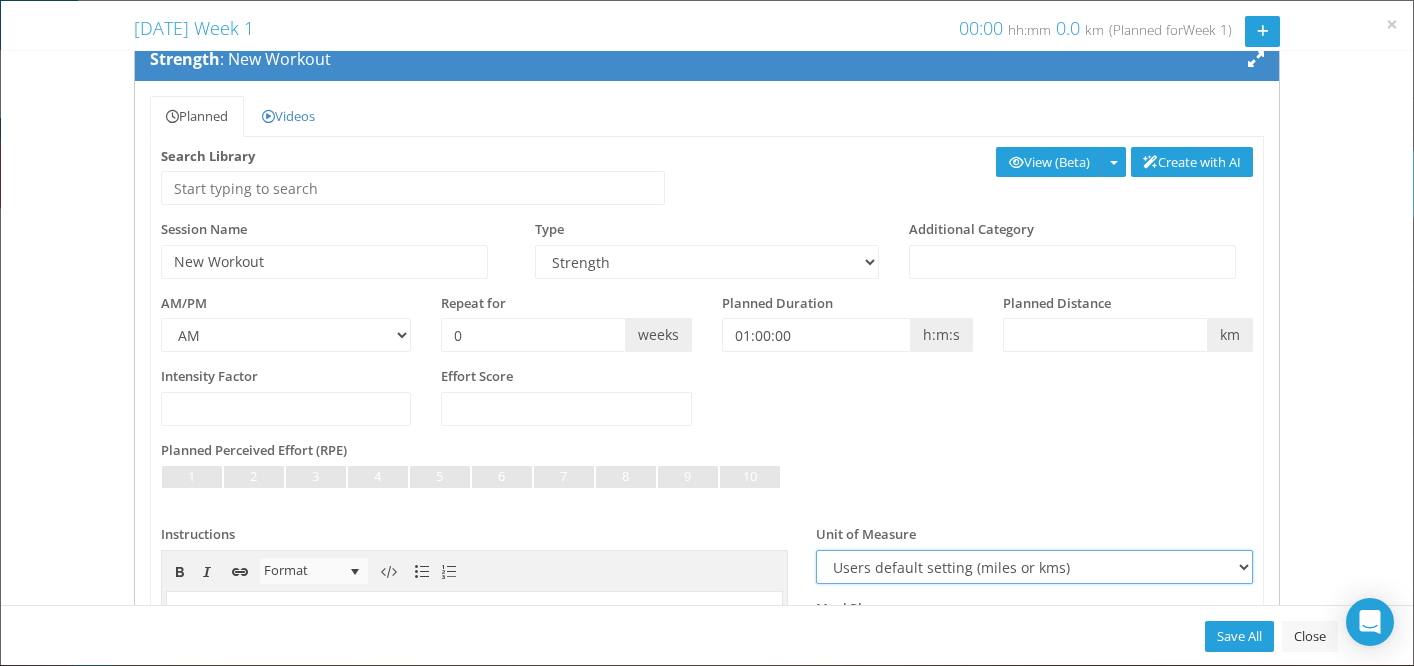 scroll, scrollTop: 0, scrollLeft: 0, axis: both 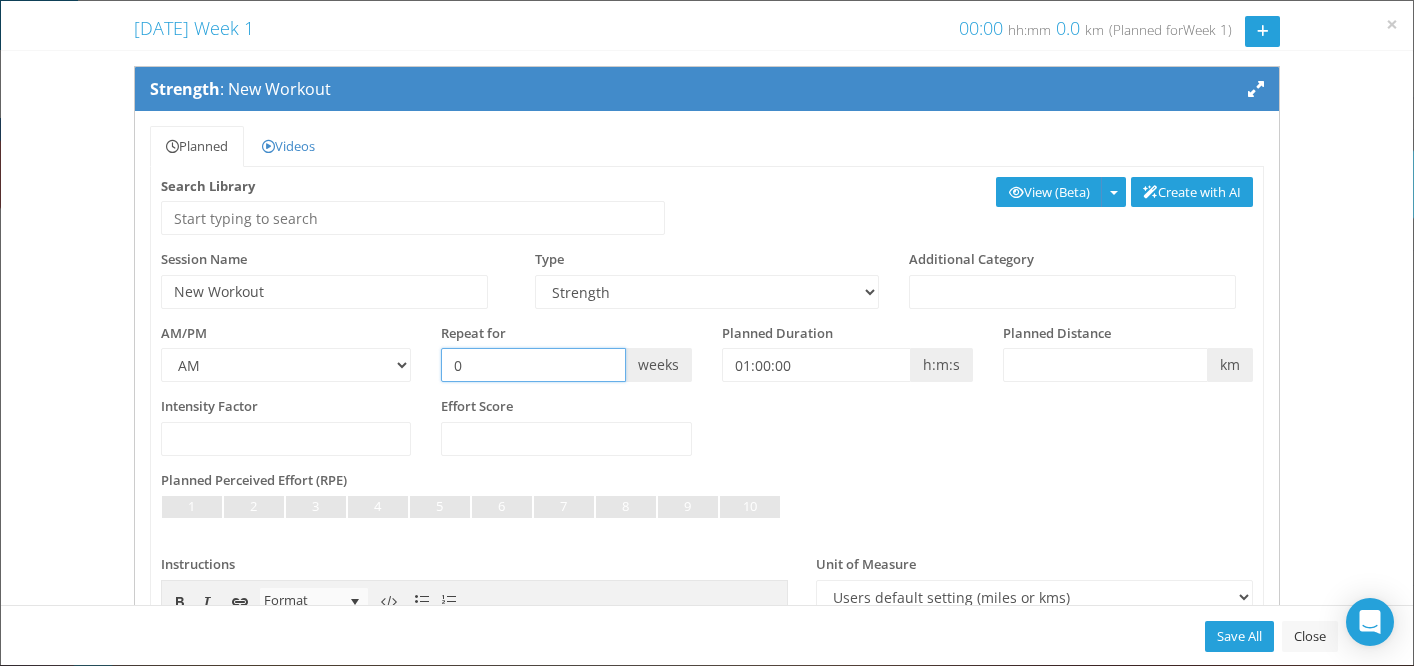 click on "0" at bounding box center (533, 365) 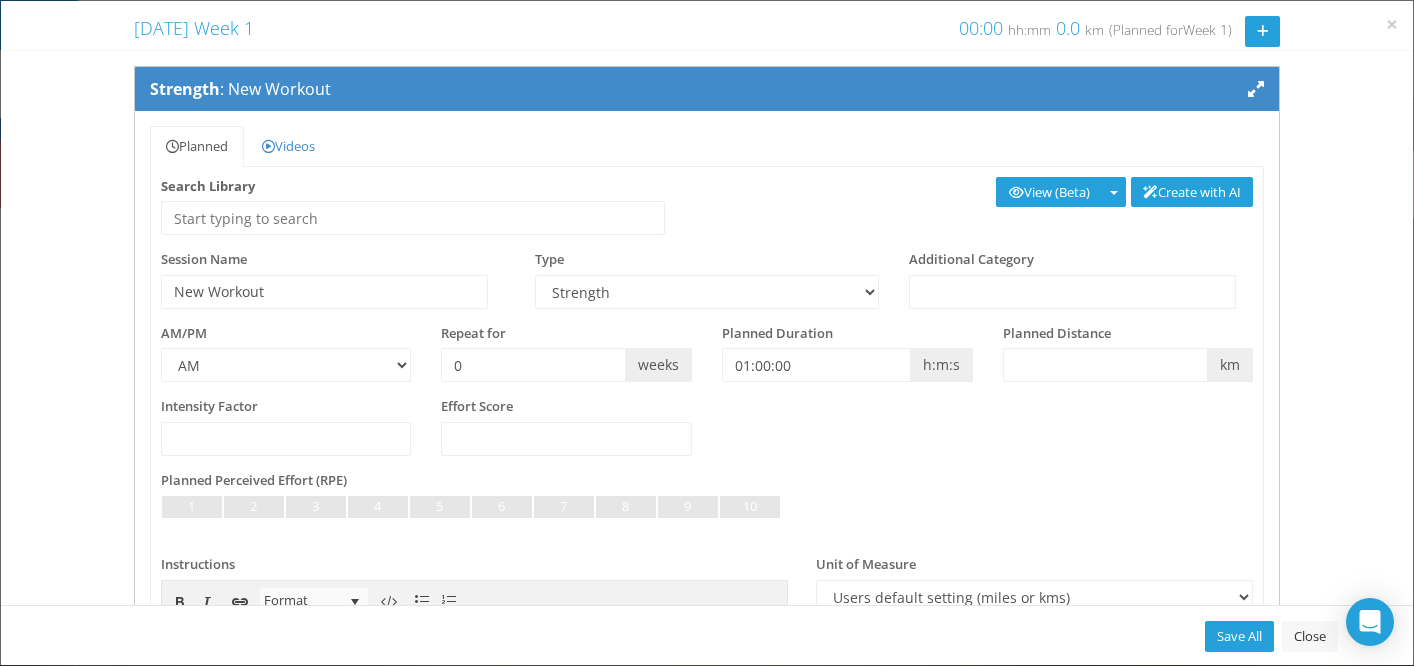 click on "AM/PM
AM
PM" at bounding box center (286, 353) 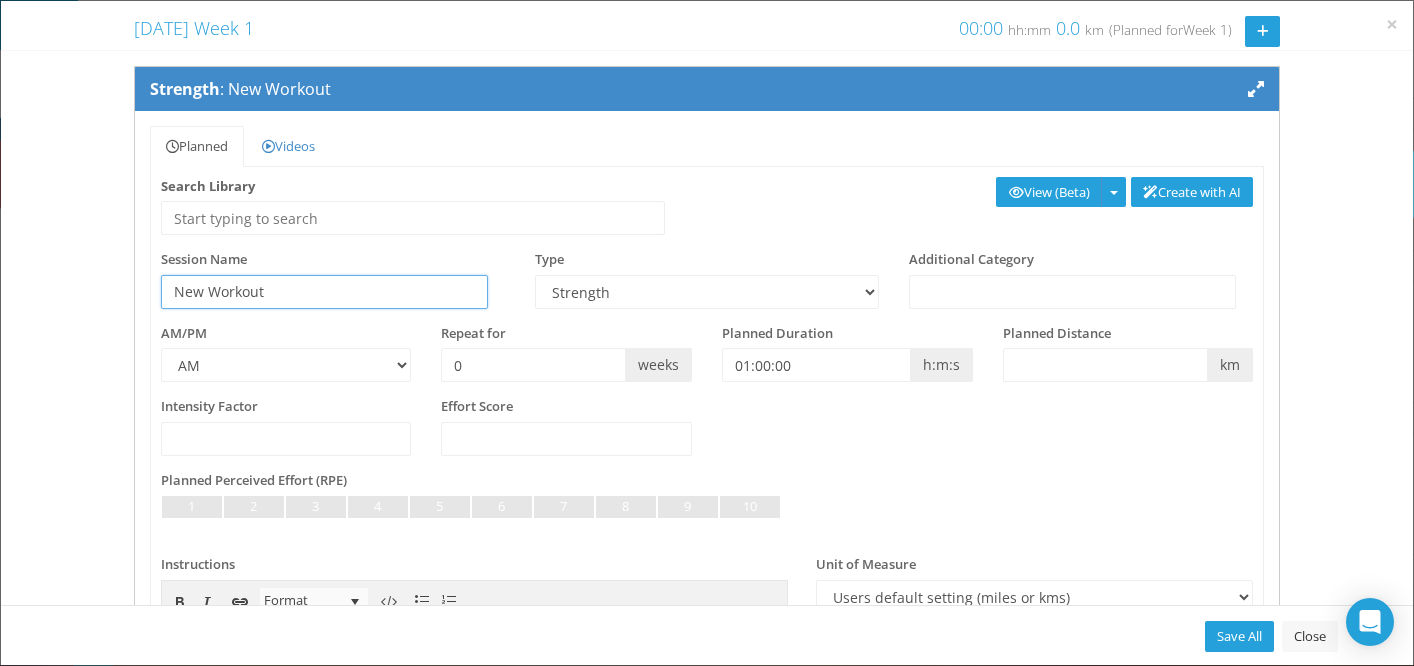 click on "New Workout" at bounding box center (324, 292) 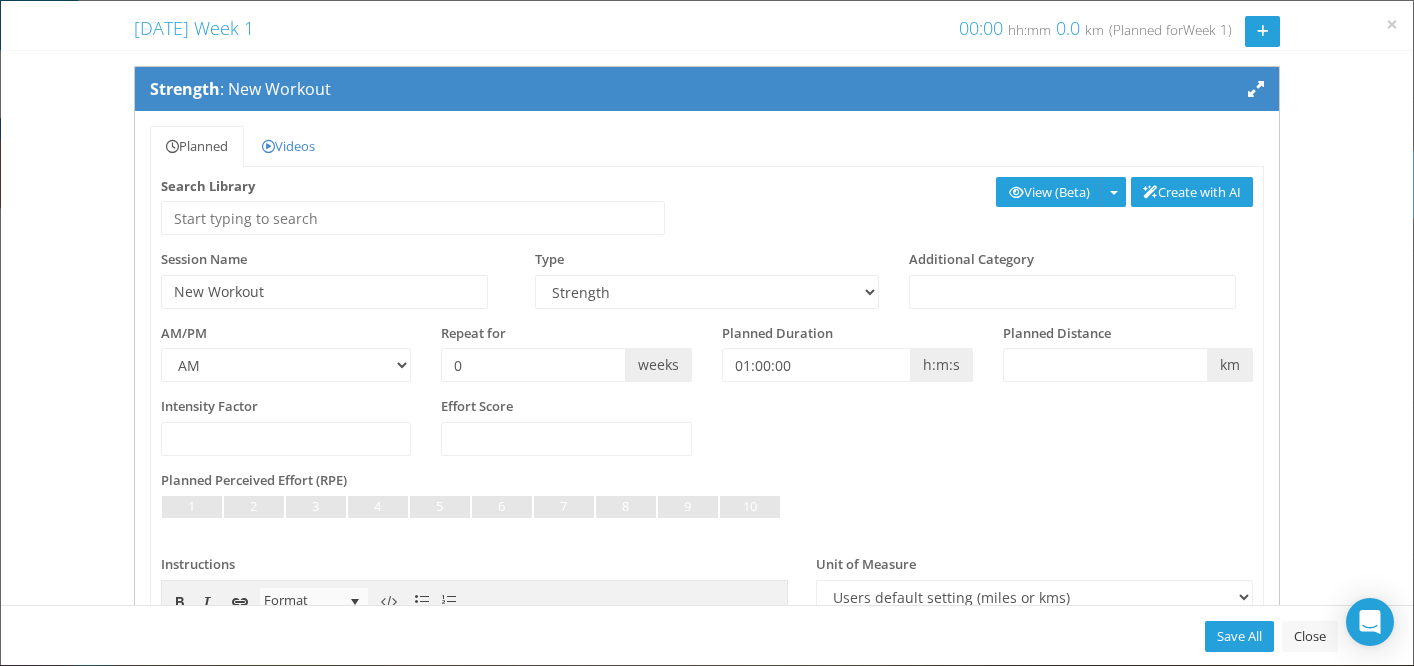 click on "Search Library" at bounding box center (426, 206) 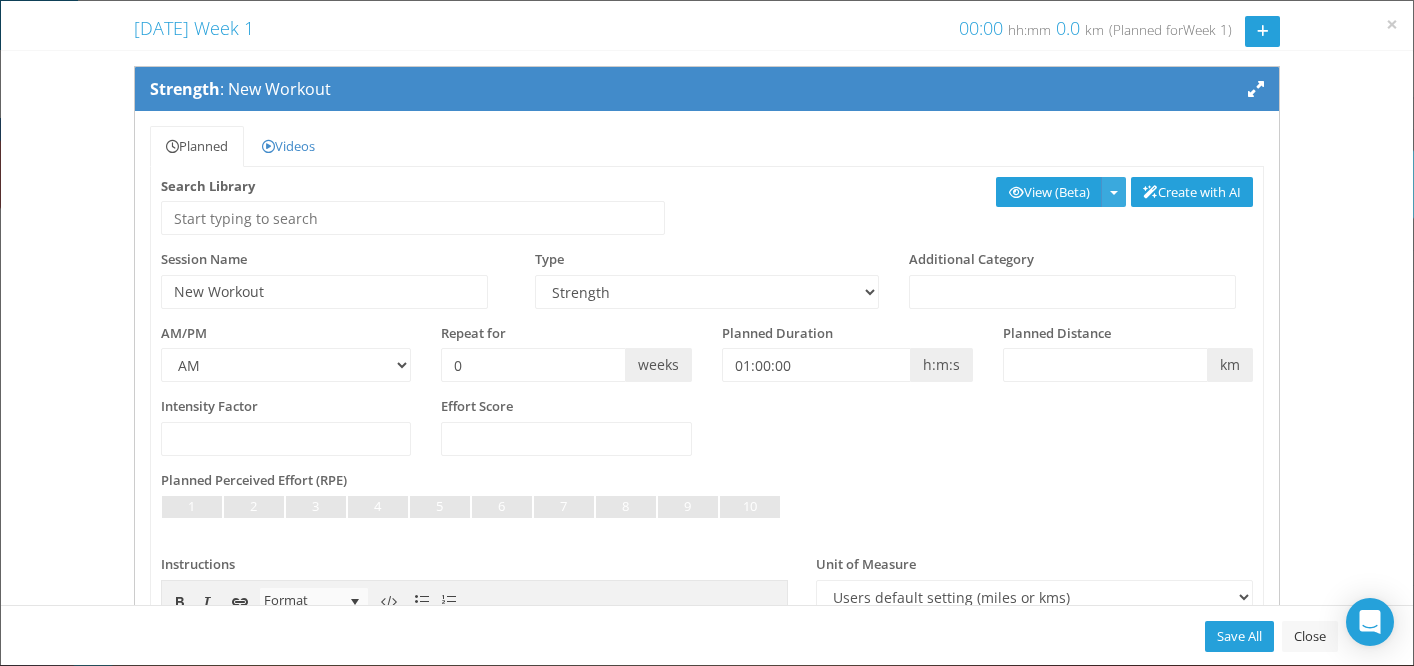 click at bounding box center [1113, 192] 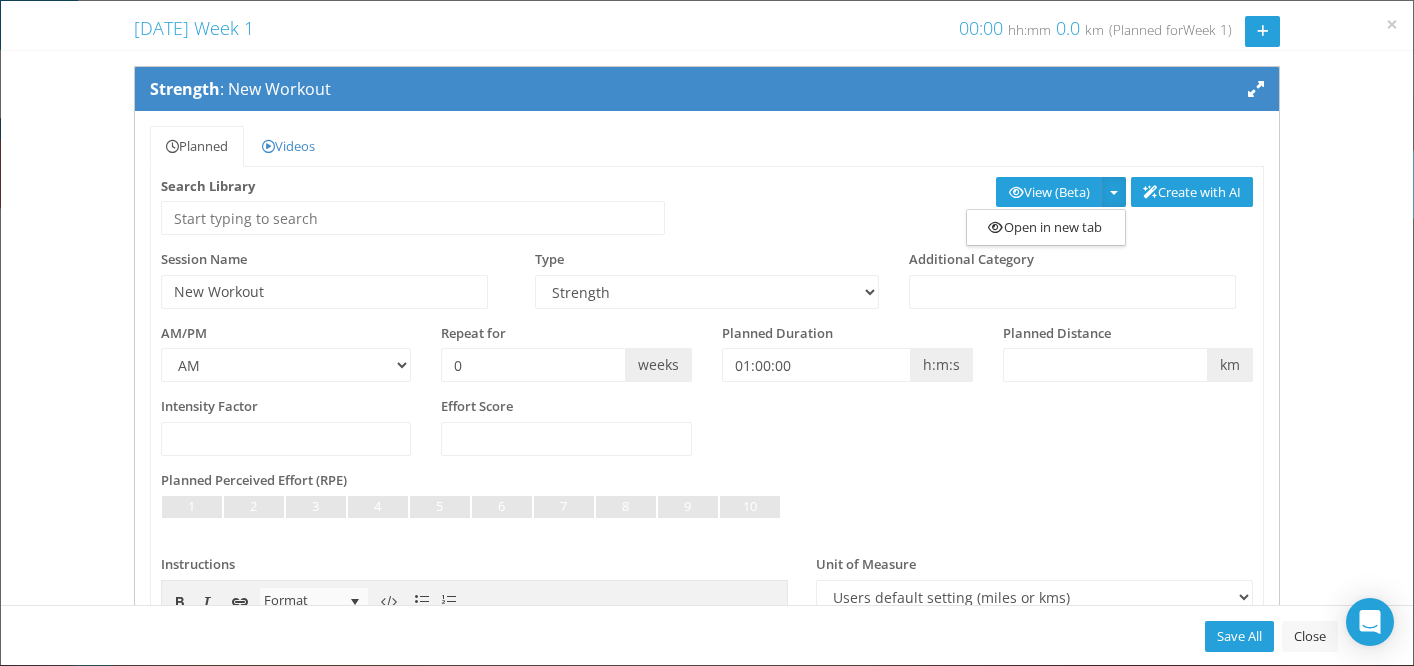 click on "Search Library
Create with AI
View (Beta)
Analyze (Beta)" at bounding box center (707, 214) 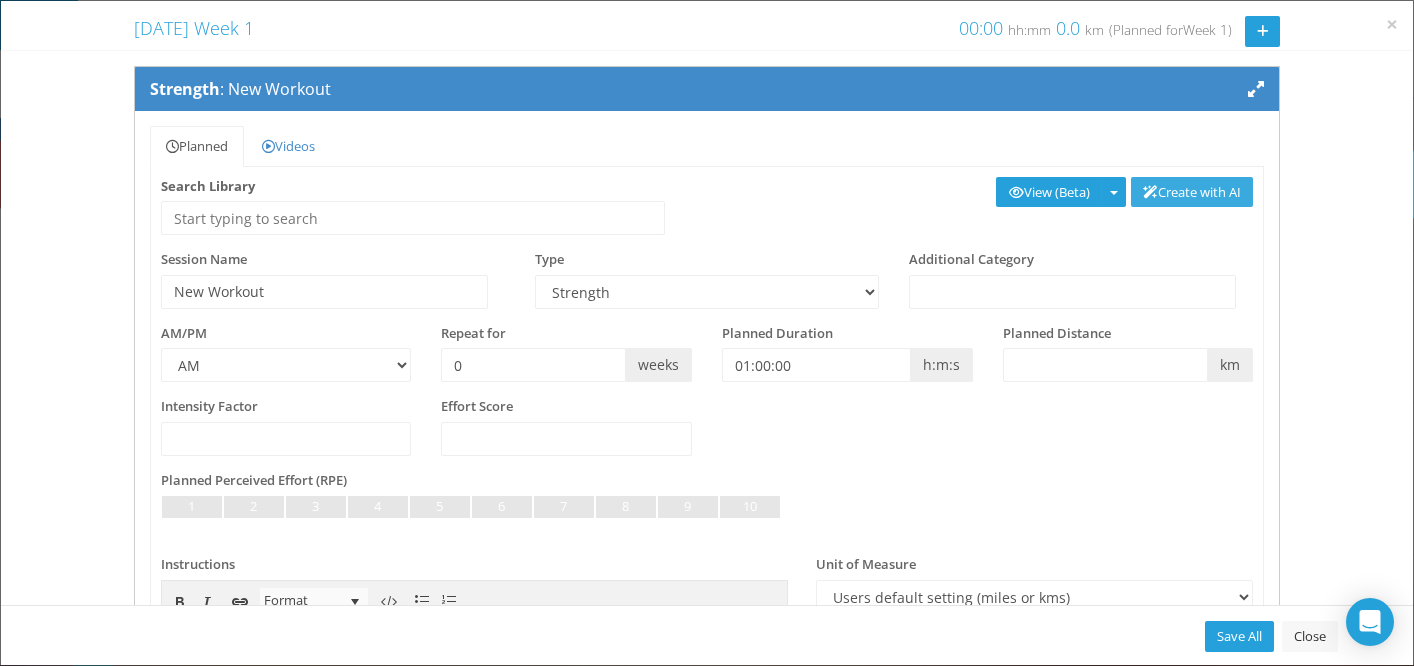 click on "Create with AI" at bounding box center [1192, 192] 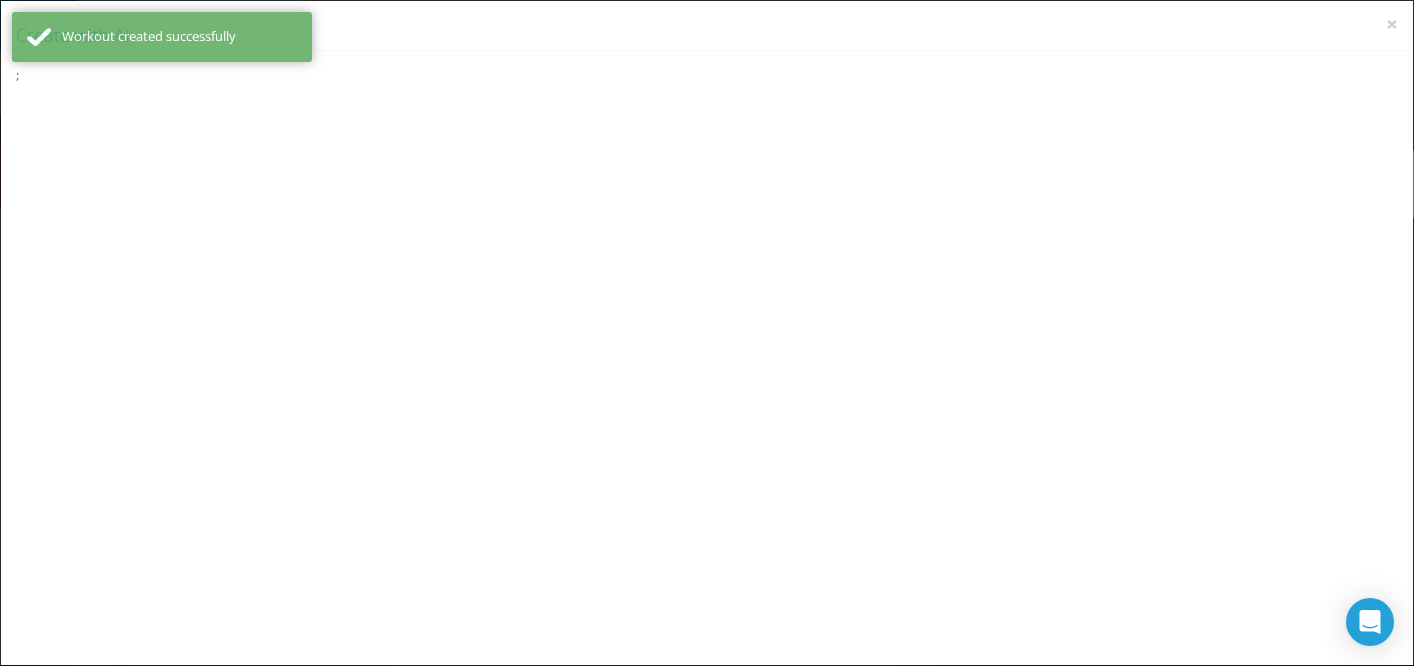 scroll, scrollTop: 0, scrollLeft: 0, axis: both 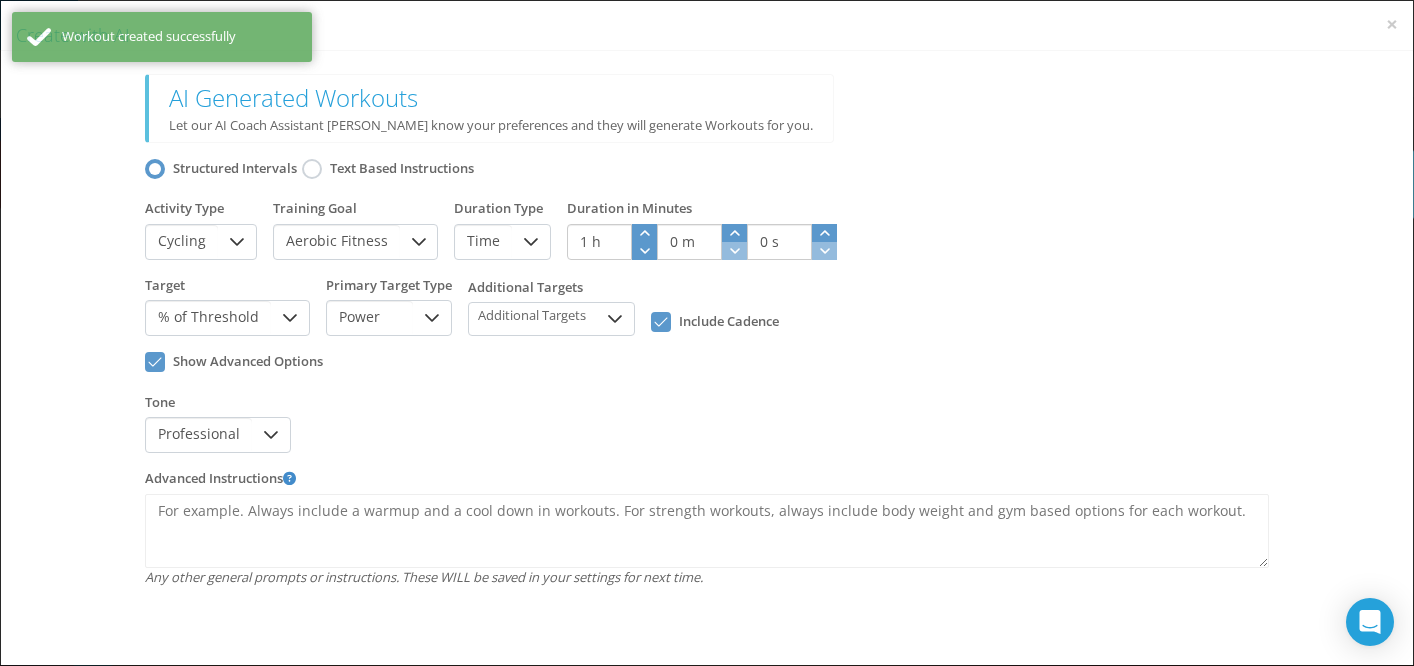 click 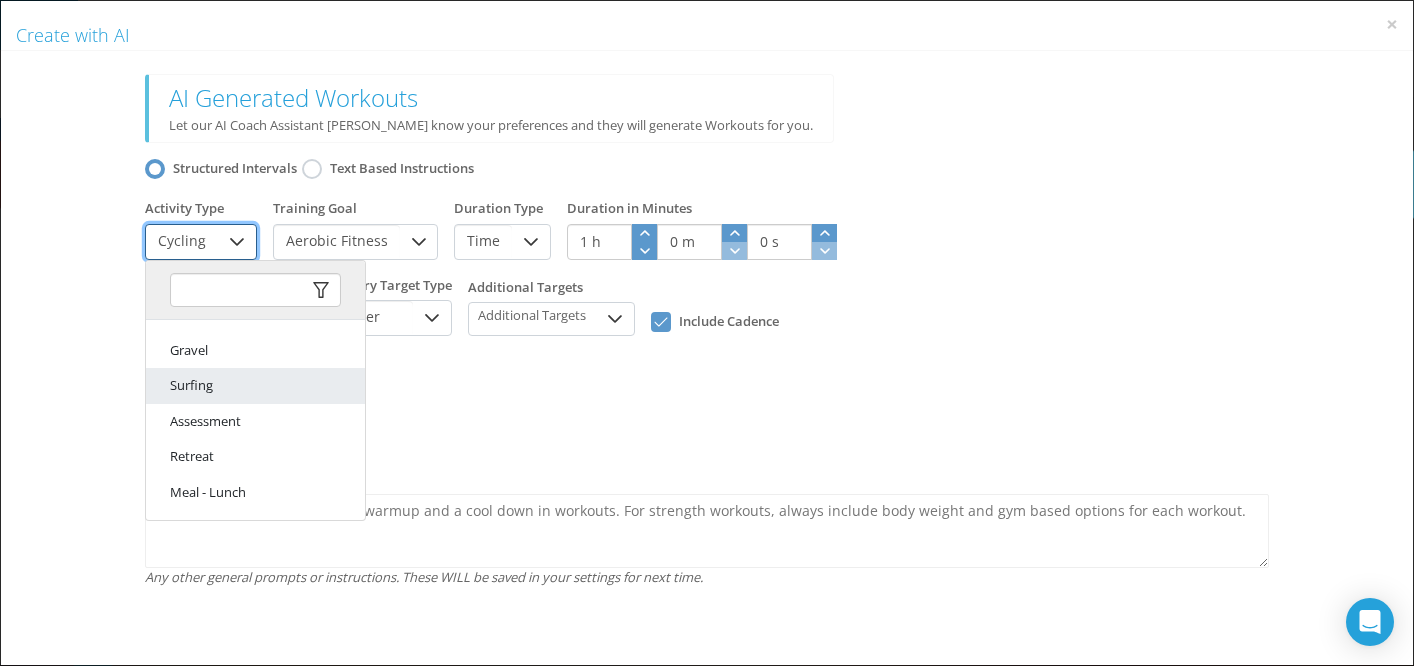 scroll, scrollTop: 2417, scrollLeft: 0, axis: vertical 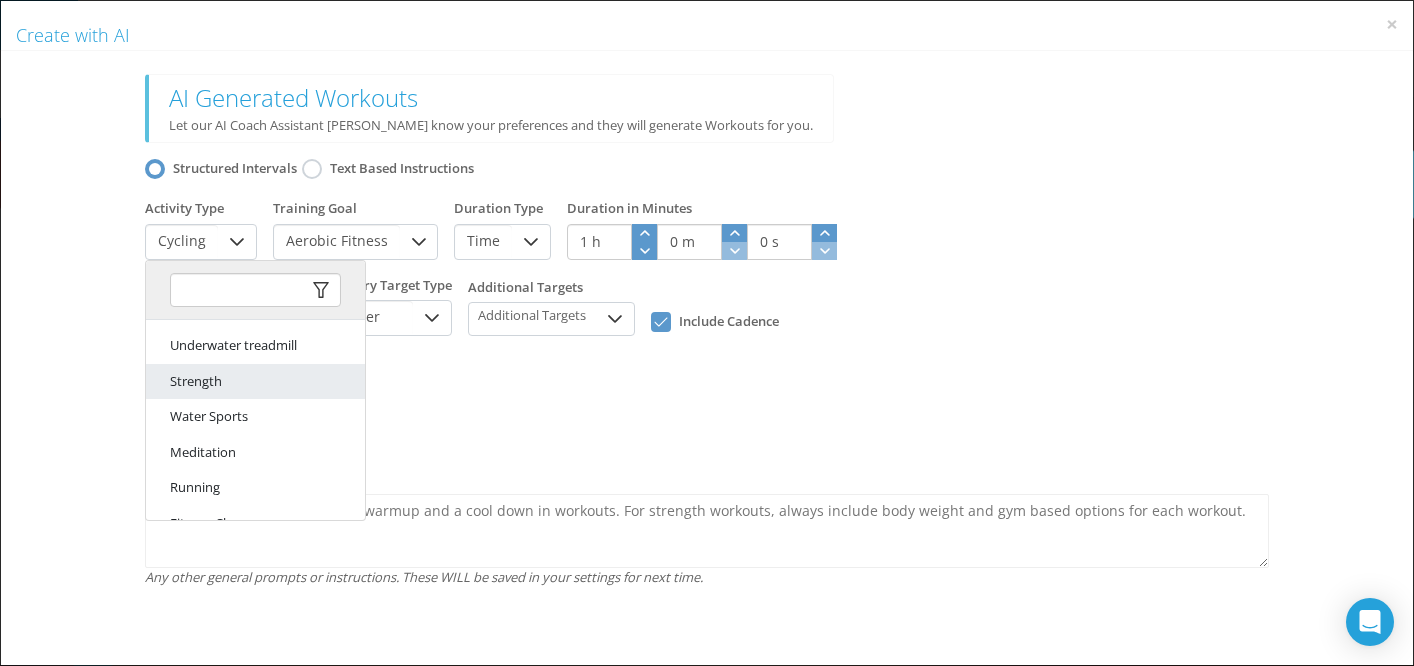 click on "Strength" 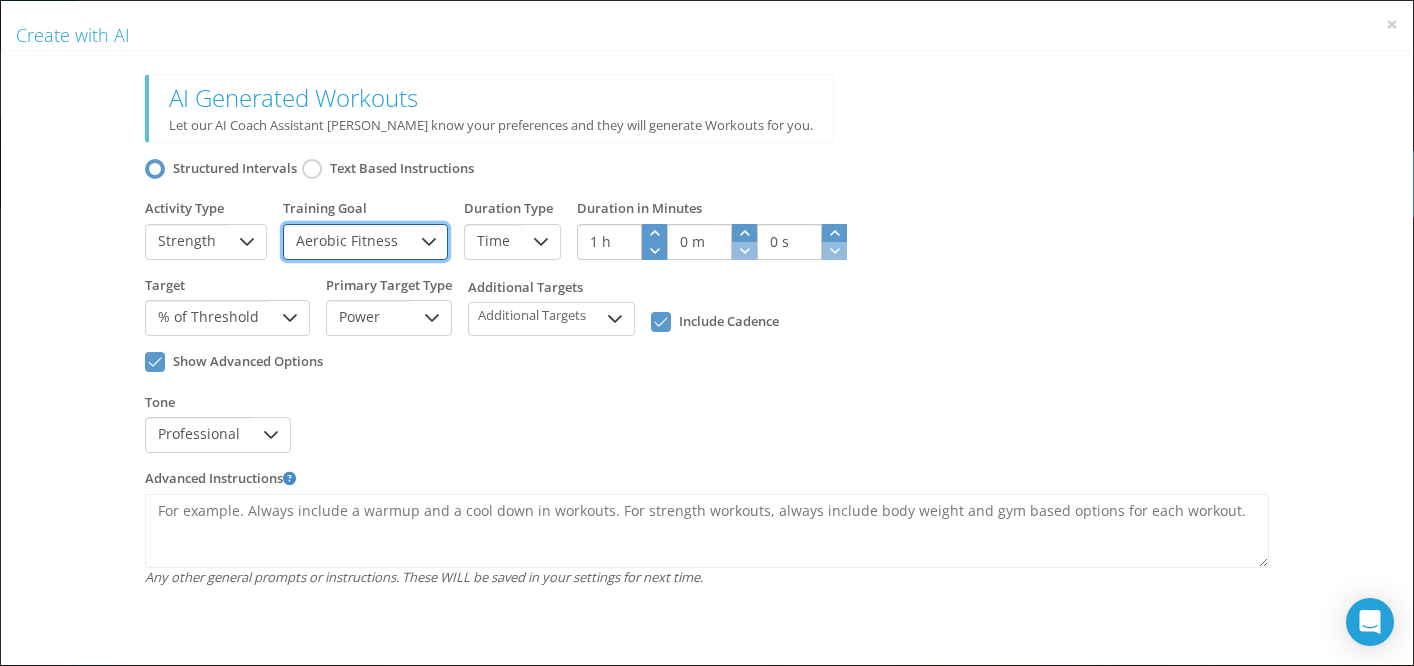 click on "Aerobic Fitness" at bounding box center (347, 242) 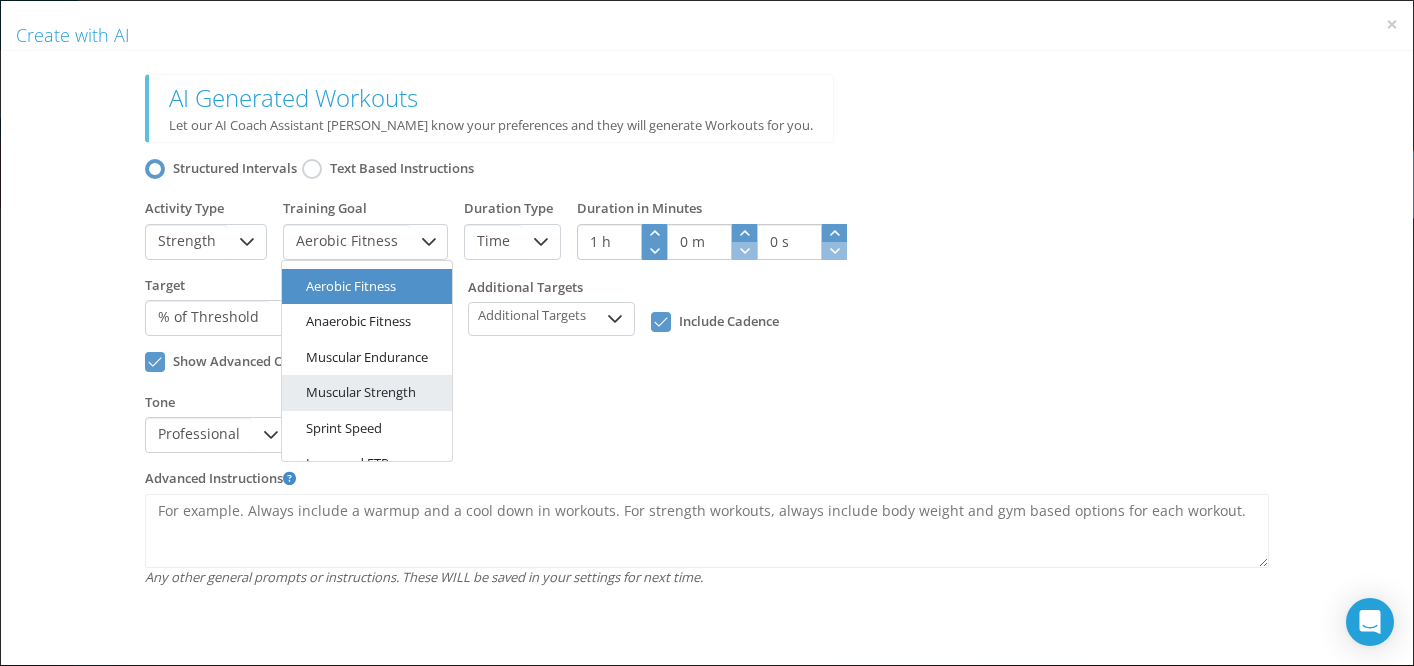 click on "Muscular Strength" 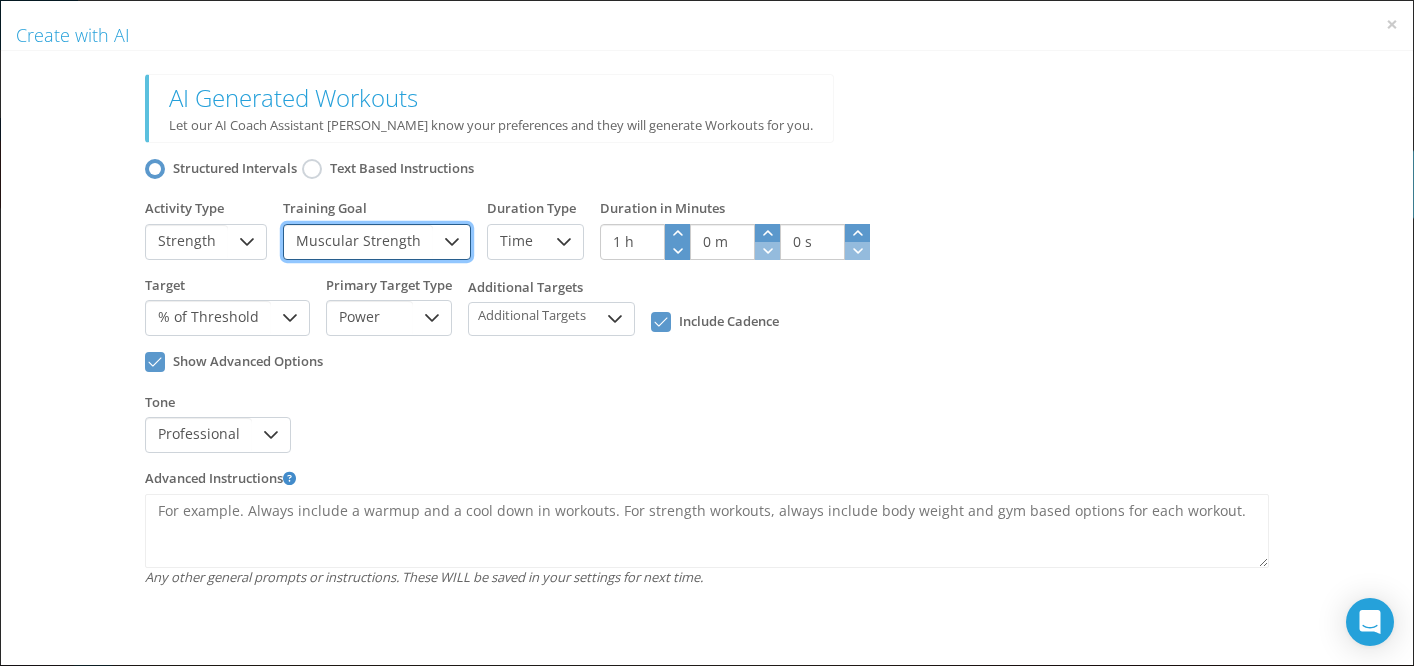 click on "Time" at bounding box center [516, 242] 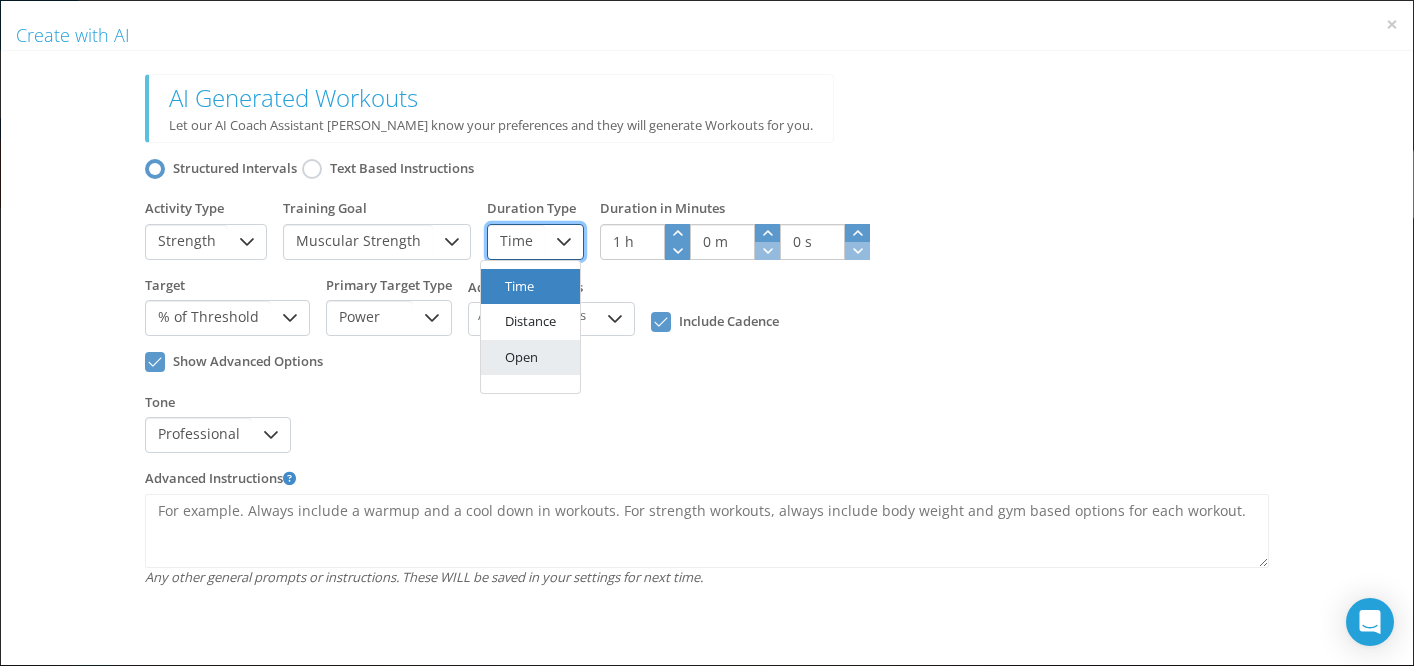 click on "Open" 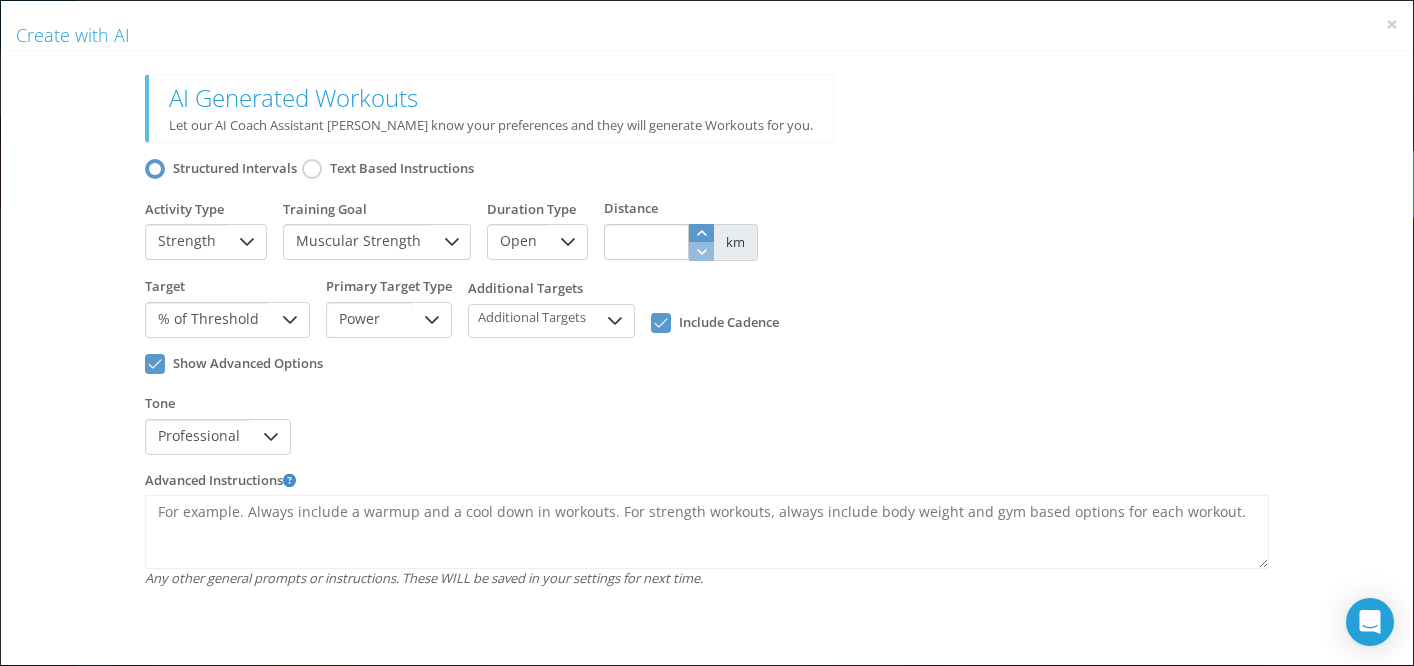 click on "km" 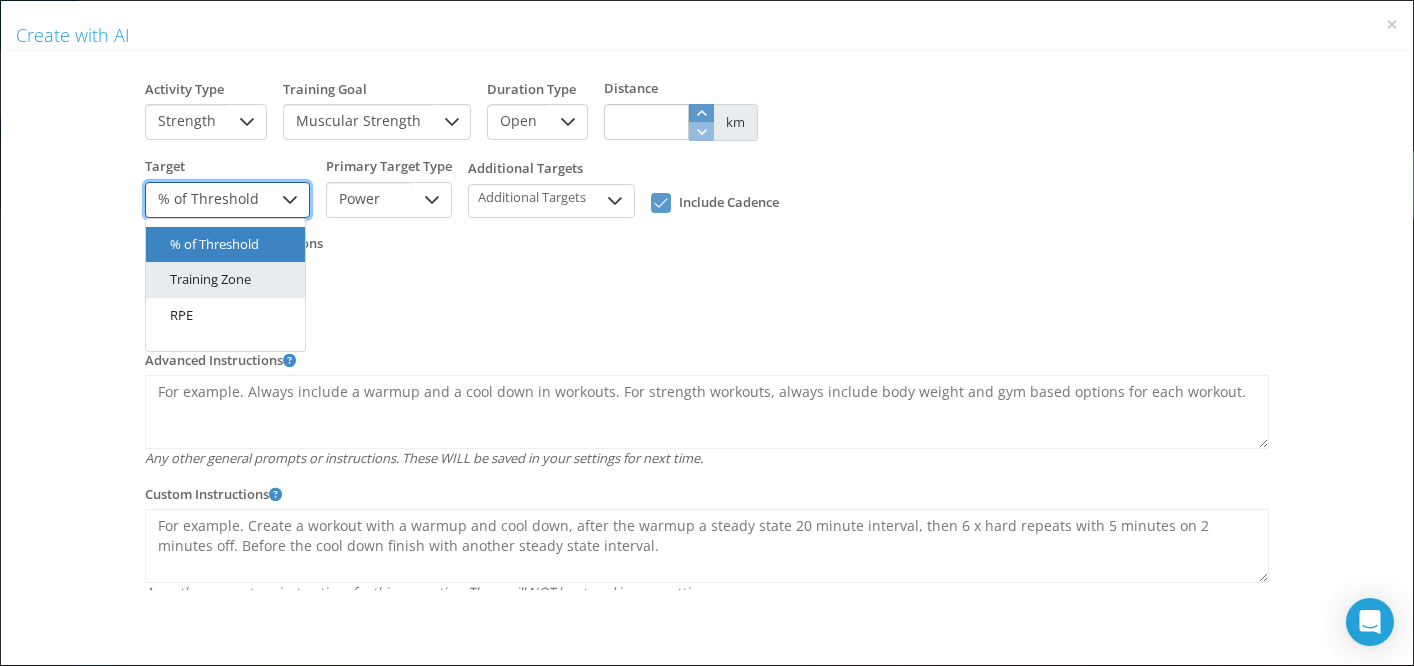 scroll, scrollTop: 116, scrollLeft: 0, axis: vertical 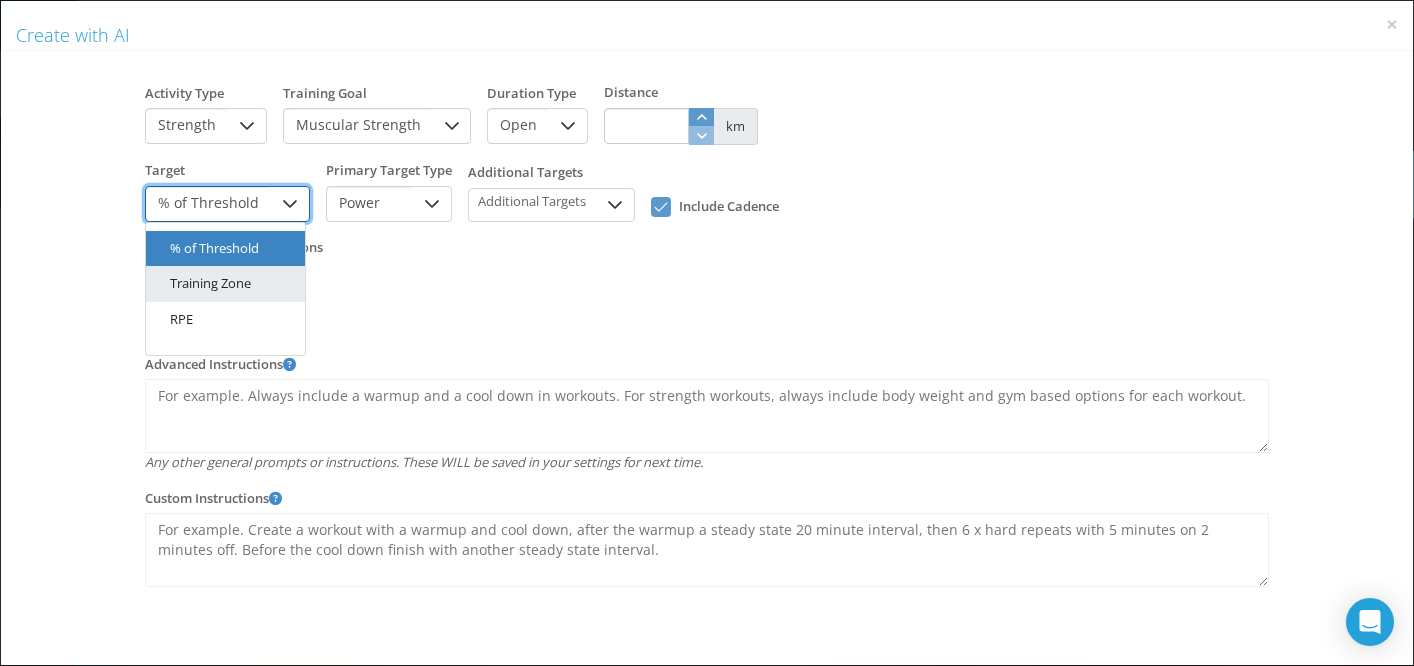 click on "Training Zone" 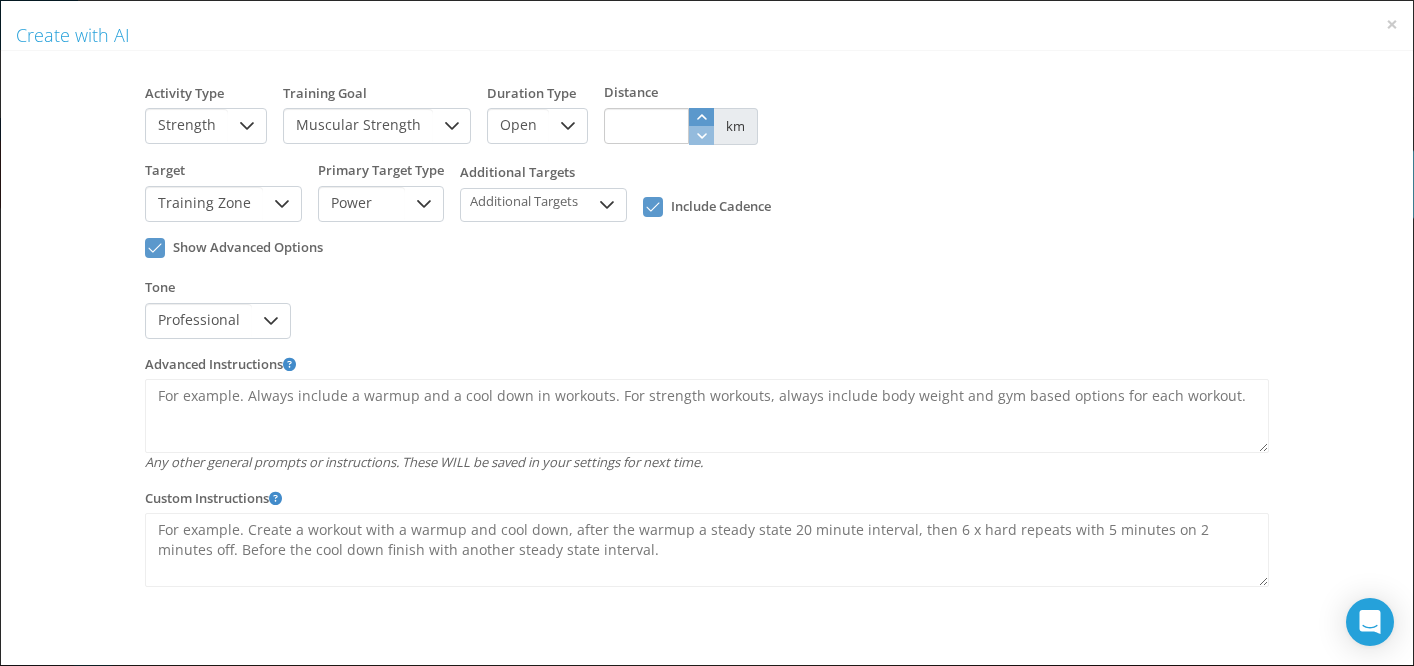 click at bounding box center (424, 204) 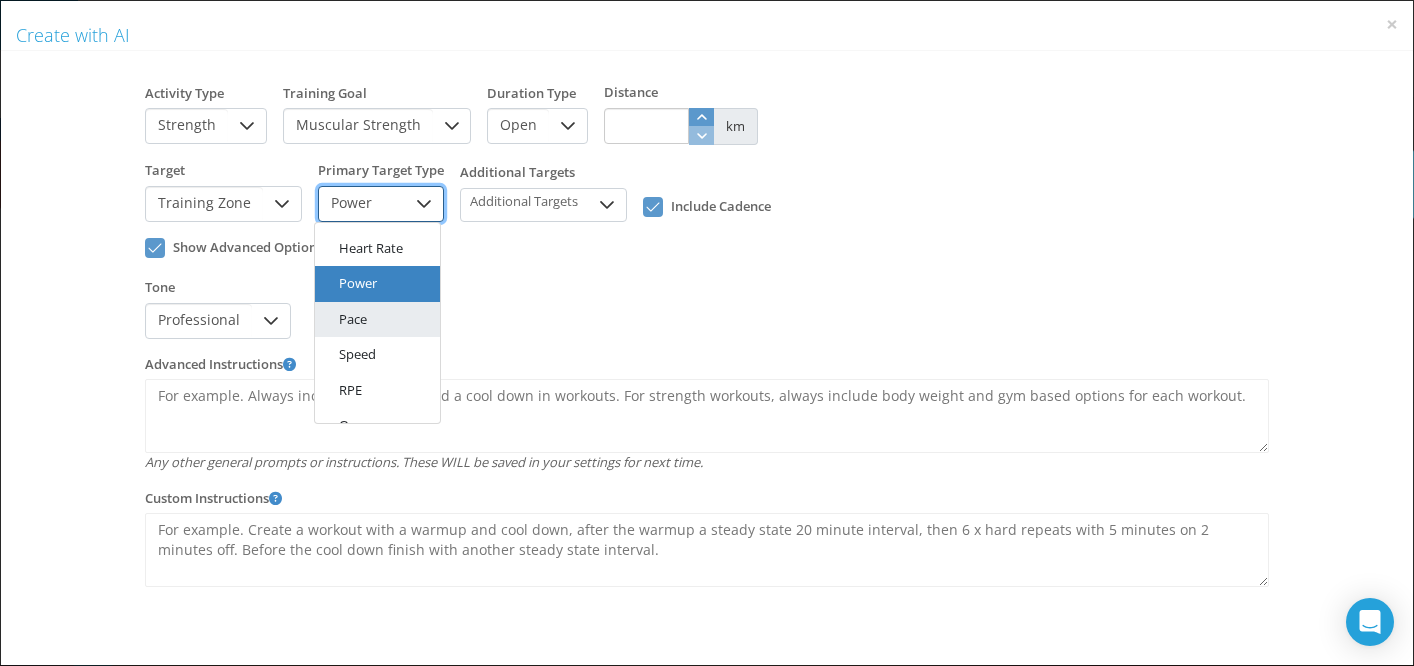 scroll, scrollTop: 39, scrollLeft: 0, axis: vertical 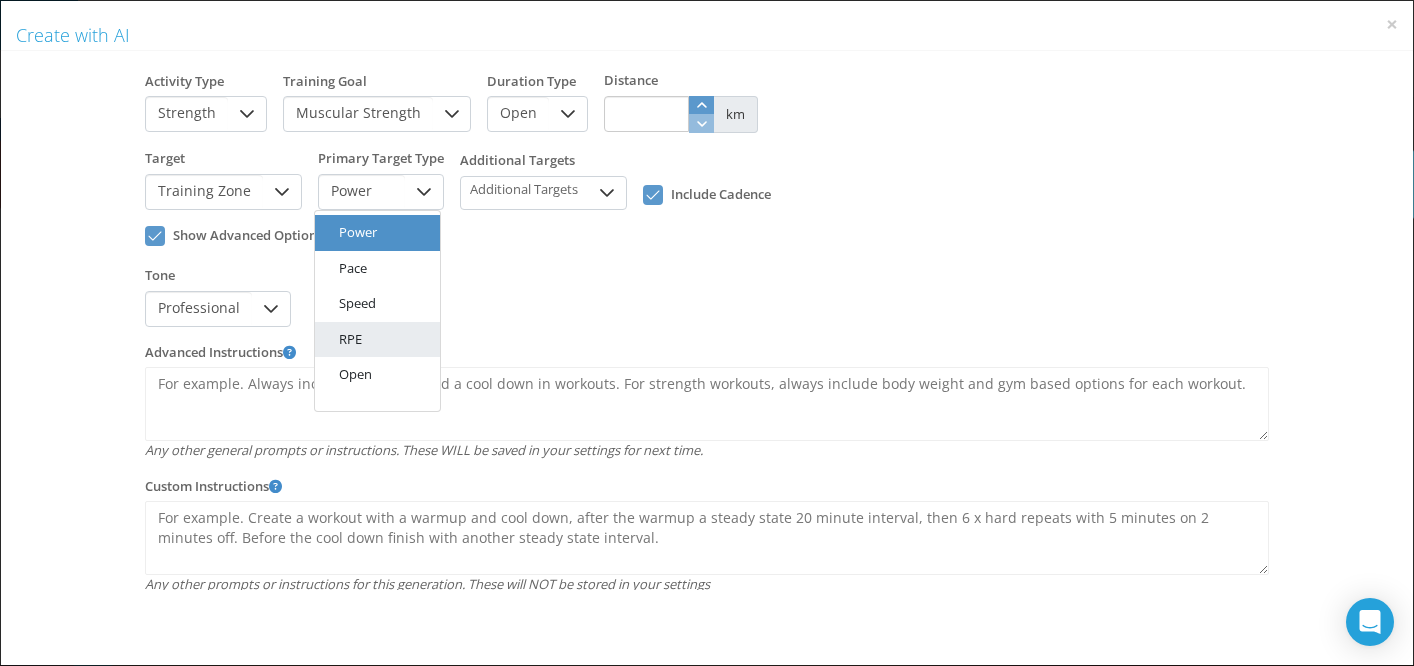 click on "RPE" 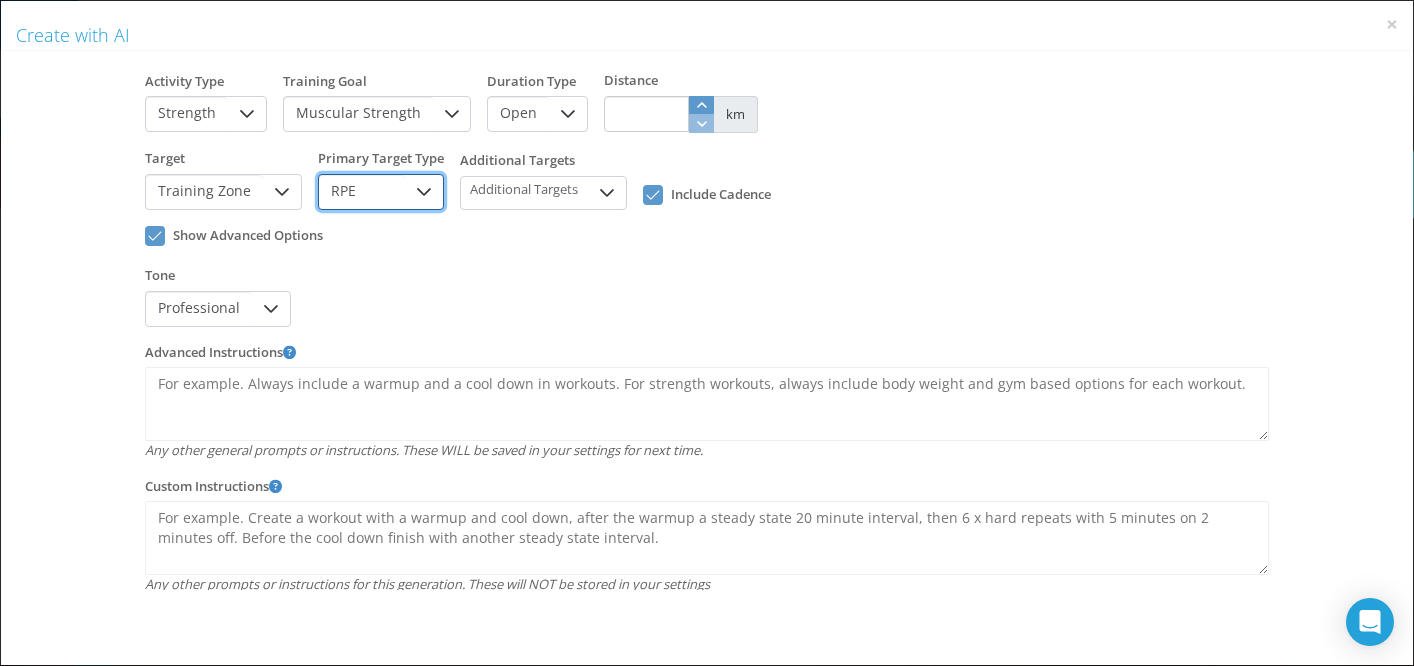 click on "Additional Targets" at bounding box center (524, 190) 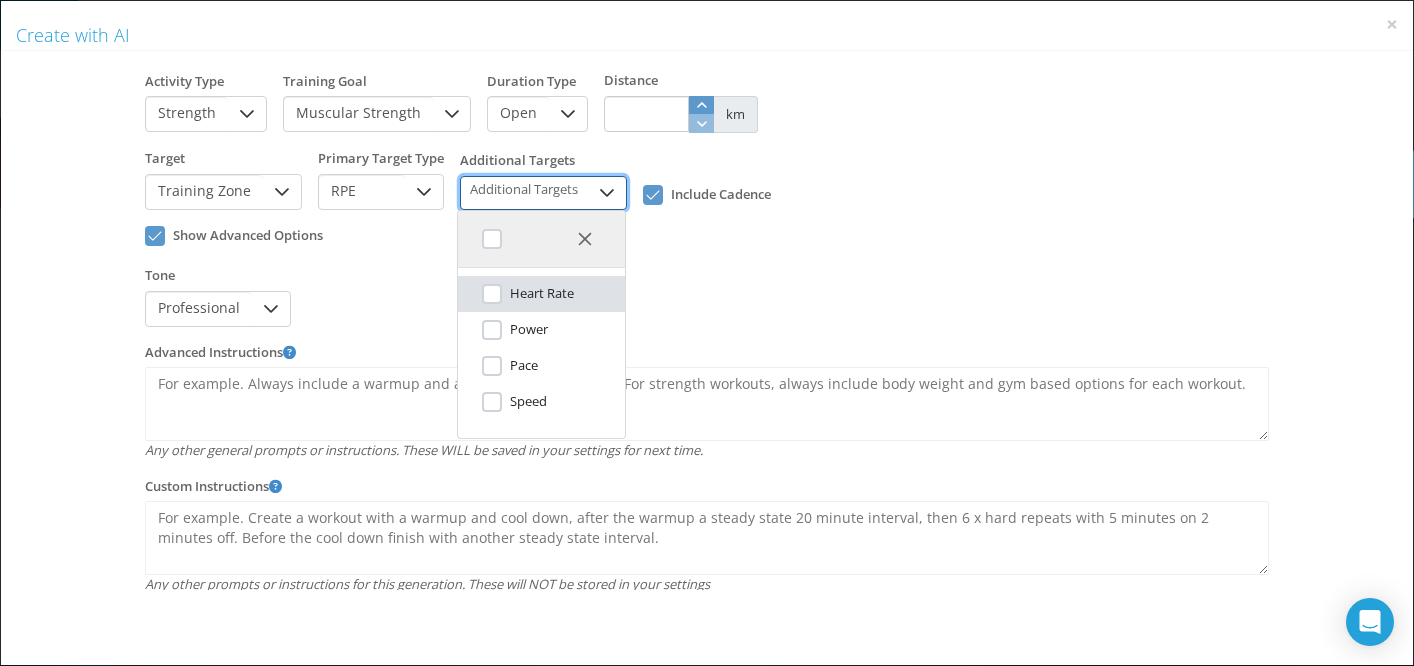 scroll, scrollTop: 12, scrollLeft: 77, axis: both 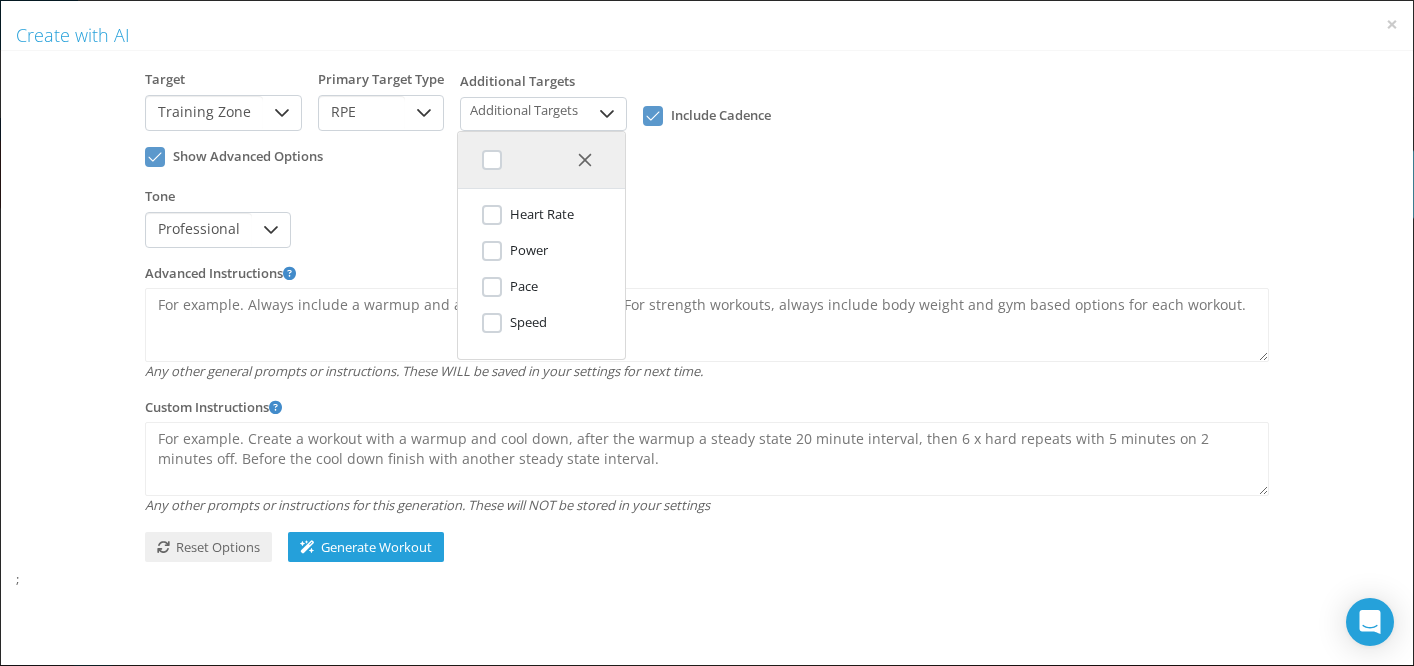 click on "Show Advanced Options" 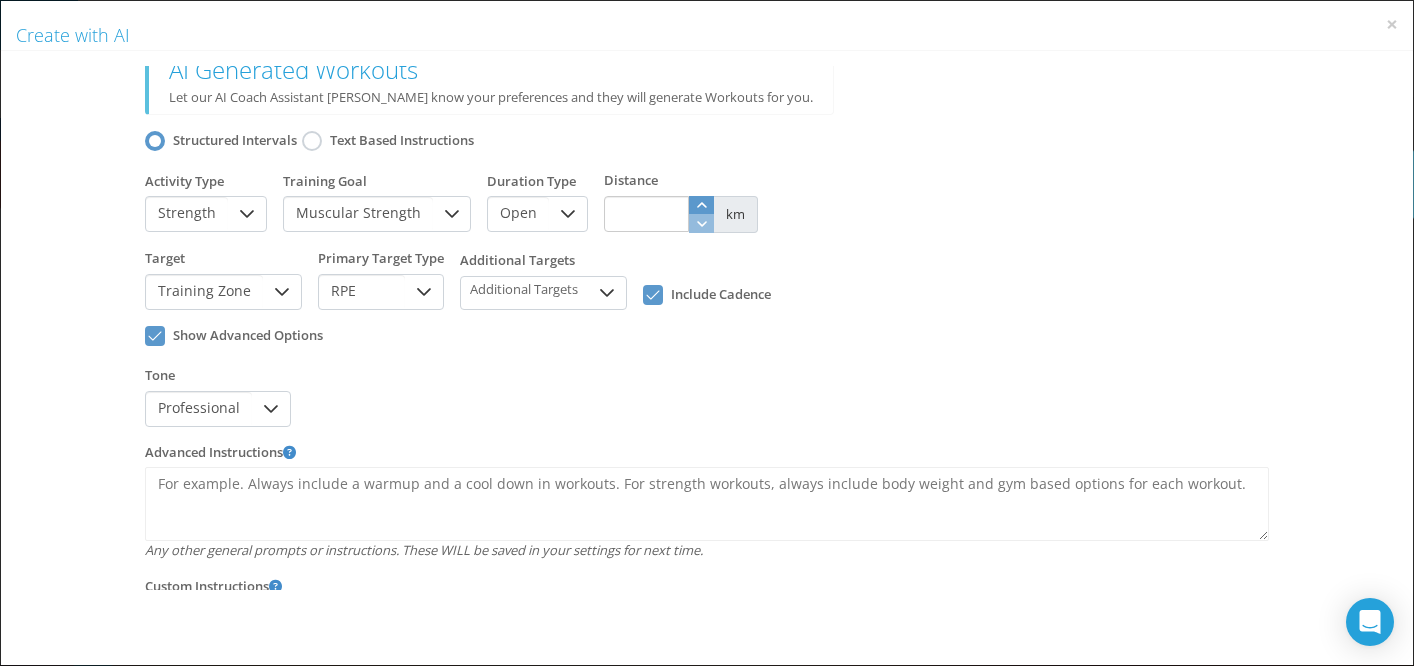 scroll, scrollTop: 0, scrollLeft: 0, axis: both 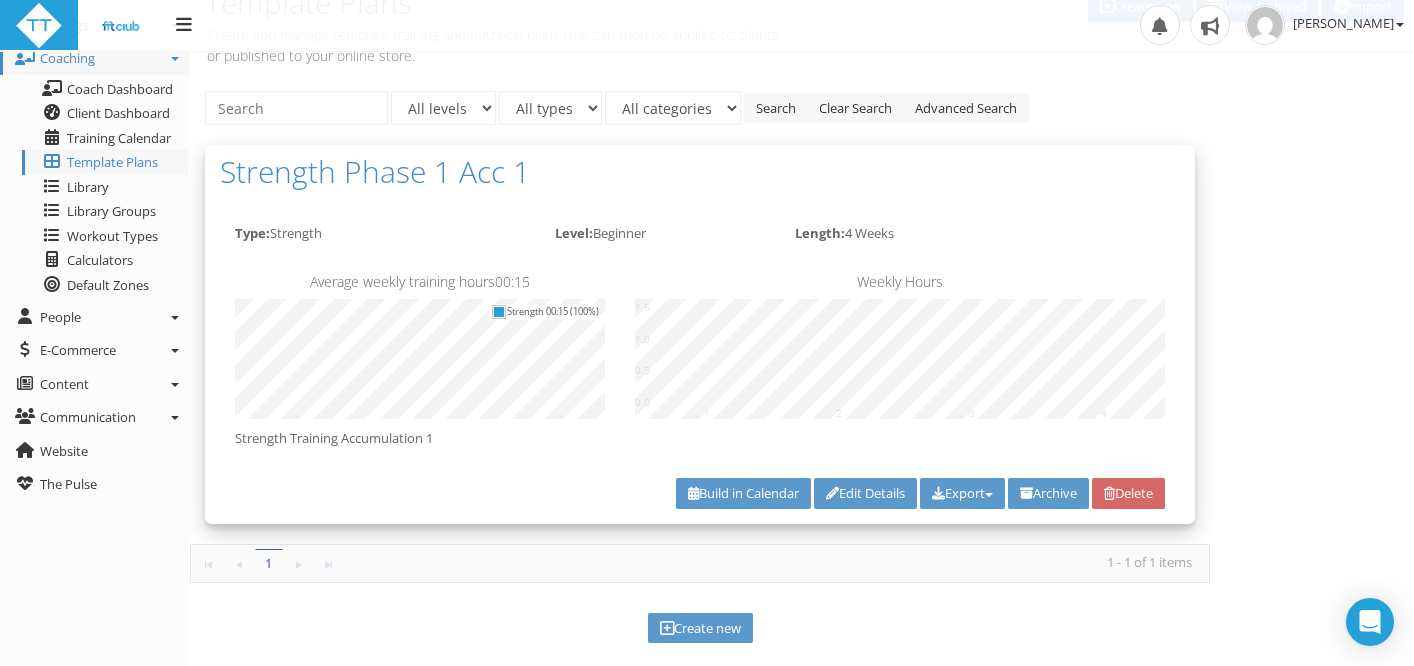 click on "Delete" at bounding box center [1128, 493] 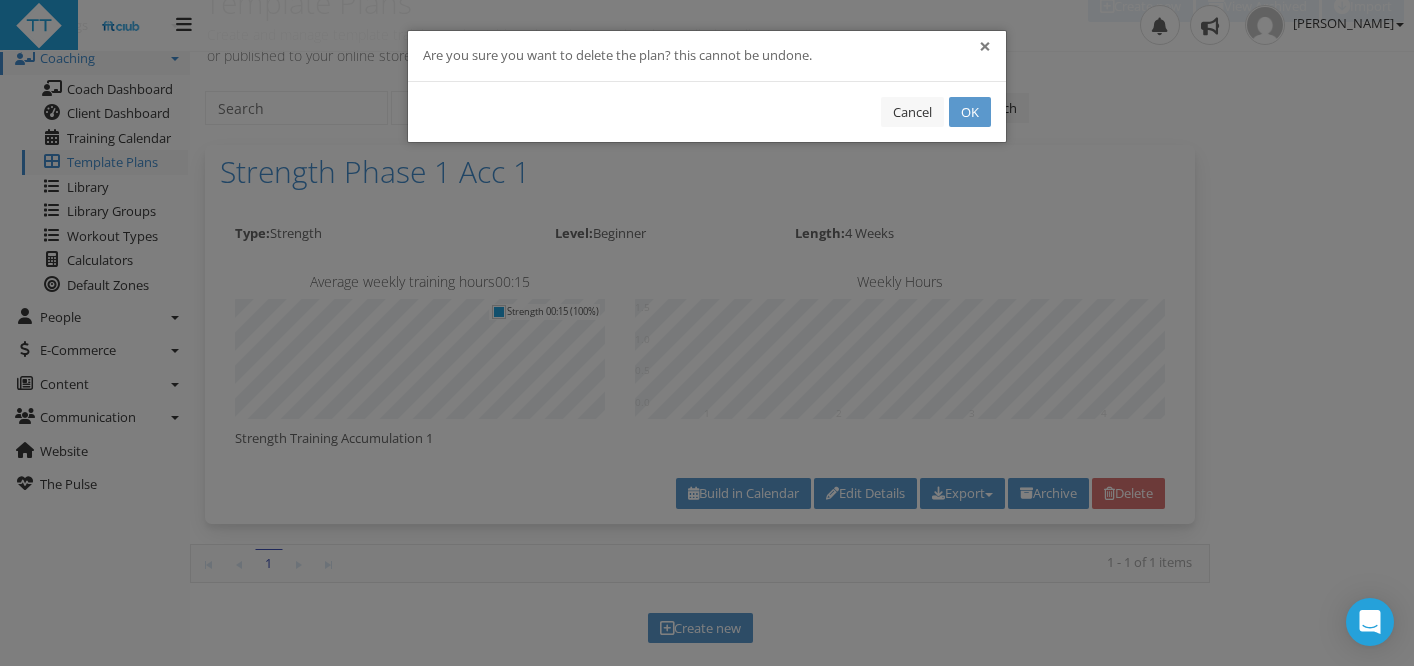 click on "×" at bounding box center [985, 46] 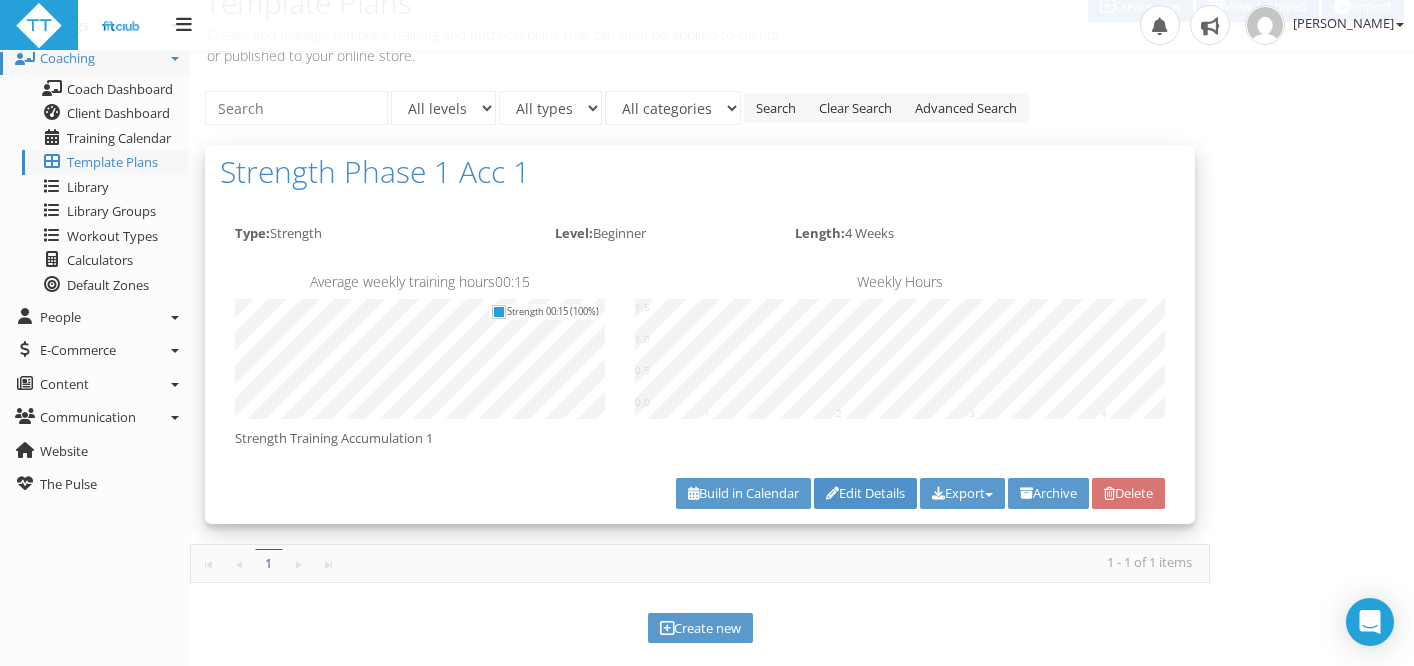 click on "Edit Details" at bounding box center [865, 493] 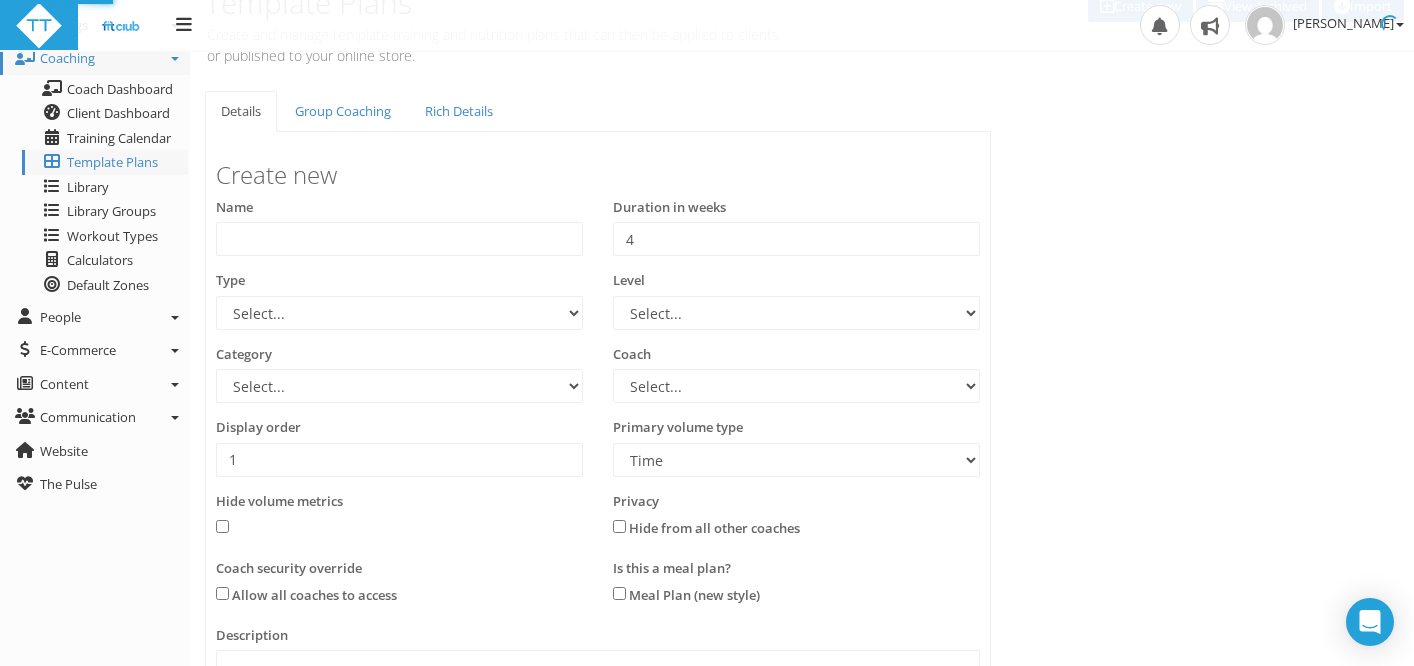 scroll, scrollTop: 0, scrollLeft: 0, axis: both 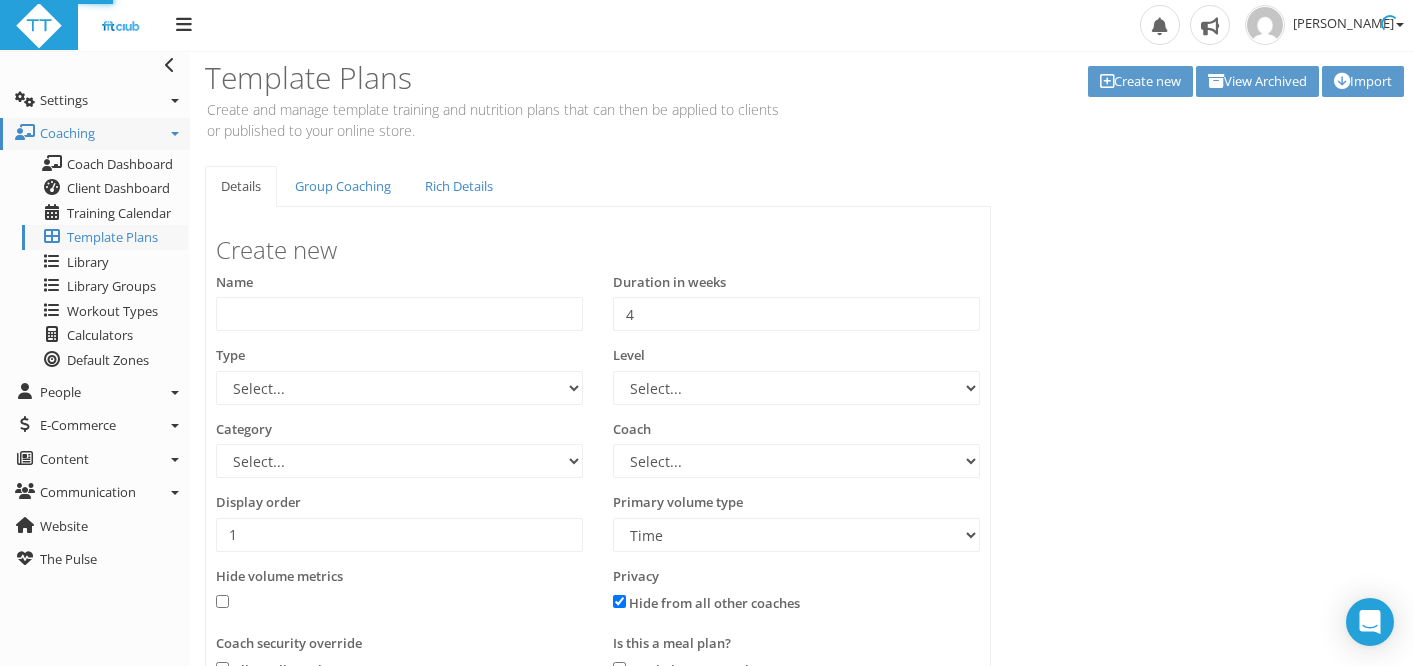 type on "Strength Phase 1 Acc 1" 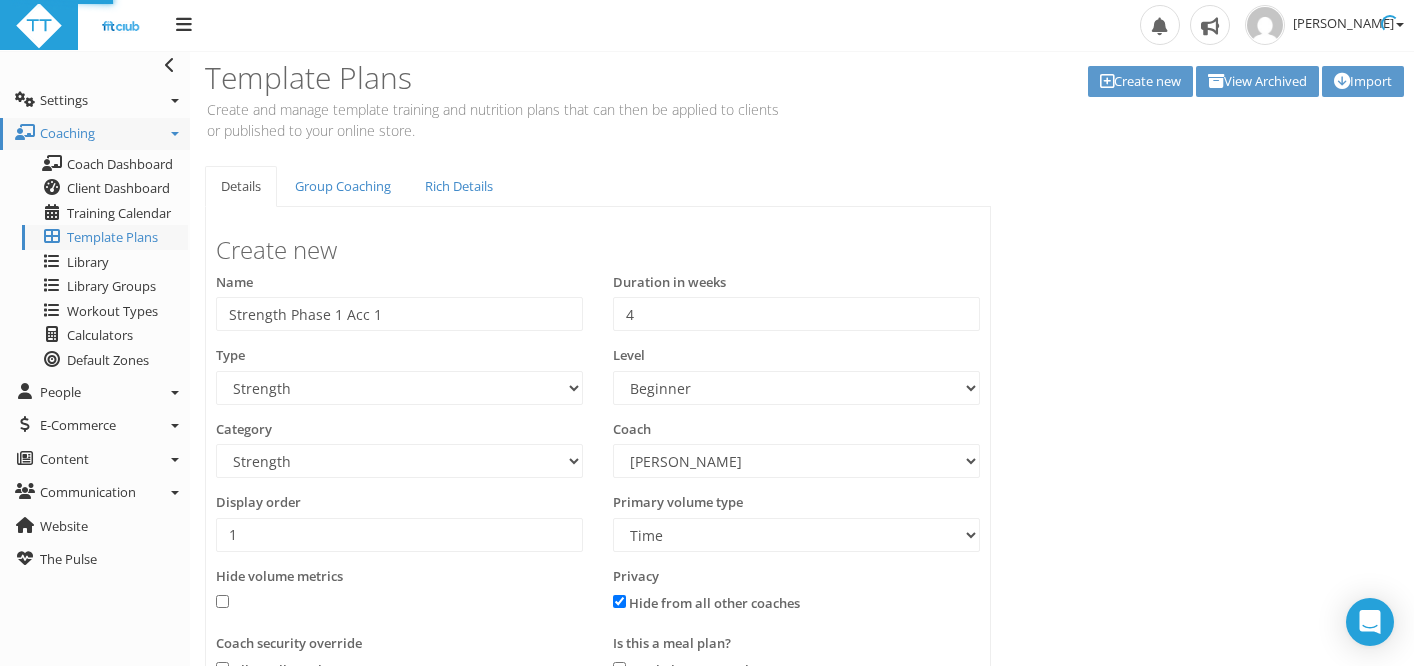 select on "256beb6f-e3ca-4356-b55a-53764b0e77d7" 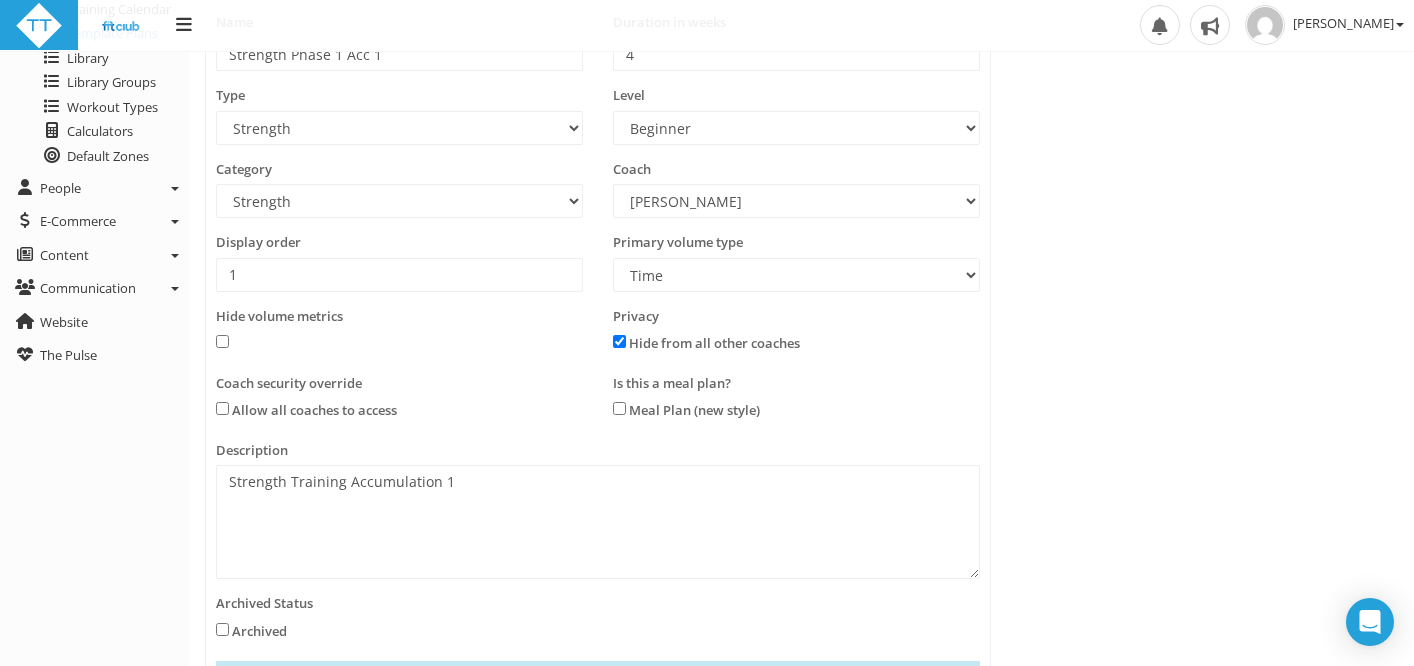 scroll, scrollTop: 396, scrollLeft: 0, axis: vertical 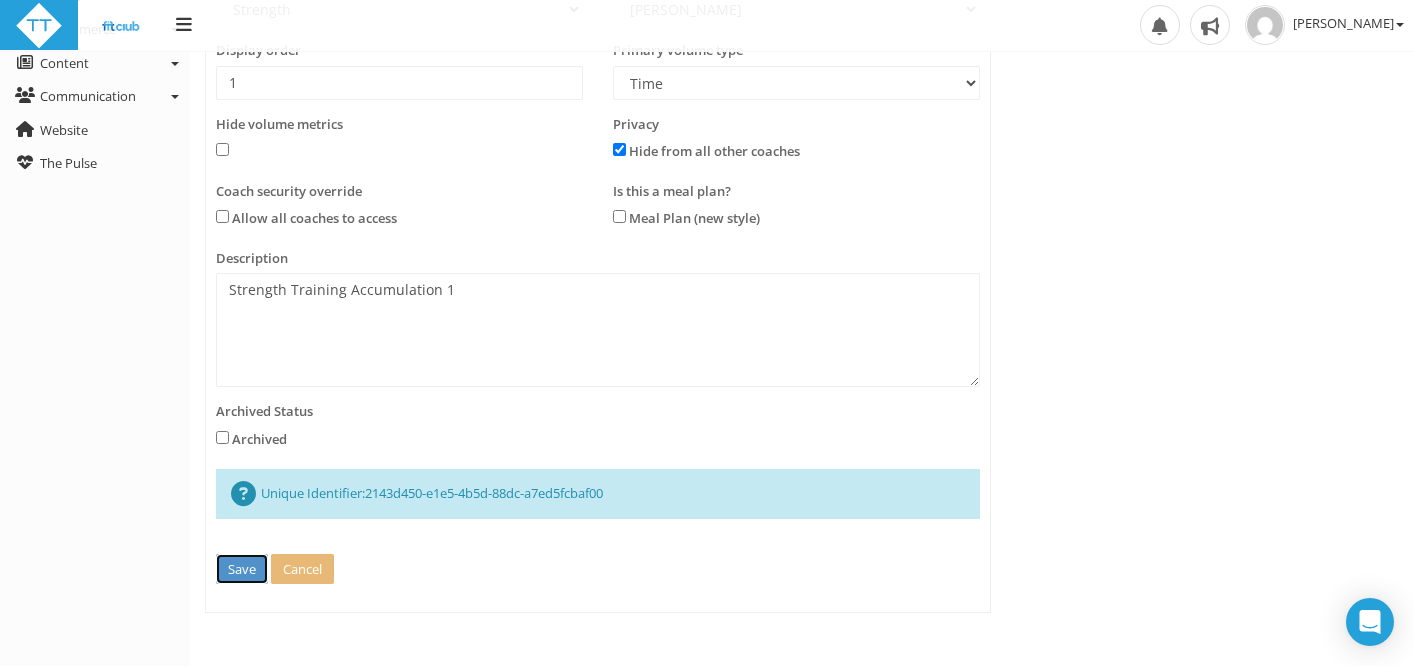 click on "Save" at bounding box center [242, 569] 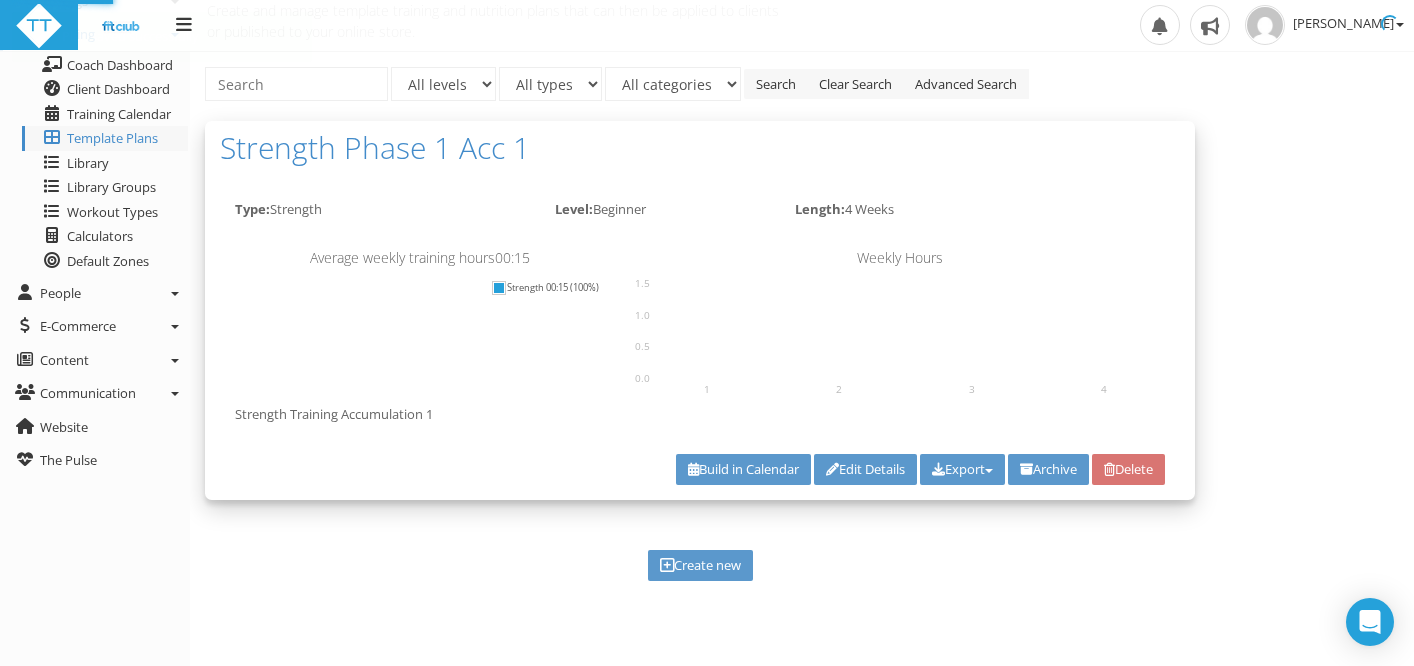 scroll, scrollTop: 75, scrollLeft: 0, axis: vertical 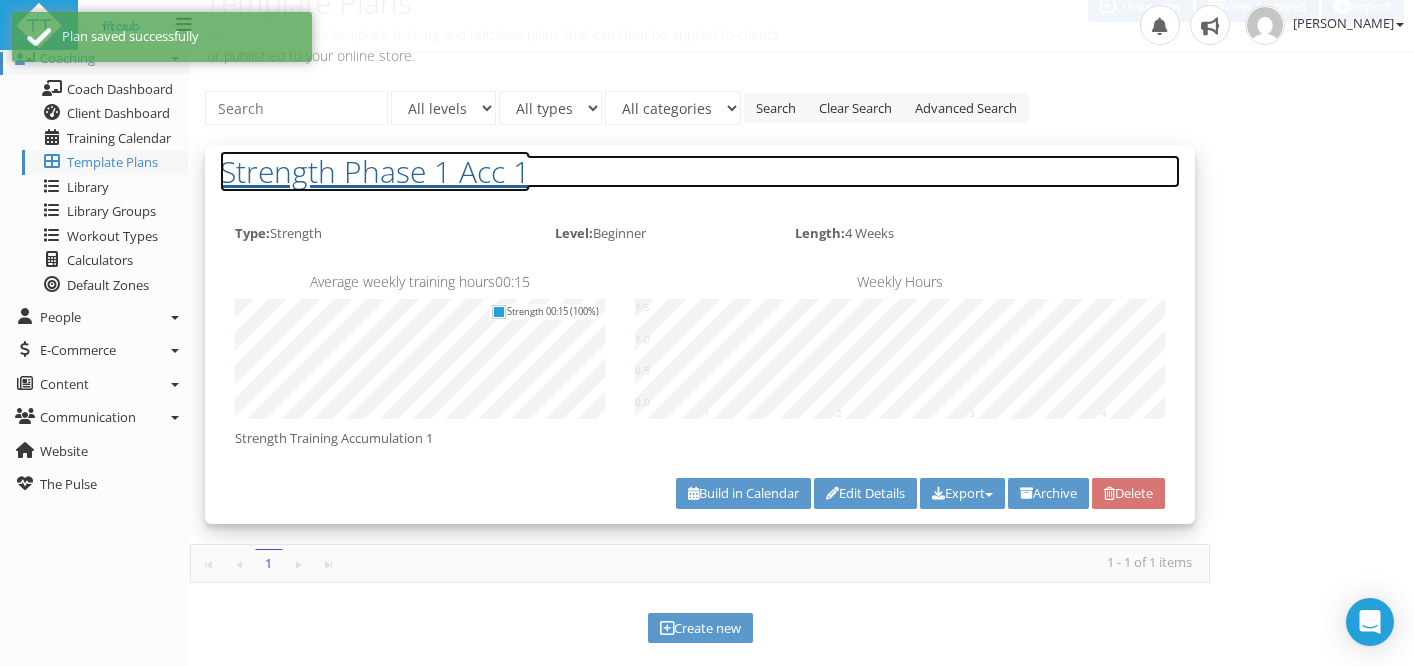click on "Strength Phase 1 Acc 1" at bounding box center [700, 171] 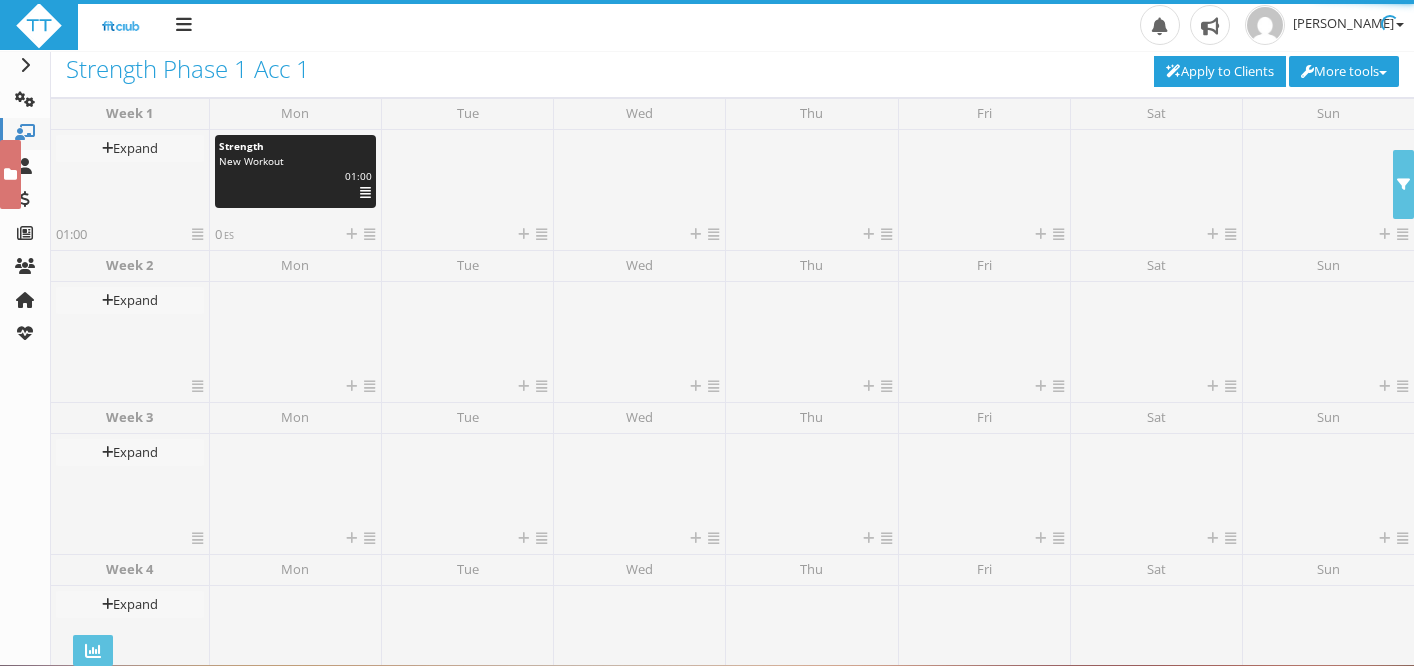 scroll, scrollTop: 0, scrollLeft: 0, axis: both 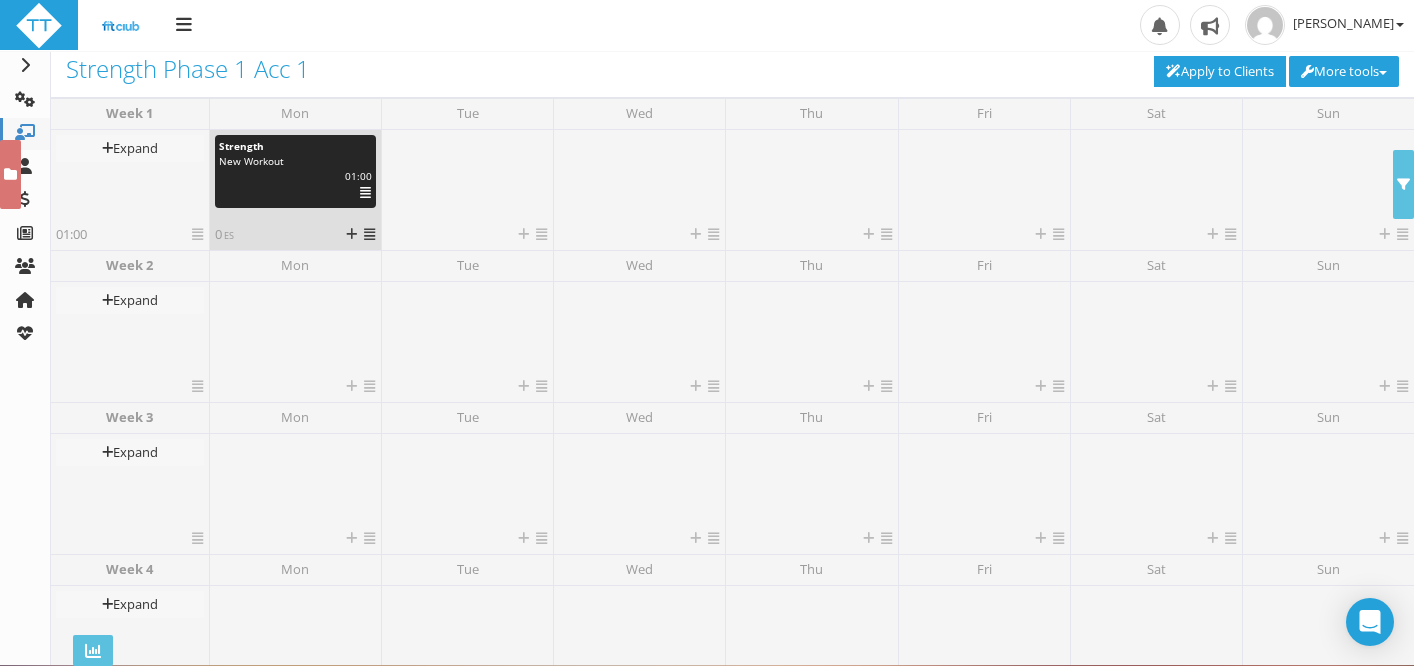 click on "New Workout" at bounding box center (251, 161) 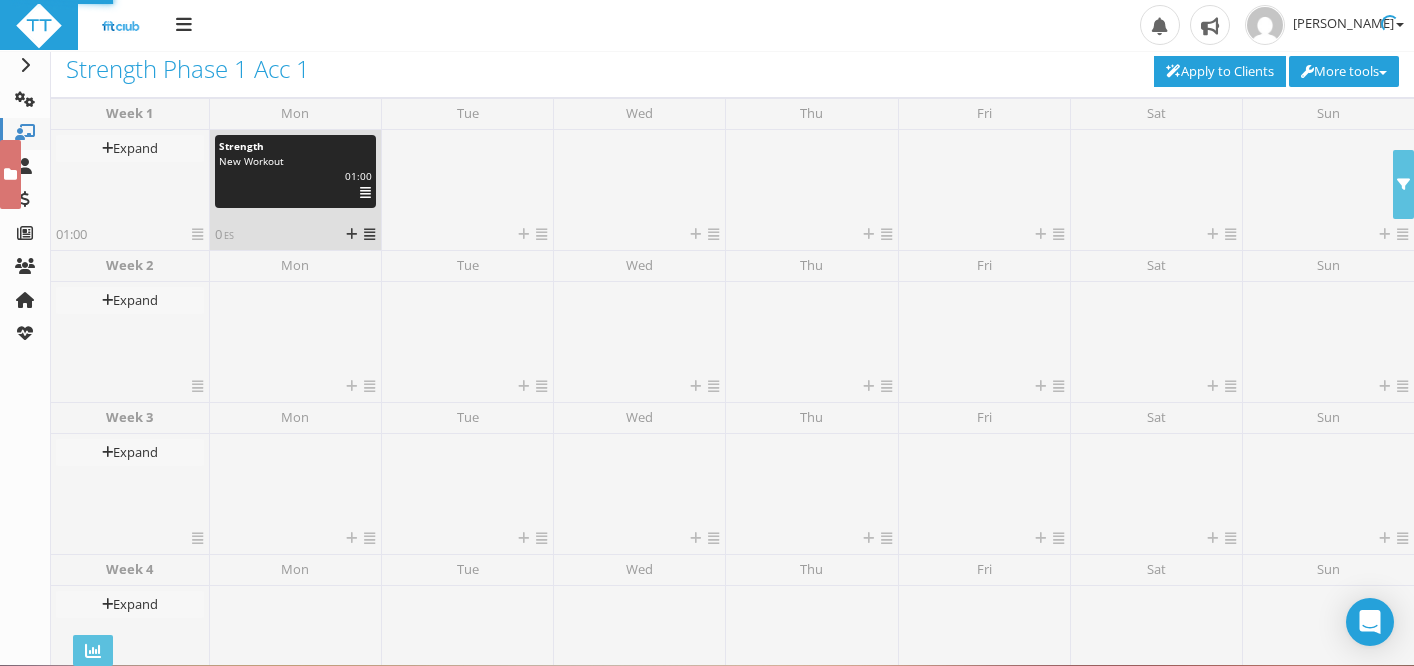 select on "8cc085bc-3541-4171-979b-404ec710b035" 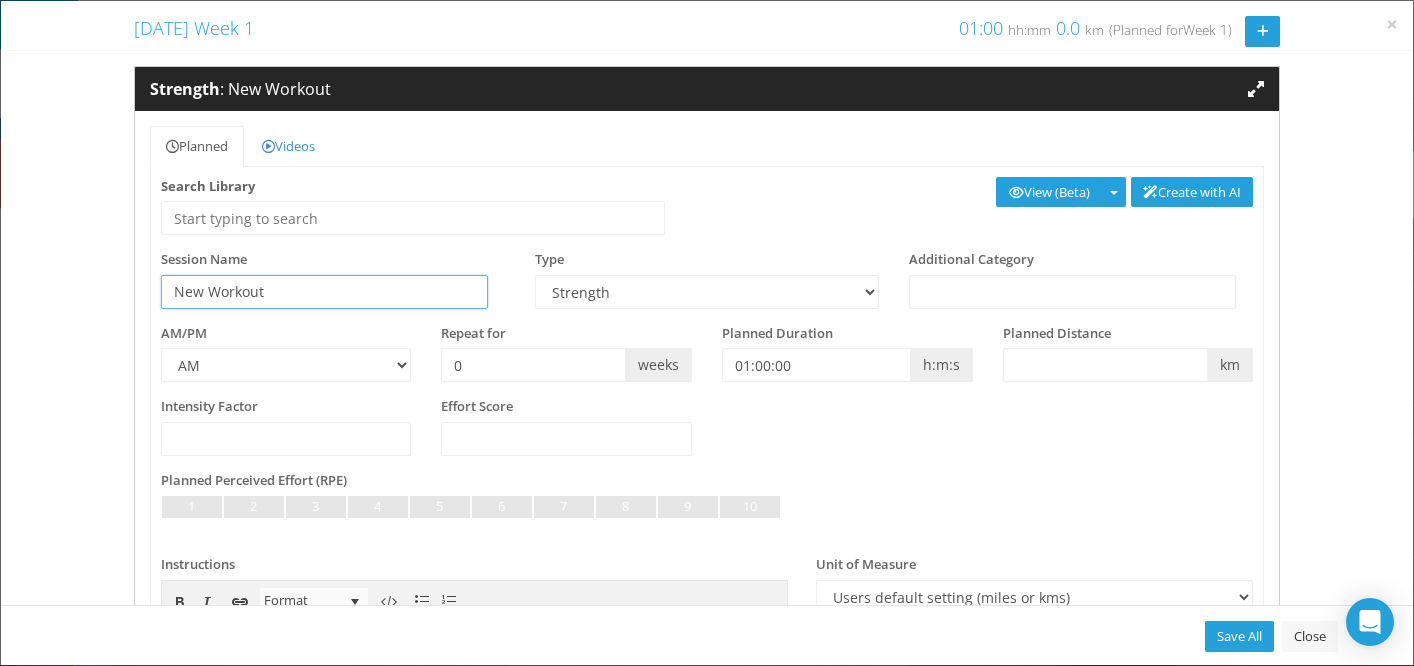 click on "New Workout" at bounding box center [324, 292] 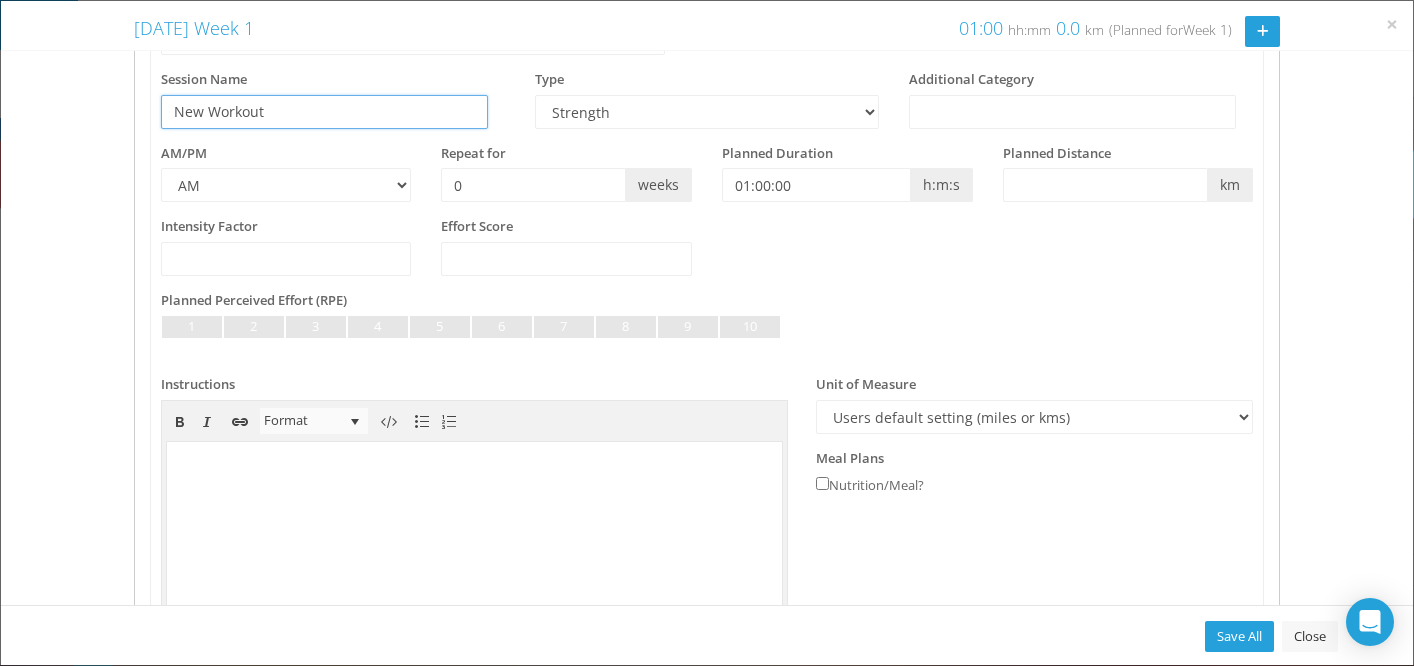 scroll, scrollTop: 379, scrollLeft: 0, axis: vertical 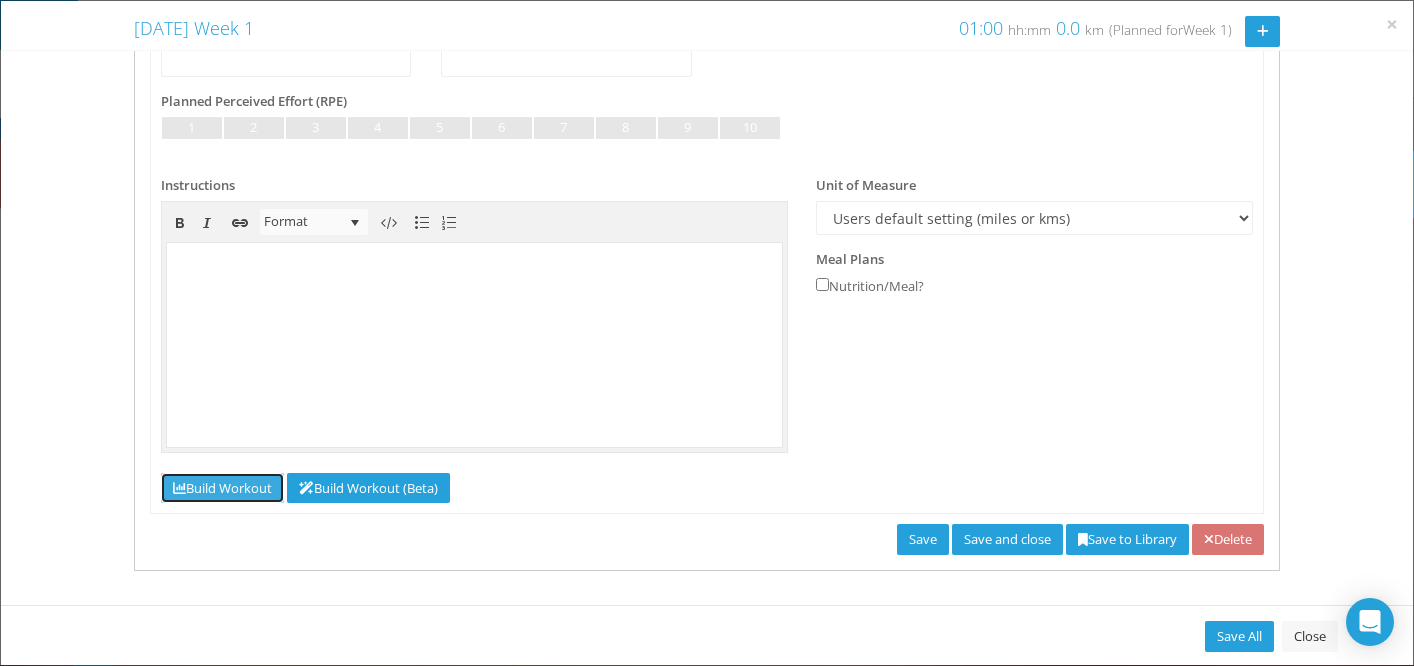 click on "Build Workout" at bounding box center (222, 488) 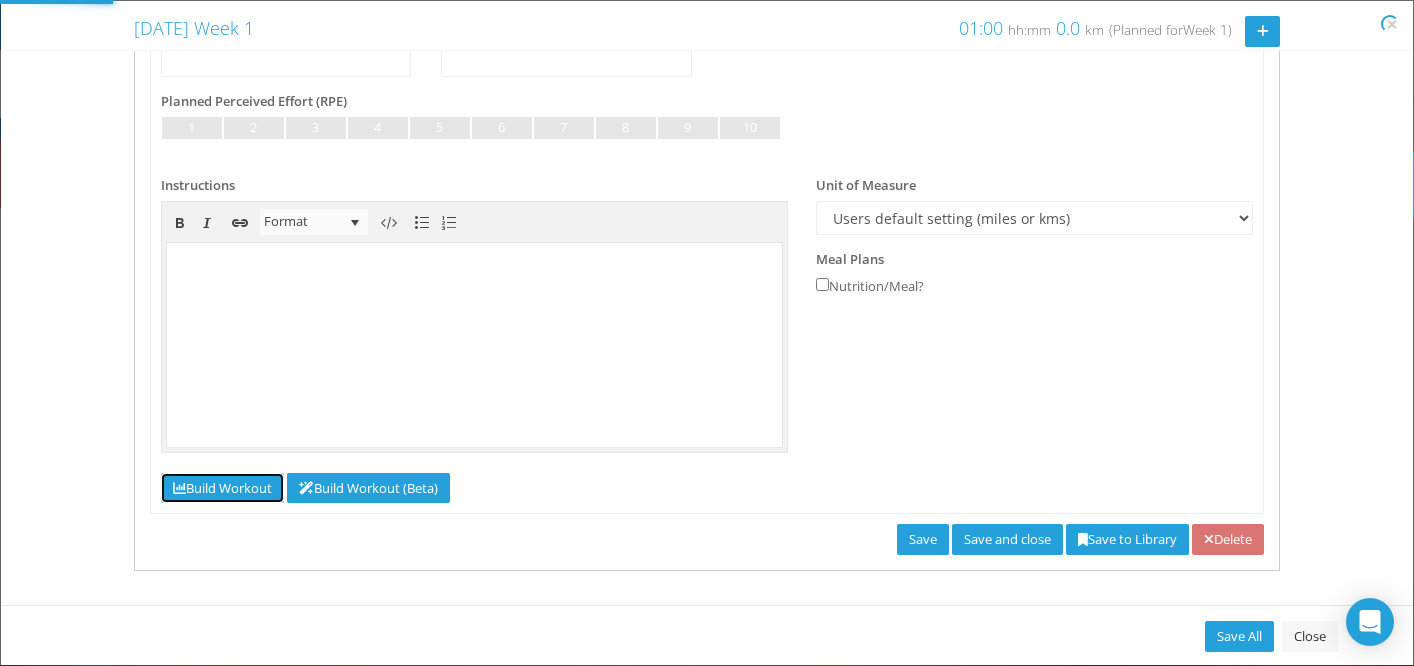 select on "Work" 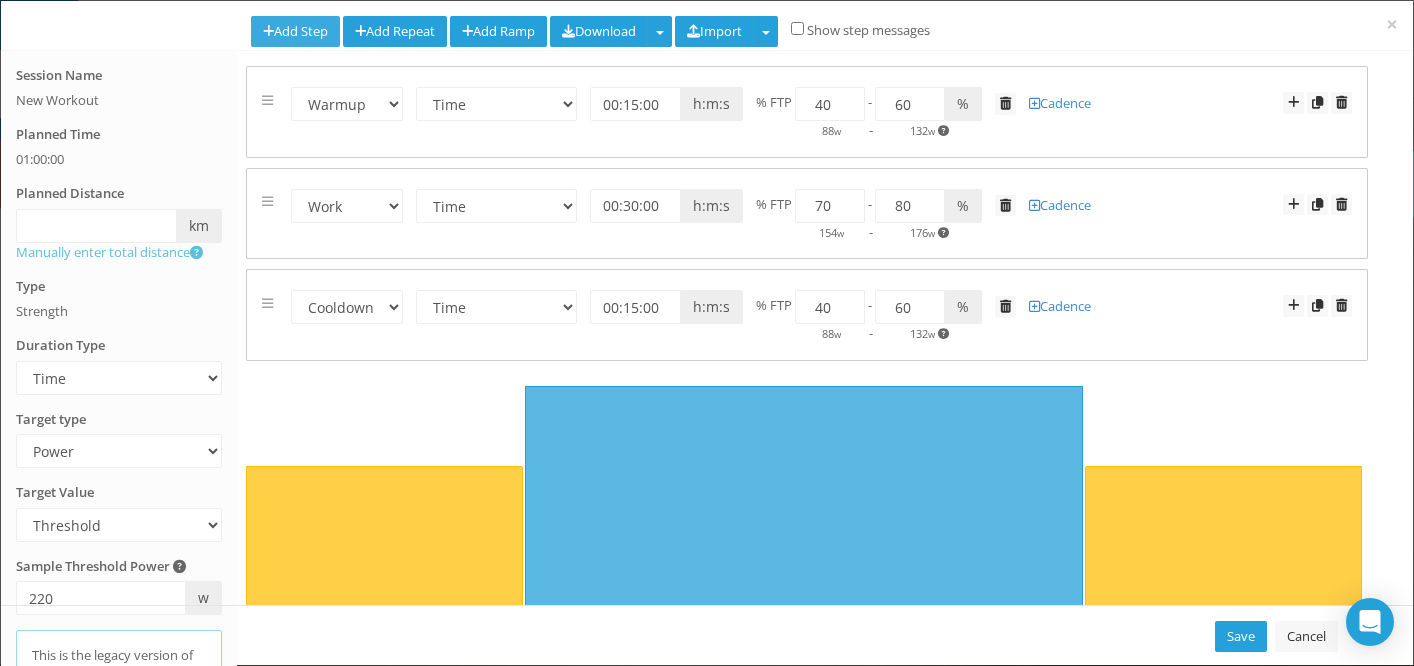 click on "Add Step" at bounding box center (295, 31) 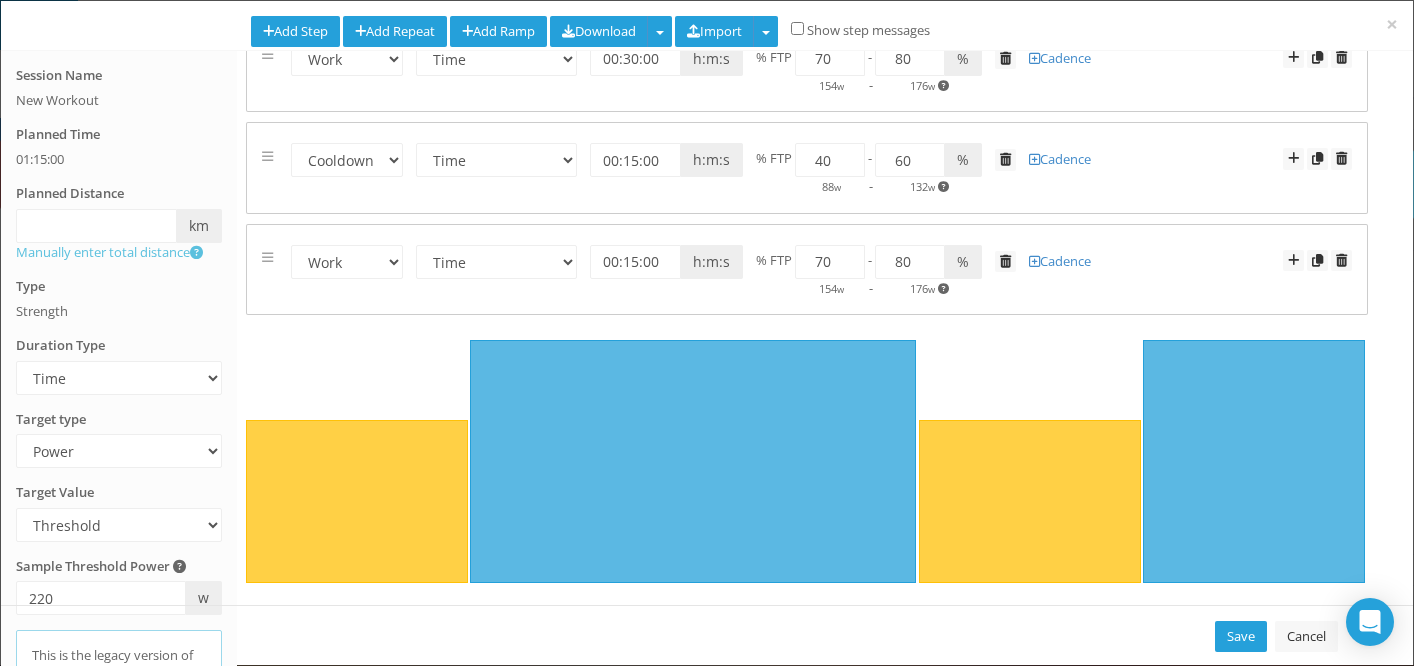 scroll, scrollTop: 0, scrollLeft: 0, axis: both 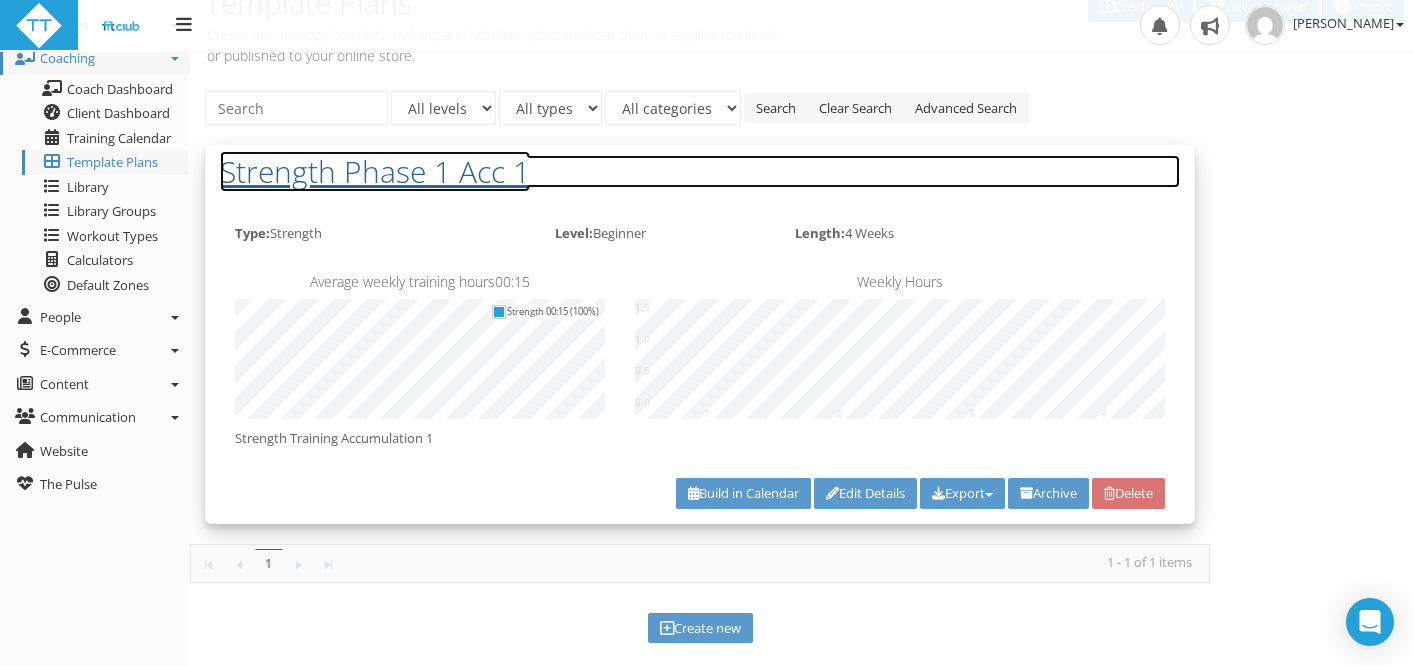 click on "Strength Phase 1 Acc 1" at bounding box center (700, 171) 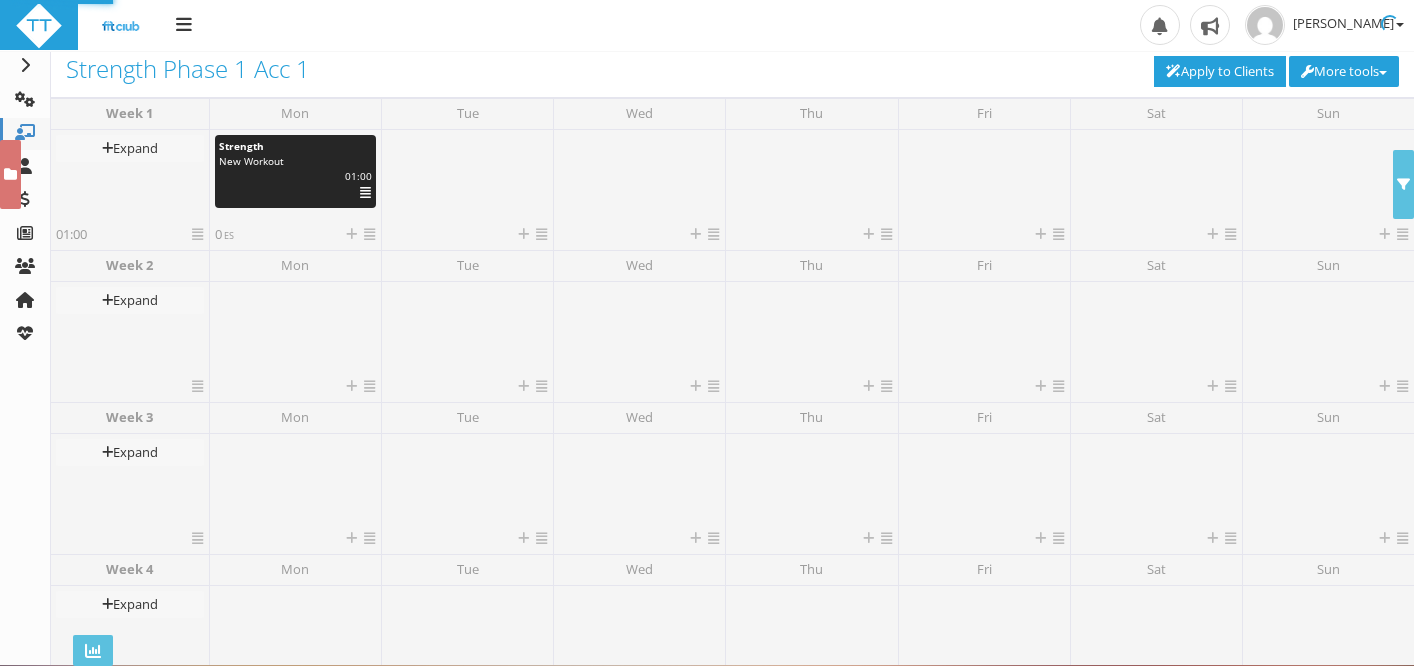 scroll, scrollTop: 0, scrollLeft: 0, axis: both 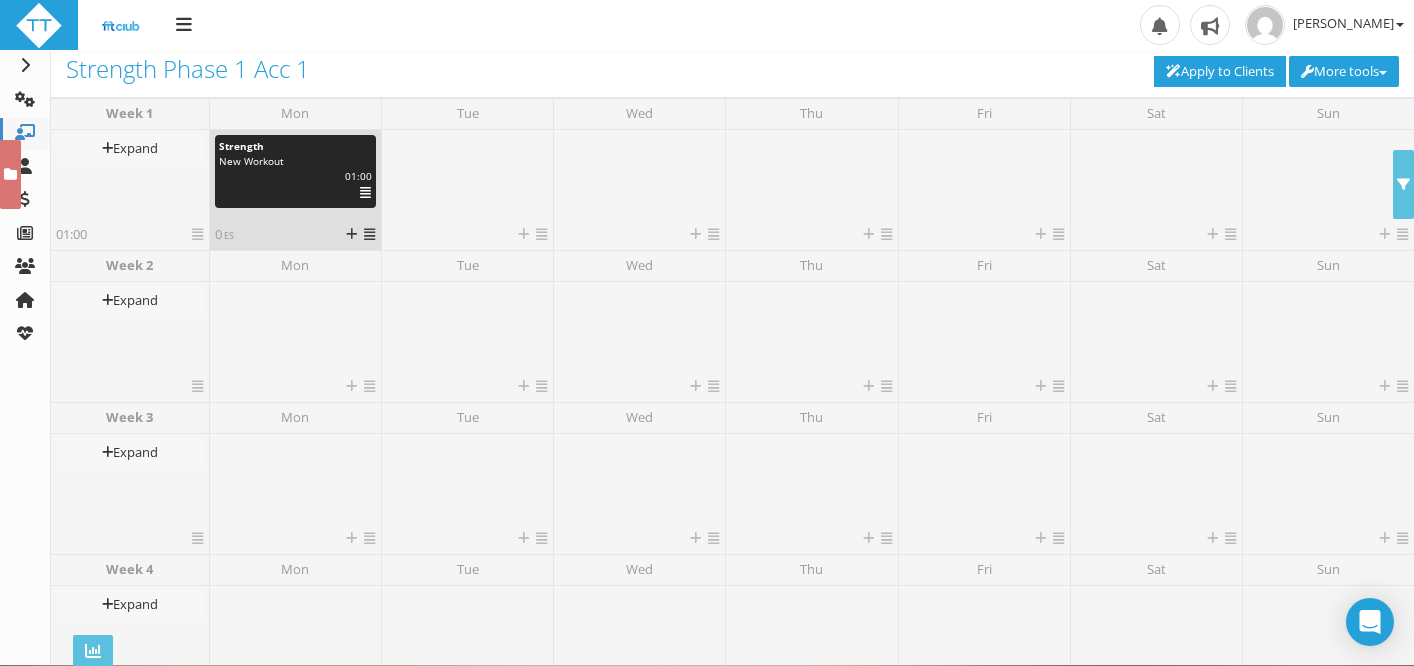 click on "New Workout" at bounding box center [251, 161] 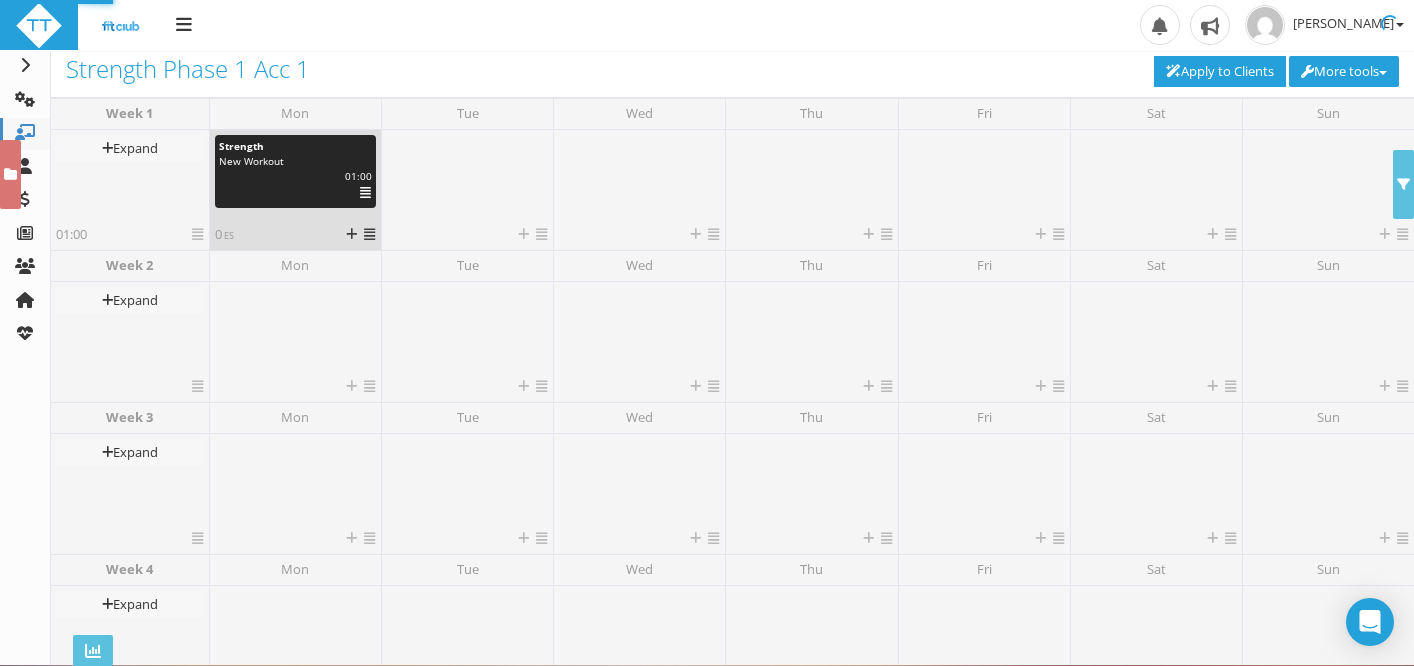 select on "8cc085bc-3541-4171-979b-404ec710b035" 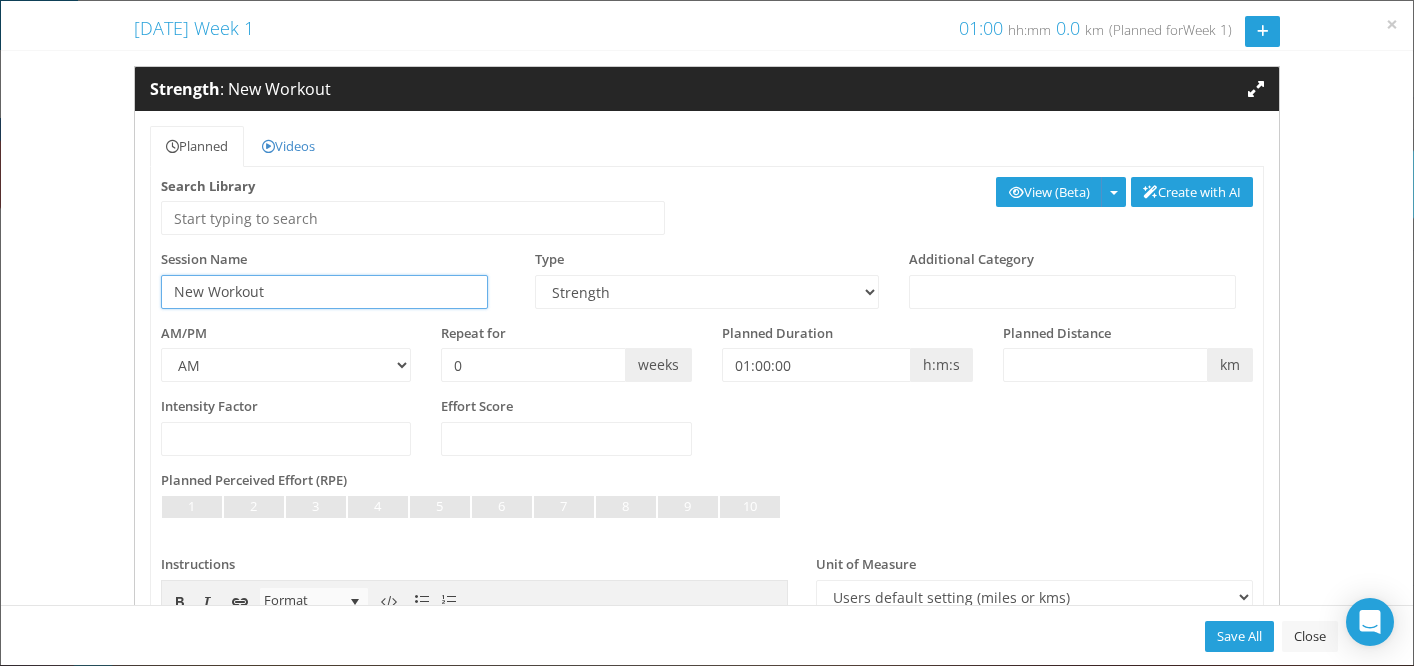 click on "New Workout" at bounding box center (324, 292) 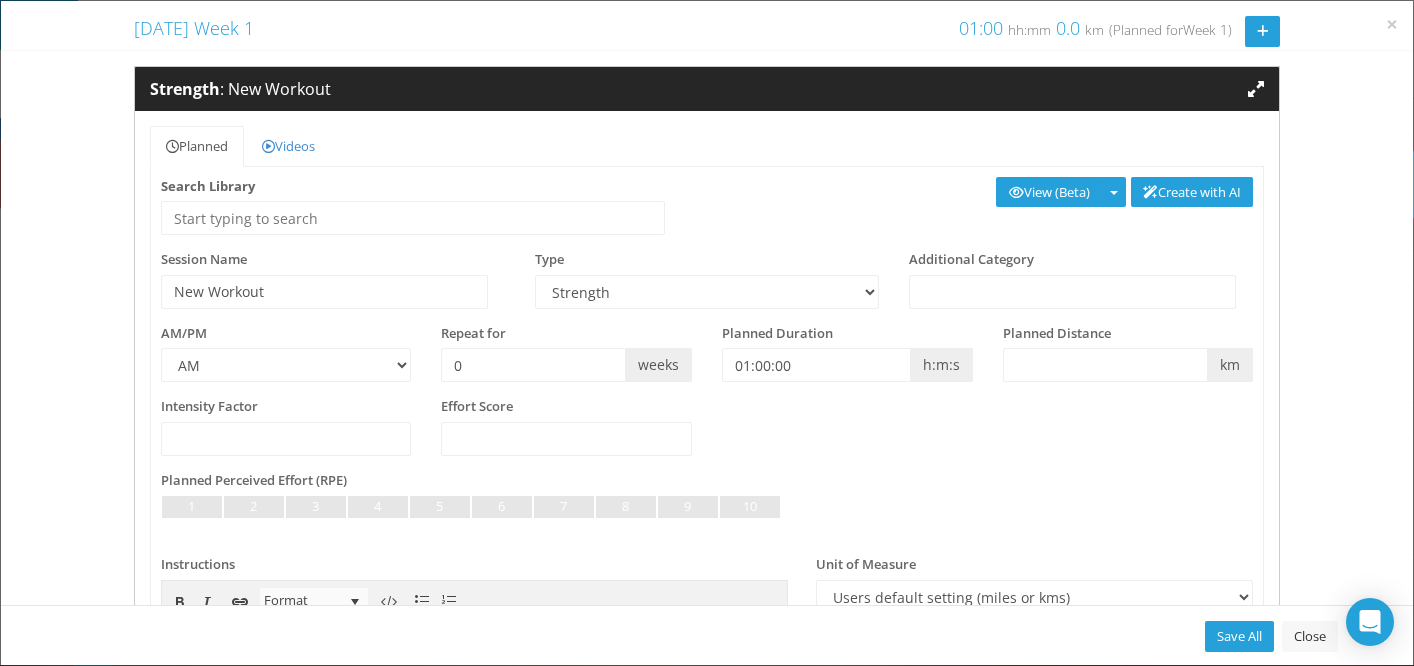 click on "Session Name
New Workout
Type
Aerobic Session
Alpine Climbing
Assessment
Availability
Bike Paddle
Bouldering
Brick
Camp
Conditioning
Core
Cross Training
CrossFit
Custom
Cycling
Downwind
Education
Event
Fat Loss
Fitness Class
Gravel
Gymnastics
Hiking
Hyrox
Ice Climbing
Indoor Cycling
Information/Guidance
Kayaking
Lap Swimming
Meal - Breakfast
Meal - Dinner
Meal - Lunch
Meal - Snack
Meal-Preparation
Meditation
Mindfulness
Mindset
Mobility and Flexibility
Mountain Biking
Multisport
Other" at bounding box center [707, 287] 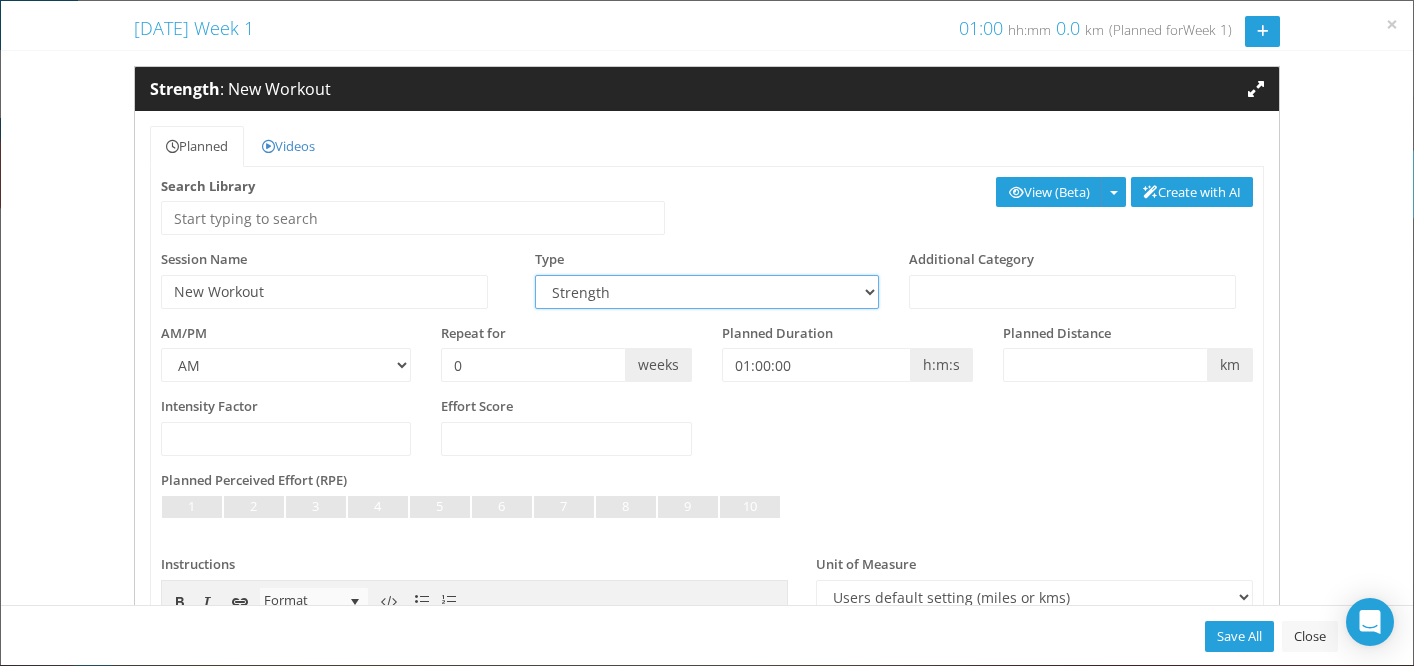 click on "Aerobic Session
Alpine Climbing
Assessment
Availability
Bike Paddle
Bouldering
Brick
Camp
Conditioning
Core
Cross Training
CrossFit
Custom
Cycling
Downwind
Education
Event
Fat Loss
Fitness Class
Gravel
Gymnastics
Hiking
Hyrox
Ice Climbing
Indoor Cycling
Information/Guidance
Kayaking
Lap Swimming
Meal - Breakfast
Meal - Dinner
Meal - Lunch
Meal - Snack
Meal-Preparation
Meditation
Mindfulness
Mindset
Mobility and Flexibility
Mountain Biking
Multisport
Obstacle Course Racing
Open Water Swimming
Other
Pack Walk
PaddleFit
Post-Training Nutrition
Power Hiking
Preparation Phase
Pre-Training Nutrition
Race
Rest
Retreat
Rock Climbing
Rowing
Running
Ski Touring
Stair Climbing
Strength
SUP
Surfing
Surfski
Swimming
Technique
Trail Running
Treadmill
Triathlon
Underwater treadmill
Vasa swim bench
Walking
Warm up
Water Sports
Workshop
XC-Ski
Yoga" at bounding box center [707, 292] 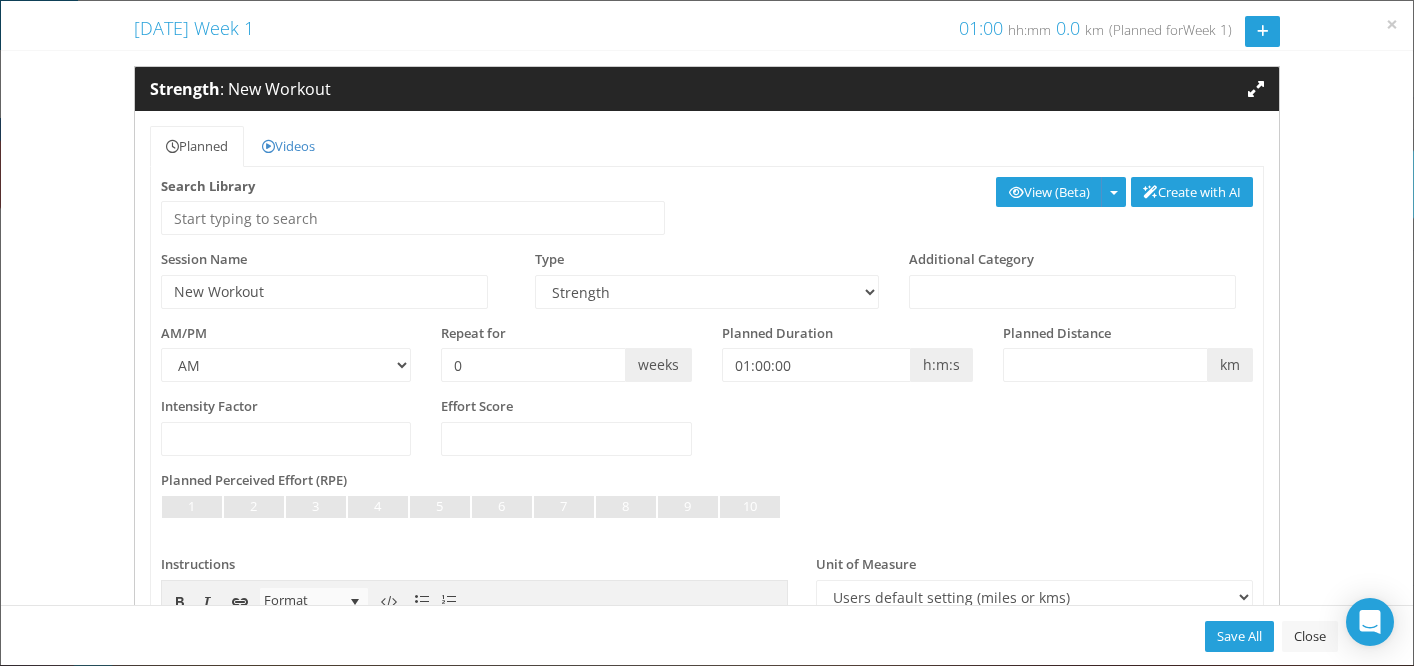 click on "Repeat for
0
weeks" at bounding box center [566, 353] 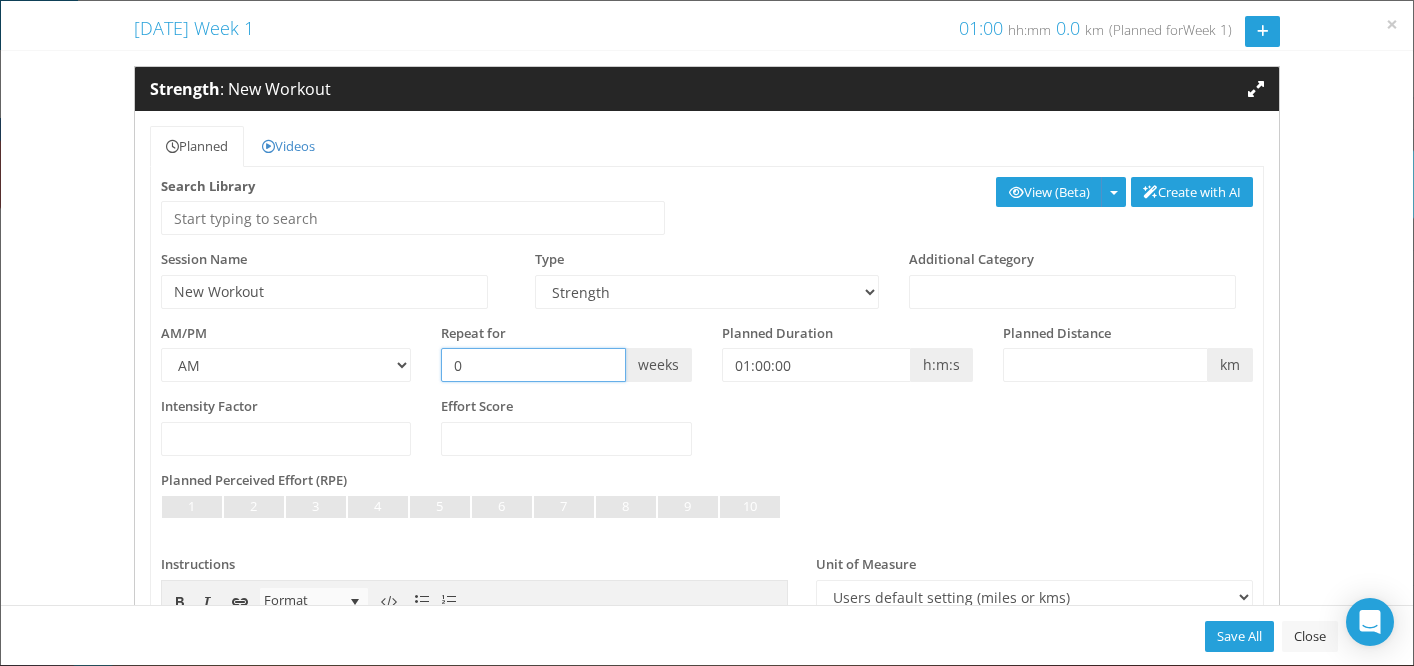 click on "0" at bounding box center [533, 365] 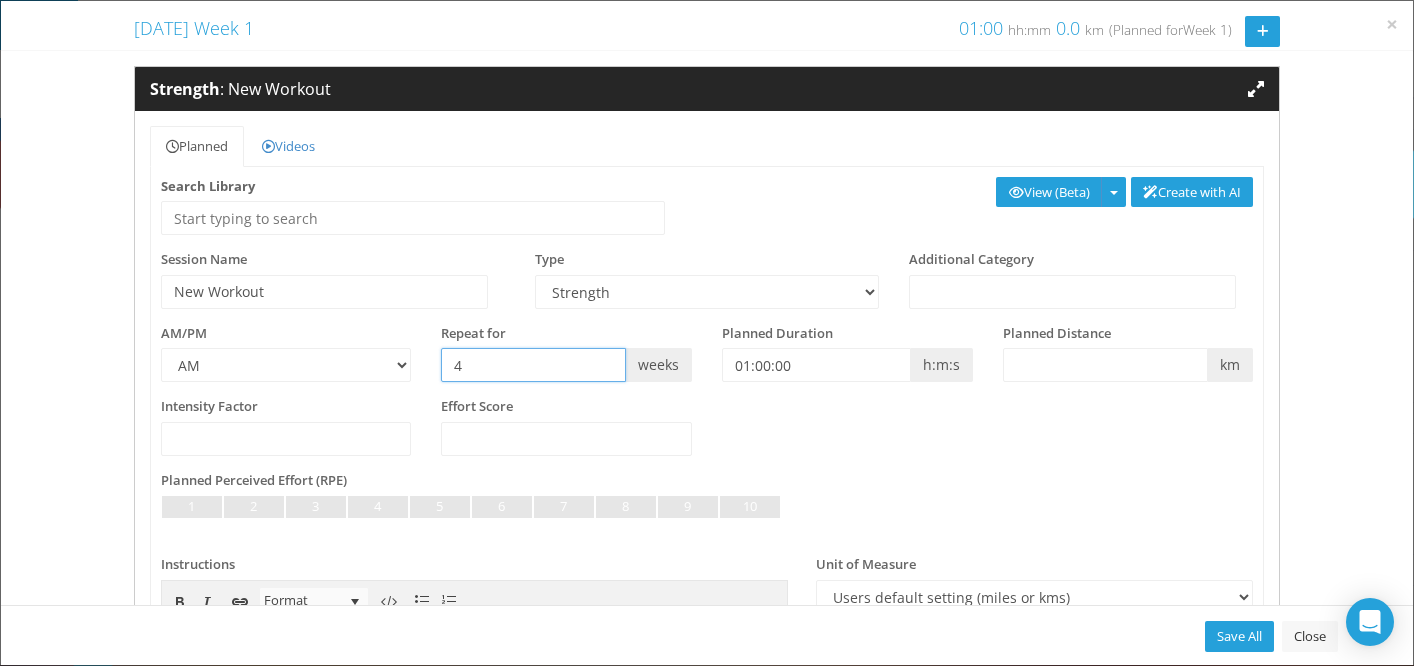 type on "4" 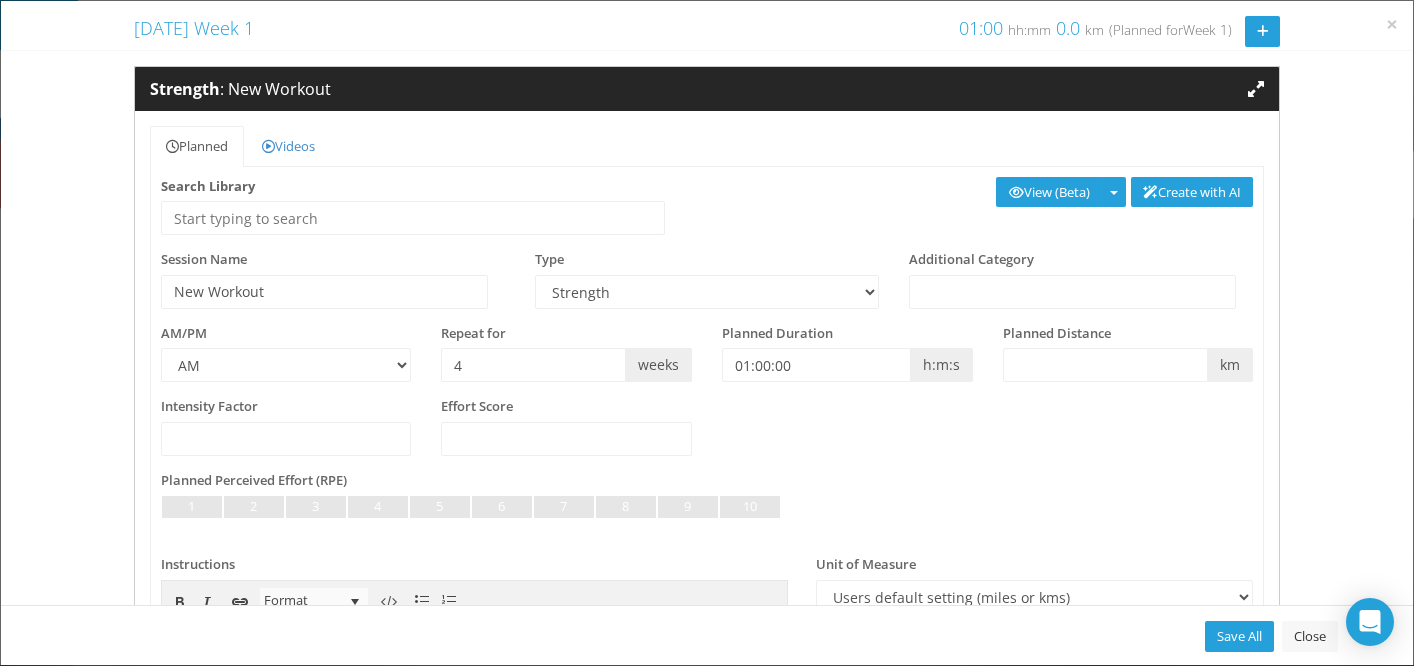 click on "Intensity Factor
Effort Score" at bounding box center (707, 434) 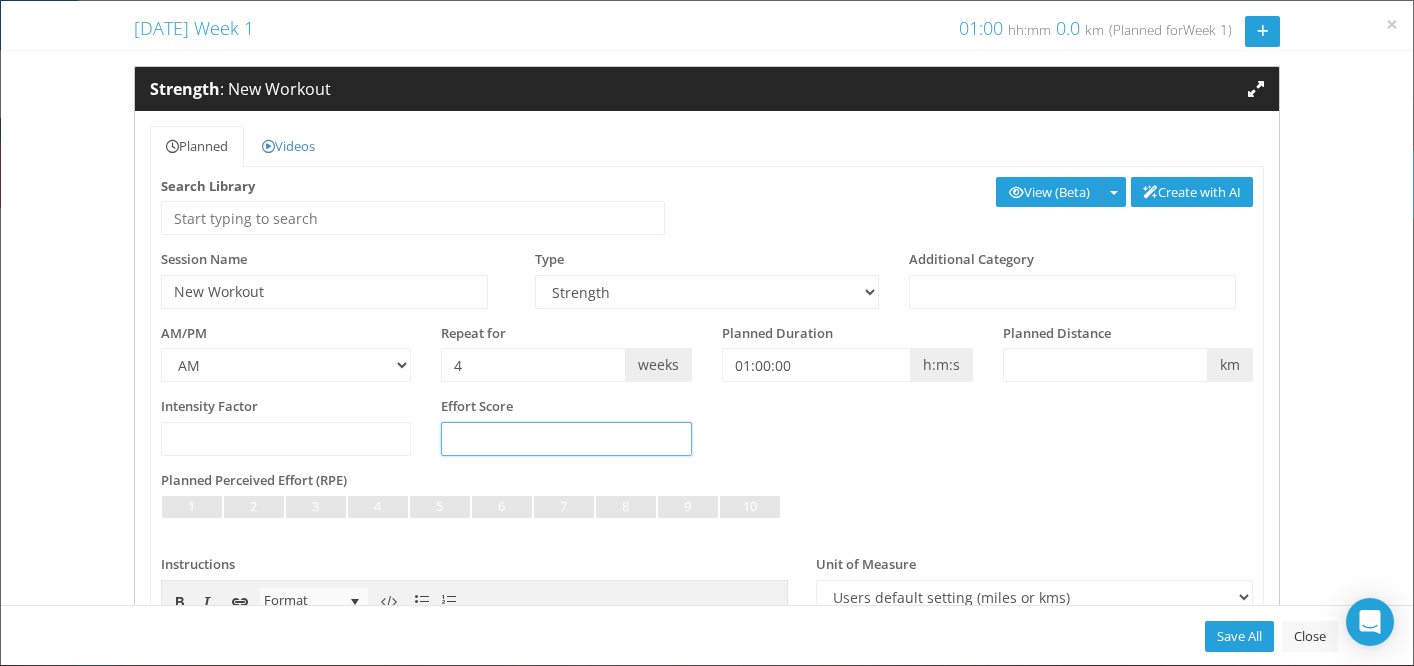 click on "Intensity Factor
Effort Score" at bounding box center [707, 434] 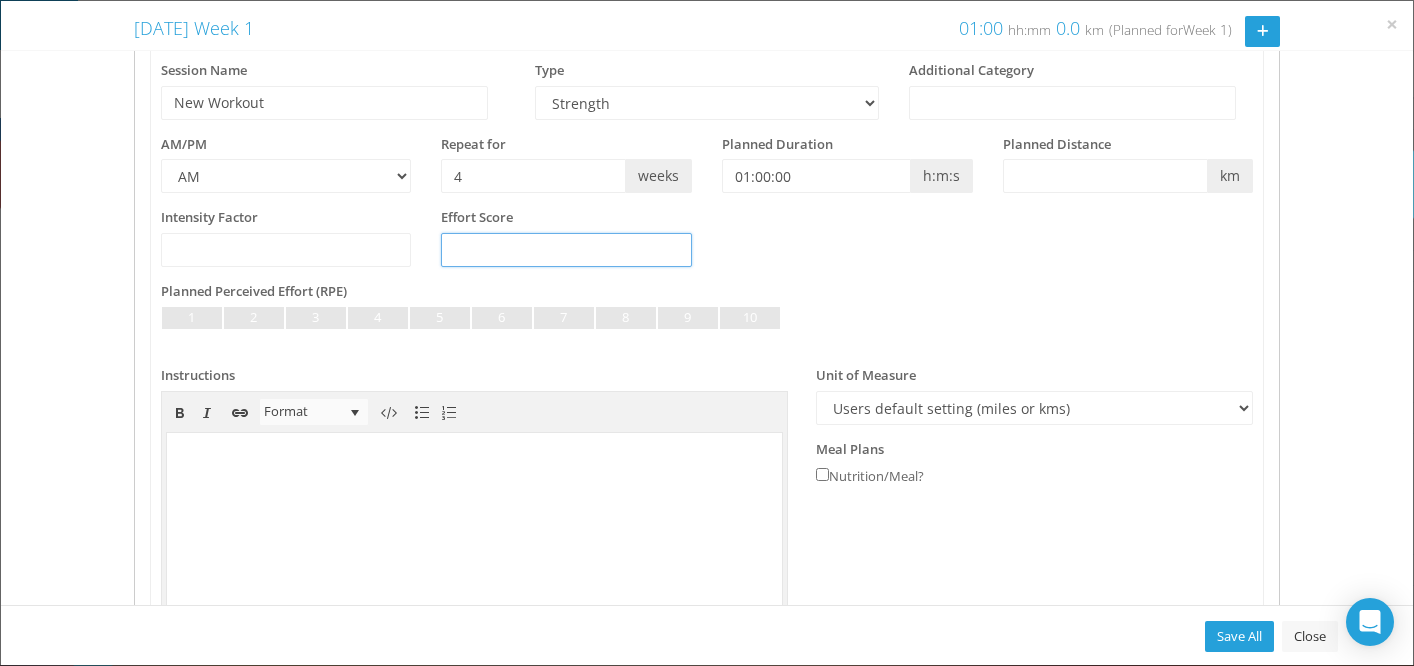 scroll, scrollTop: 211, scrollLeft: 0, axis: vertical 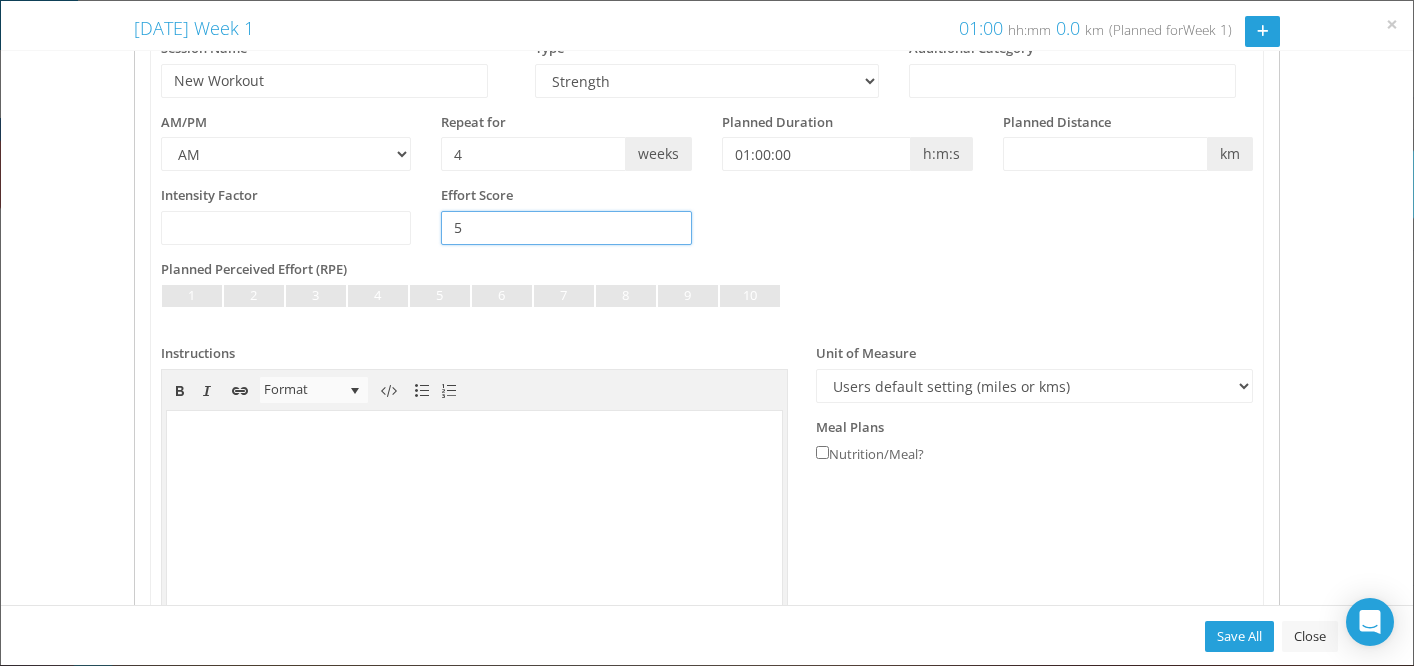 click on "5" at bounding box center (566, 228) 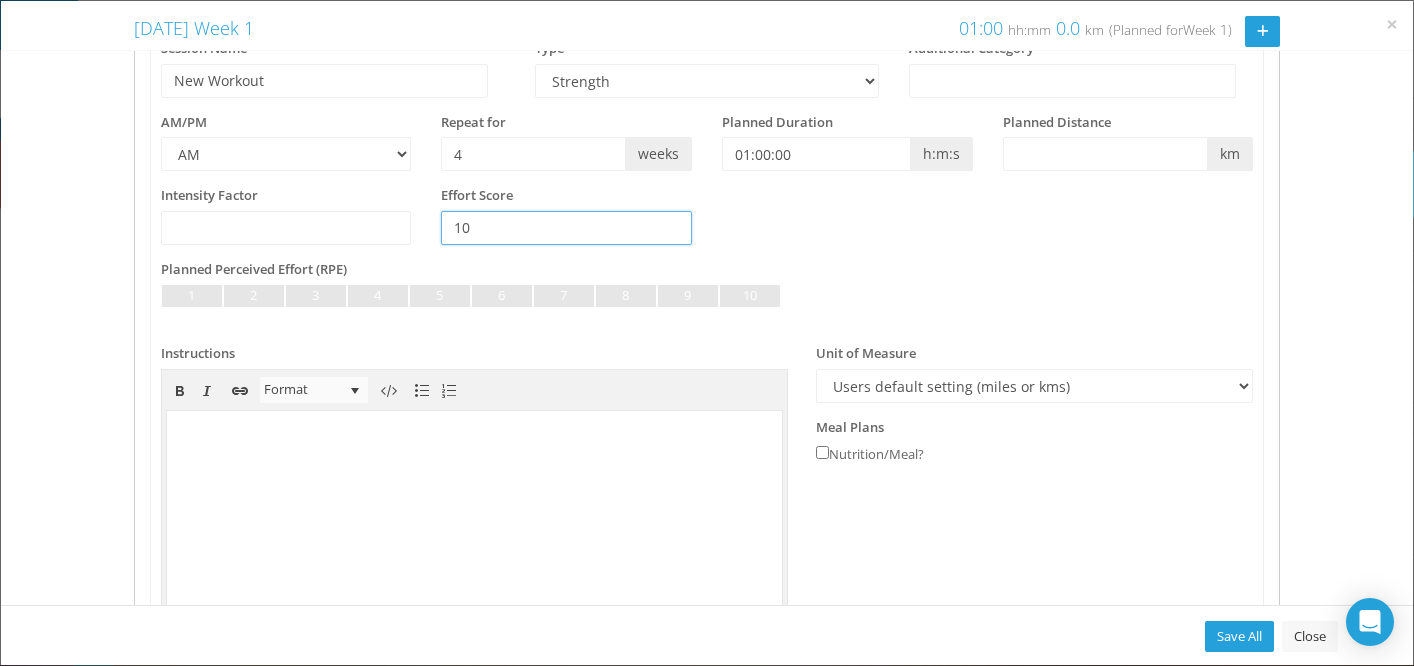 click on "10" at bounding box center (566, 228) 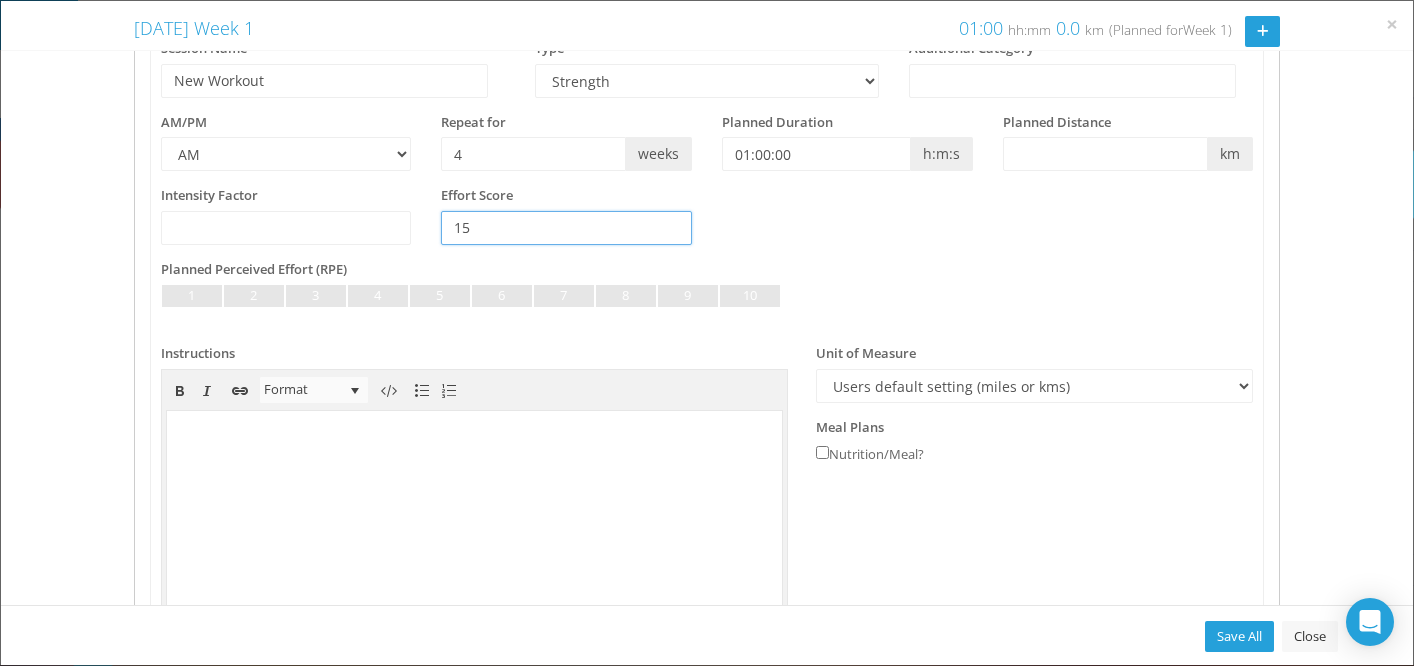 click on "15" at bounding box center (566, 228) 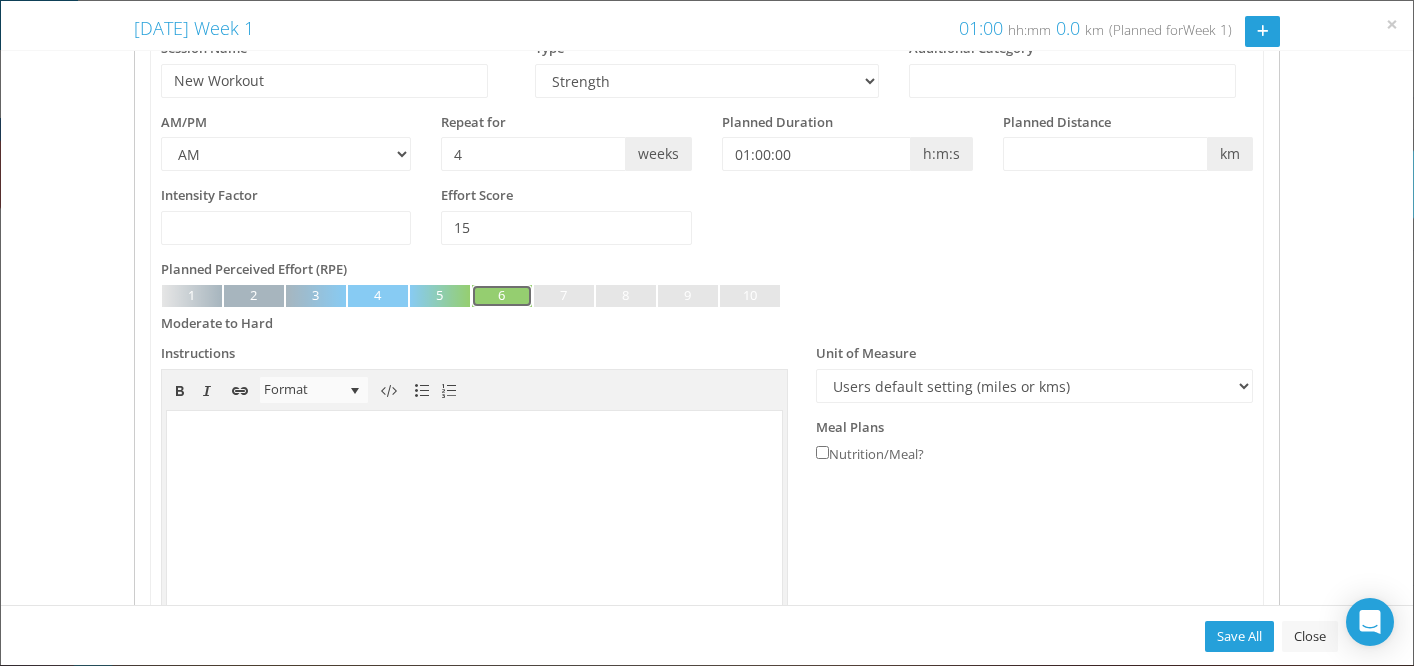 click at bounding box center [502, 296] 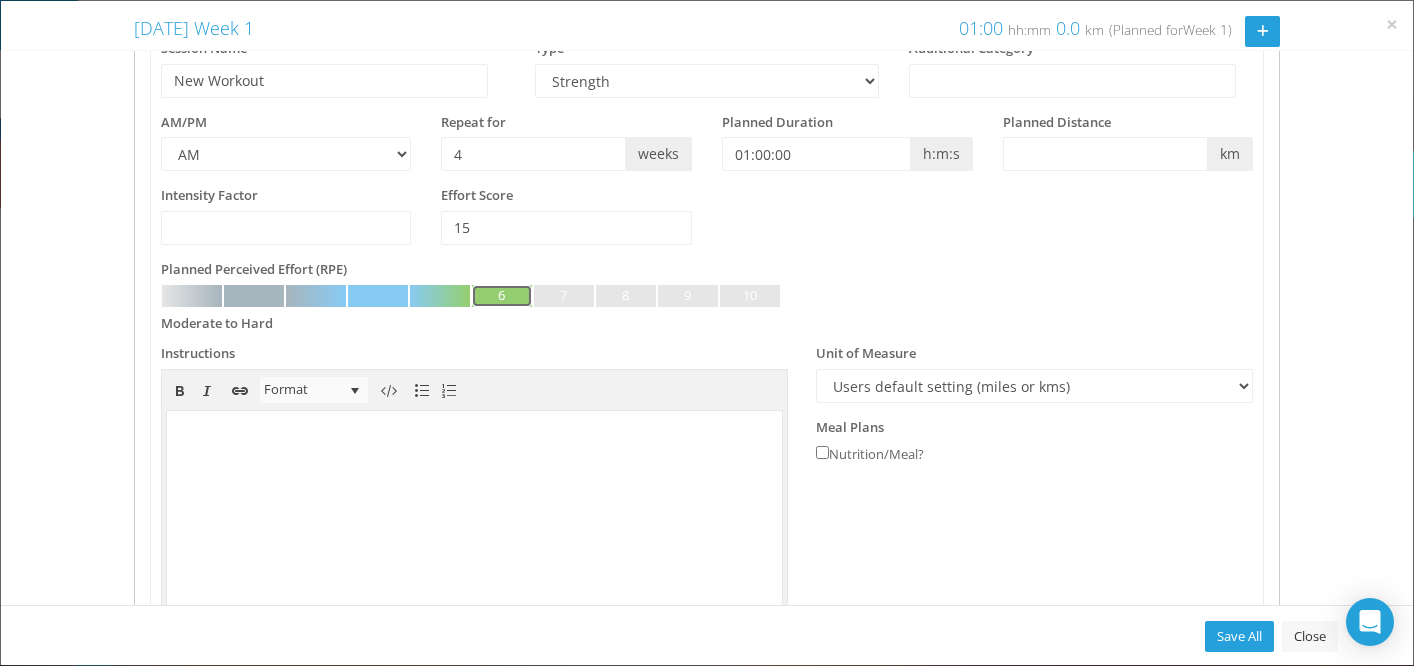 click at bounding box center [502, 296] 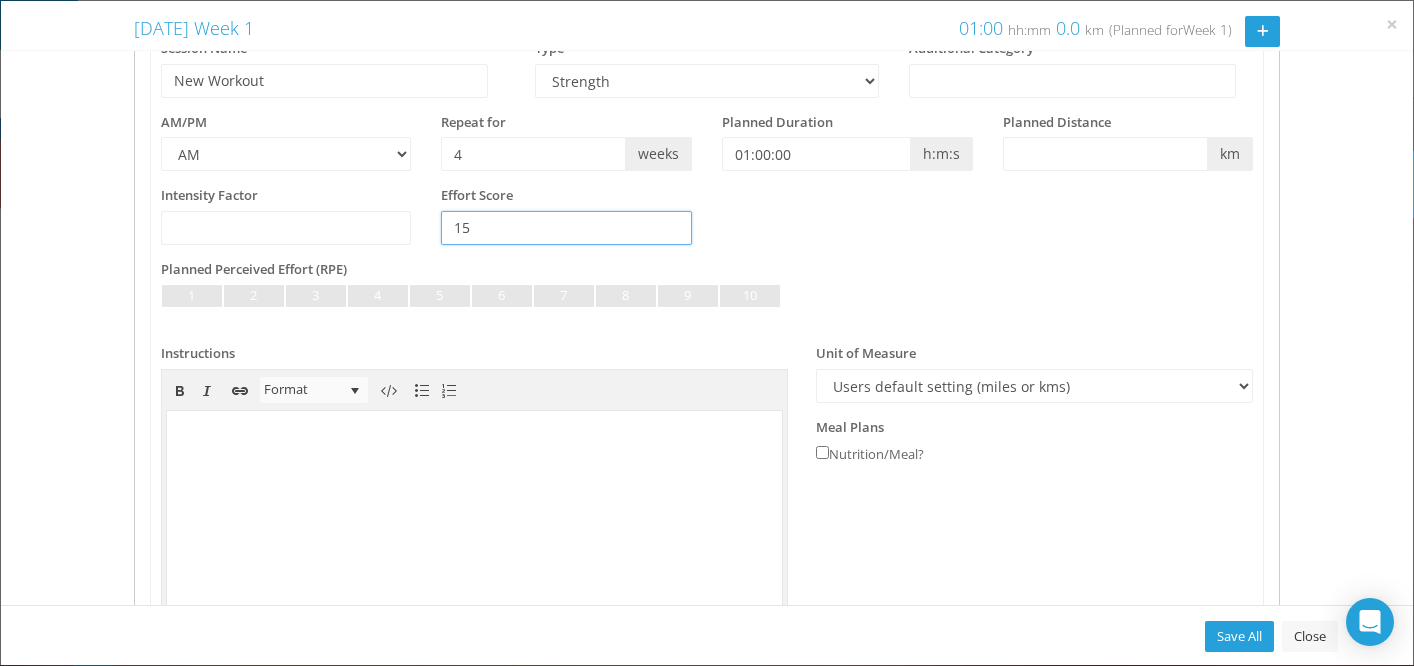 click on "15" at bounding box center [566, 228] 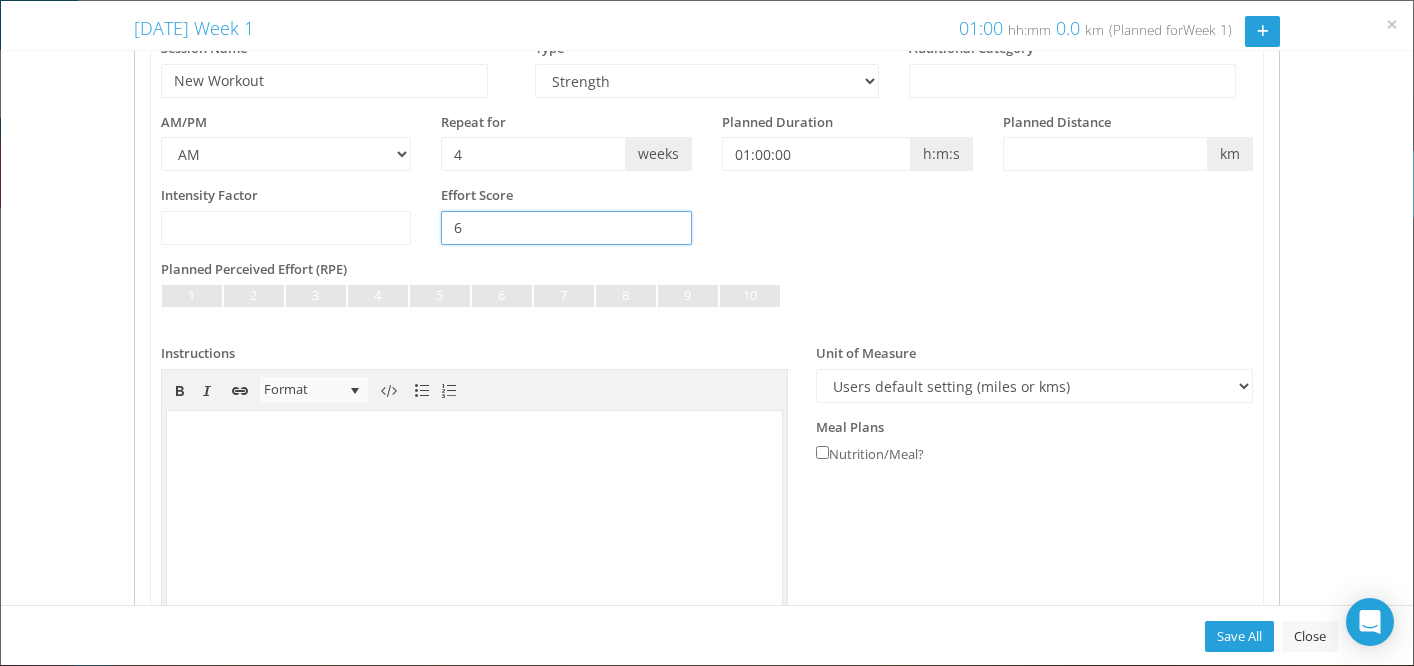 type on "6" 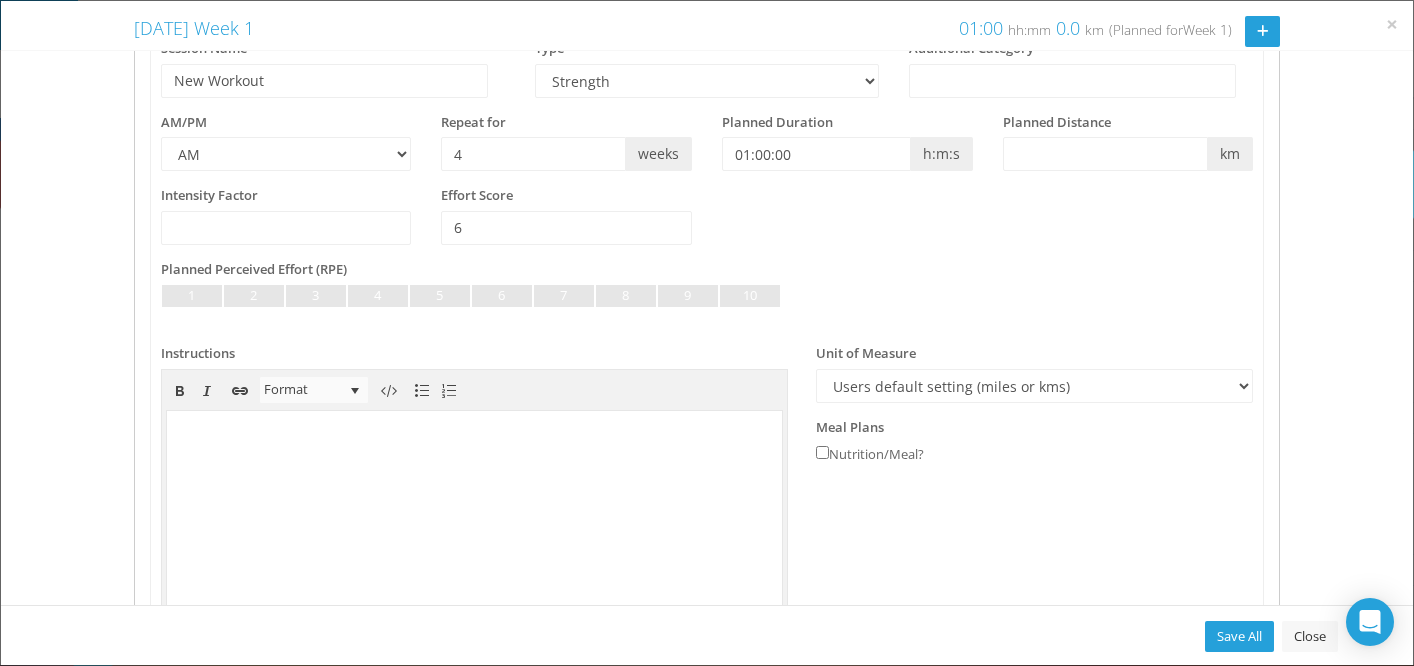 click on "Planned Perceived Effort (RPE)
Not Set
Very Light
Light
Somewhat Light
Light to Moderate
Moderate
Moderate to Hard
Somewhat Hard
Hard
Very Hard
All Out" at bounding box center (707, 295) 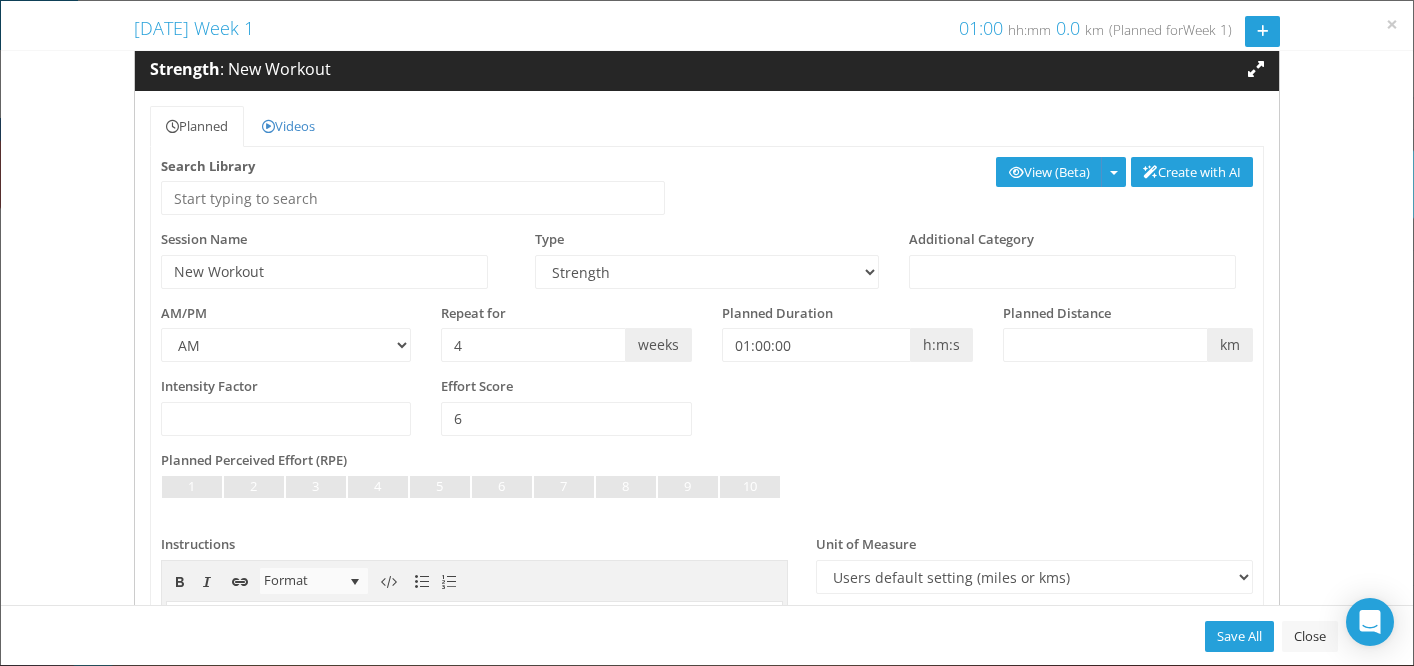 scroll, scrollTop: 0, scrollLeft: 0, axis: both 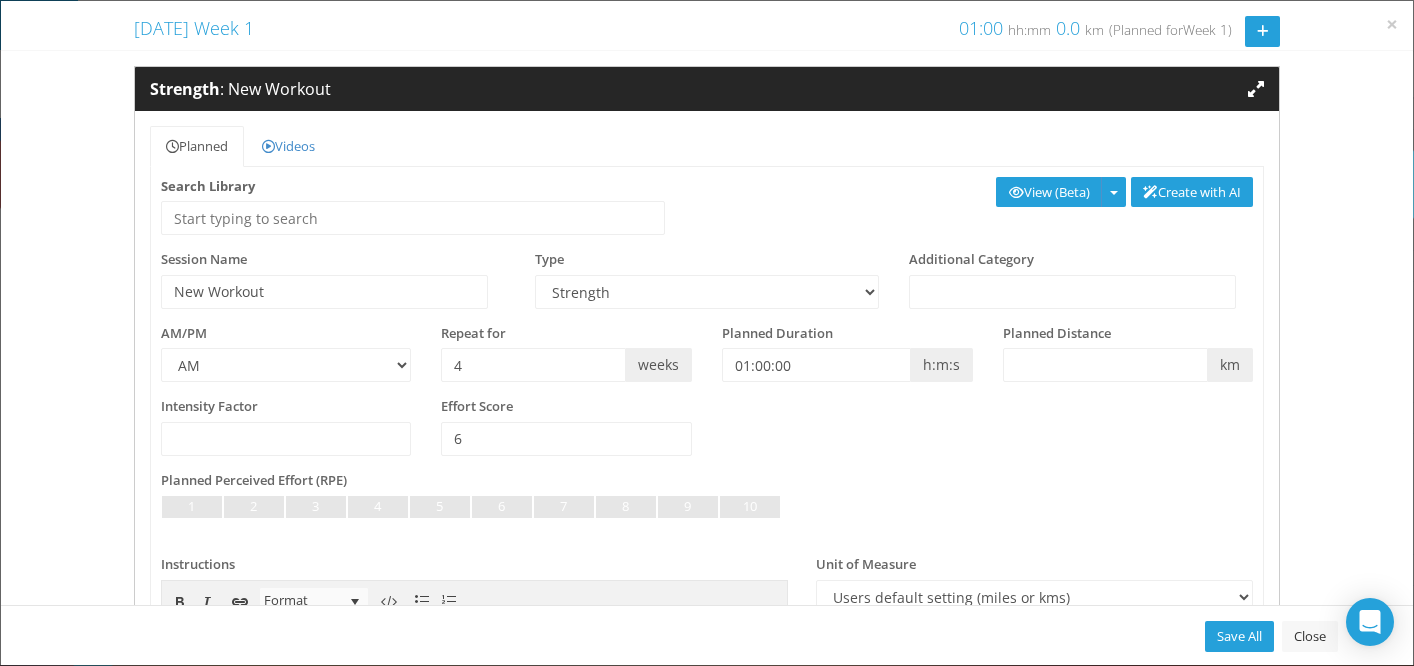click on "Search Library
Create with AI
View (Beta)
Analyze (Beta)" at bounding box center (707, 214) 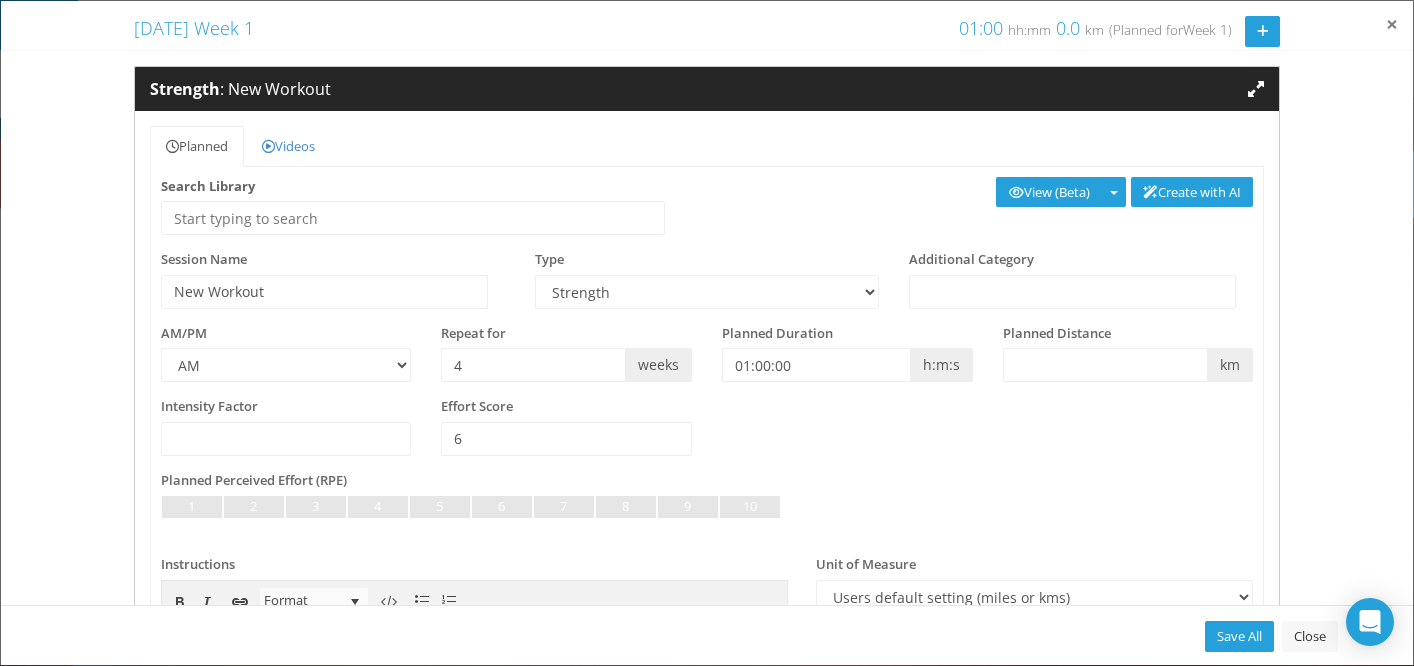 click on "×" at bounding box center [1392, 24] 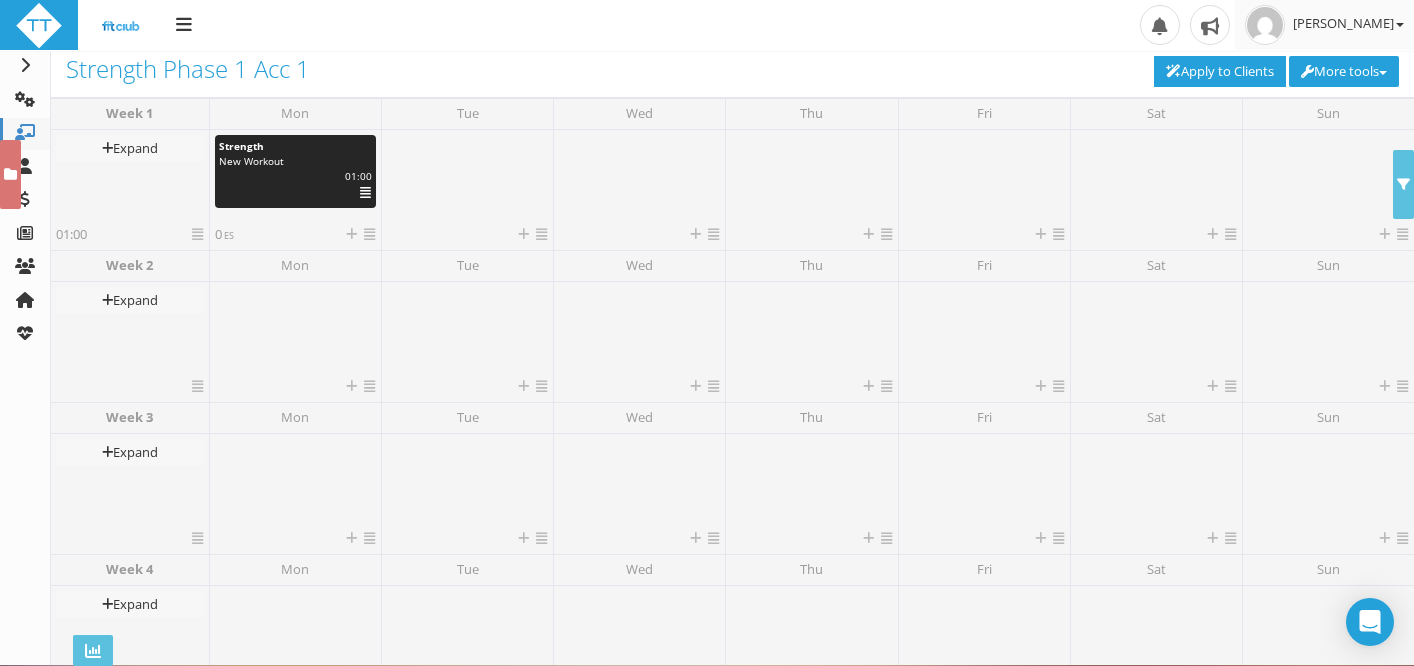 click on "[PERSON_NAME]" at bounding box center (1324, 25) 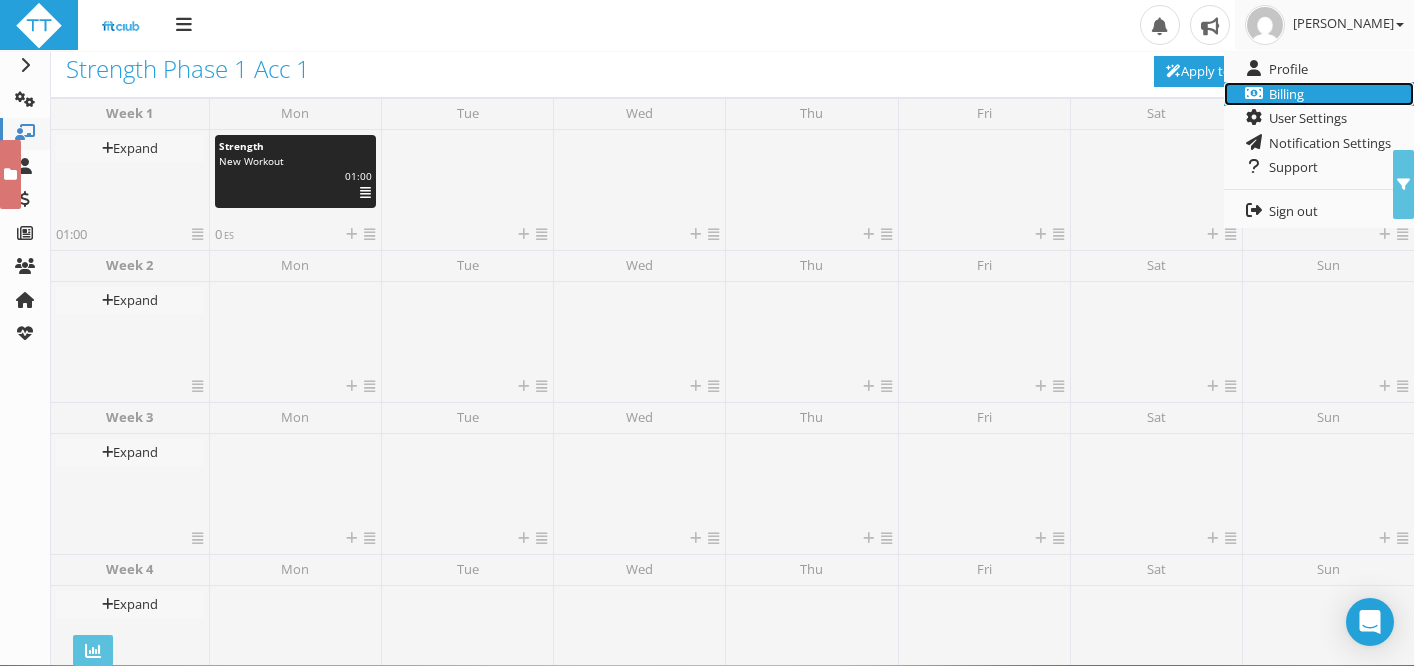 click on "Billing" at bounding box center (1319, 94) 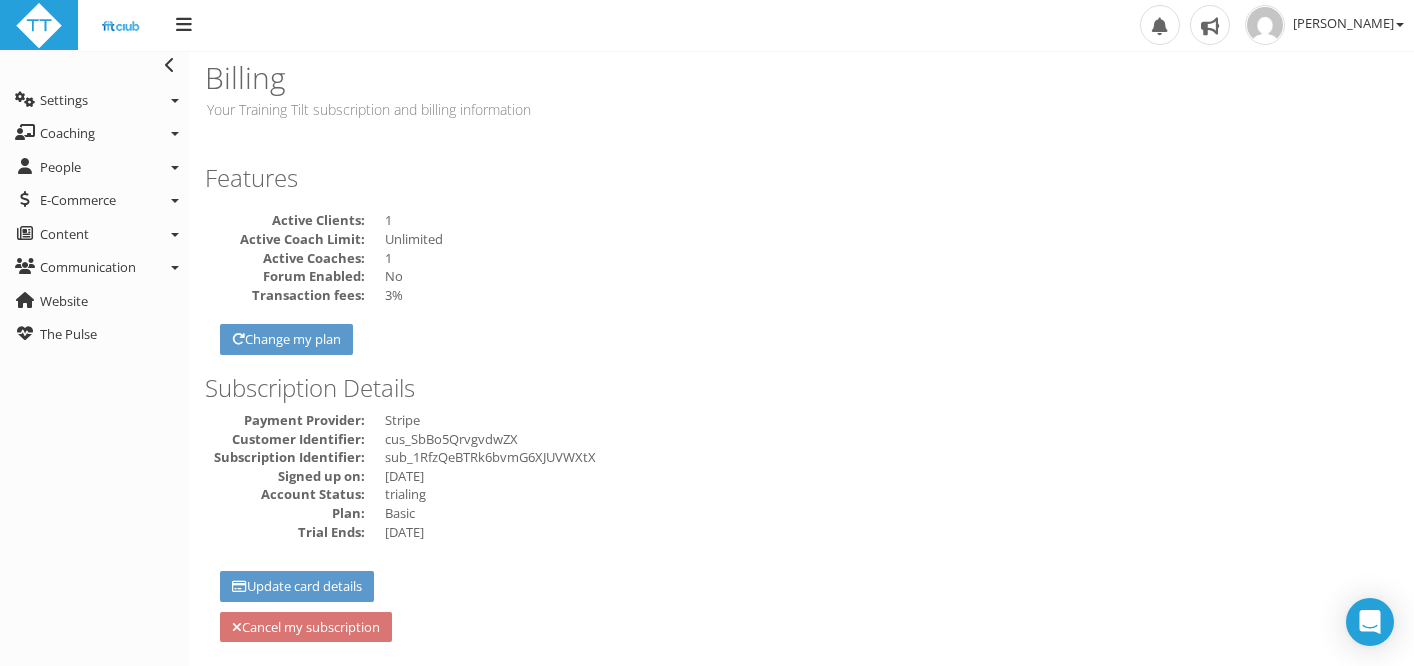 scroll, scrollTop: 31, scrollLeft: 0, axis: vertical 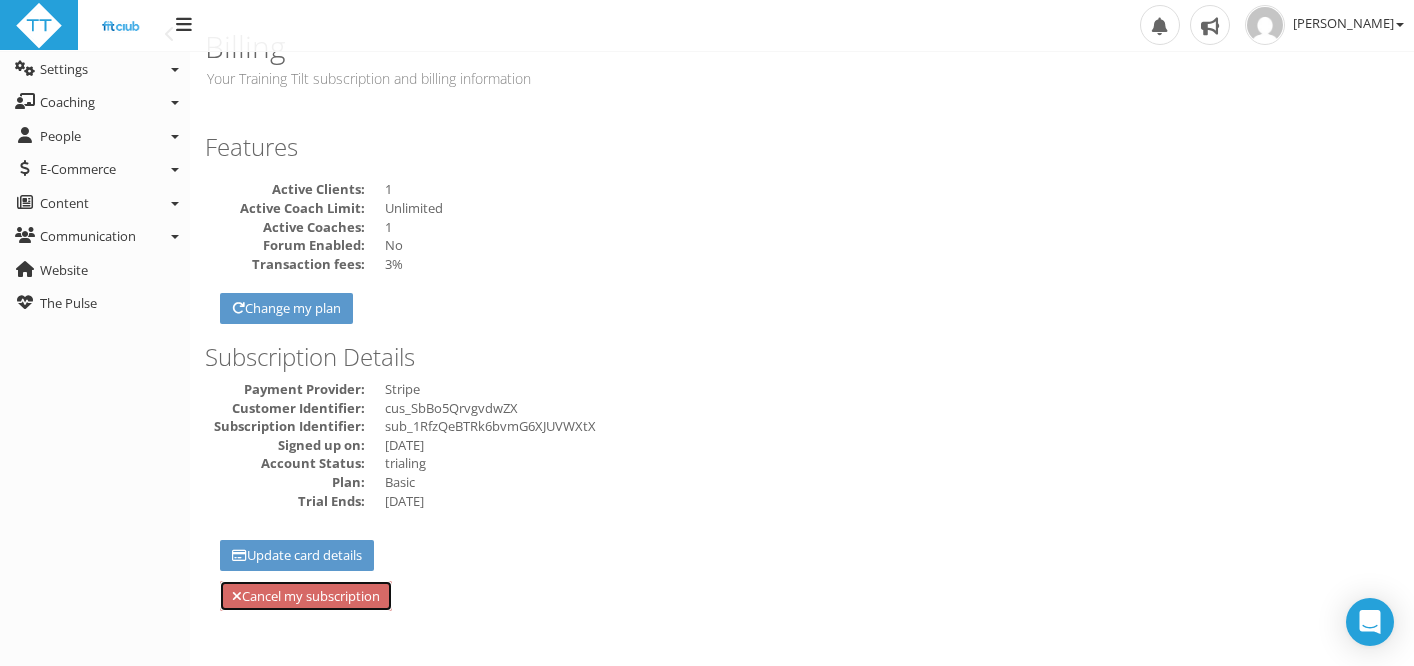 click on "Cancel my subscription" at bounding box center [306, 596] 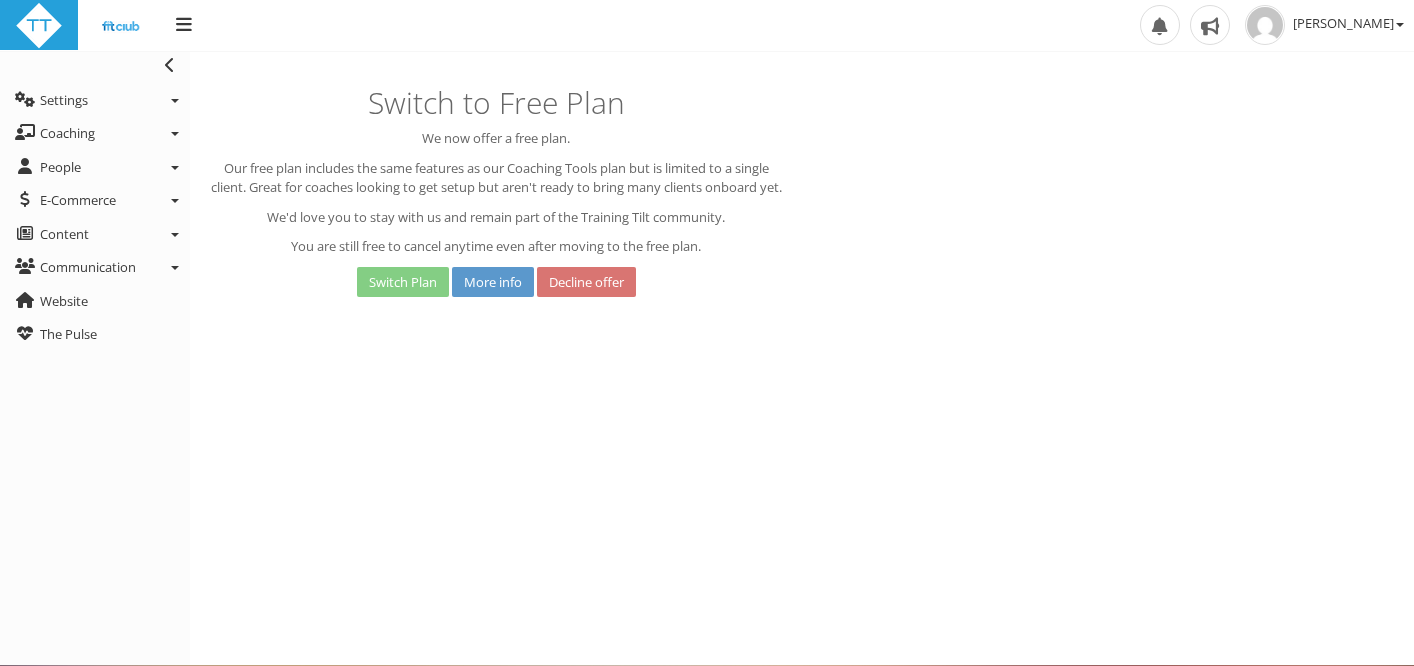 scroll, scrollTop: 0, scrollLeft: 0, axis: both 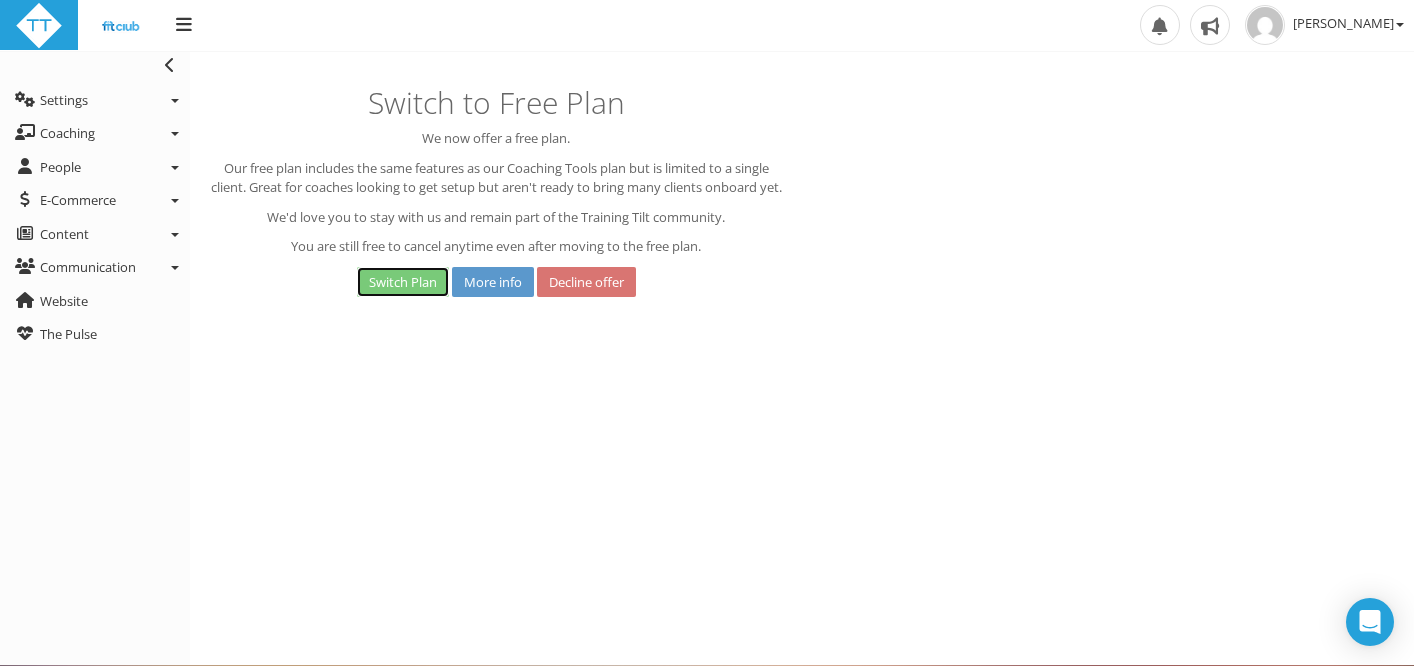 click on "Switch Plan" at bounding box center (403, 282) 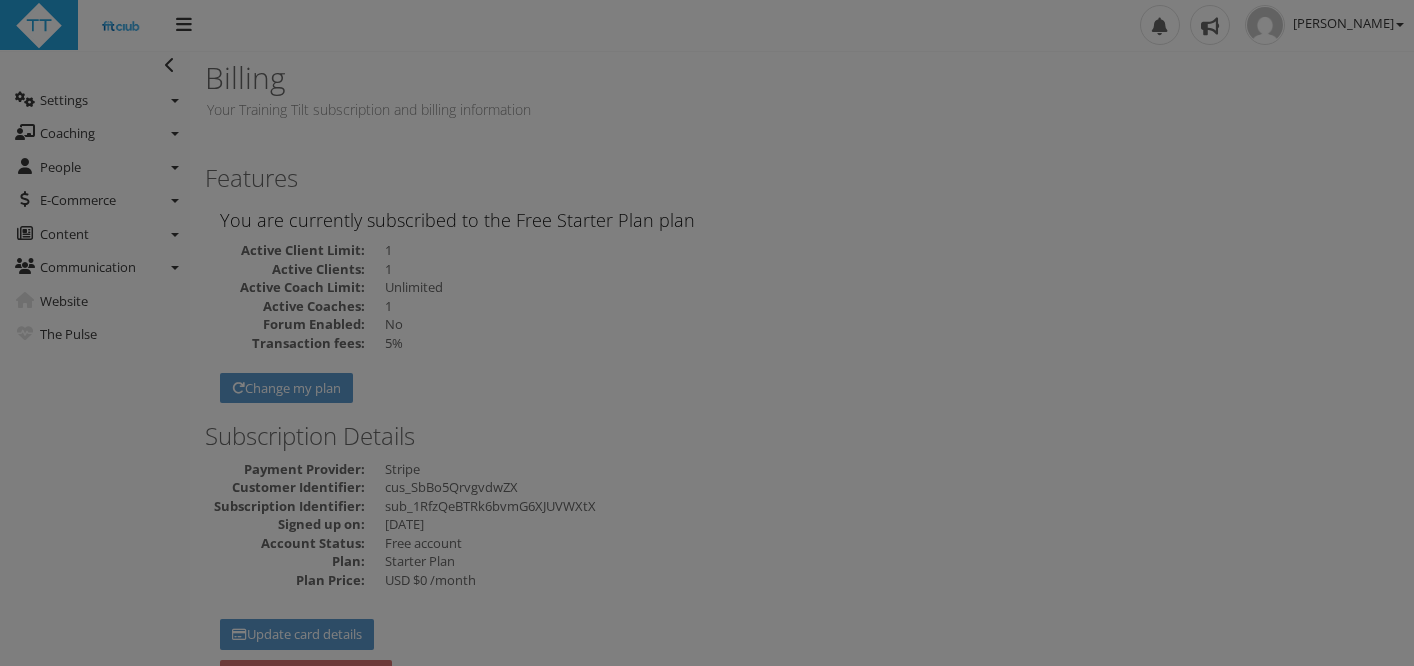 scroll, scrollTop: 0, scrollLeft: 0, axis: both 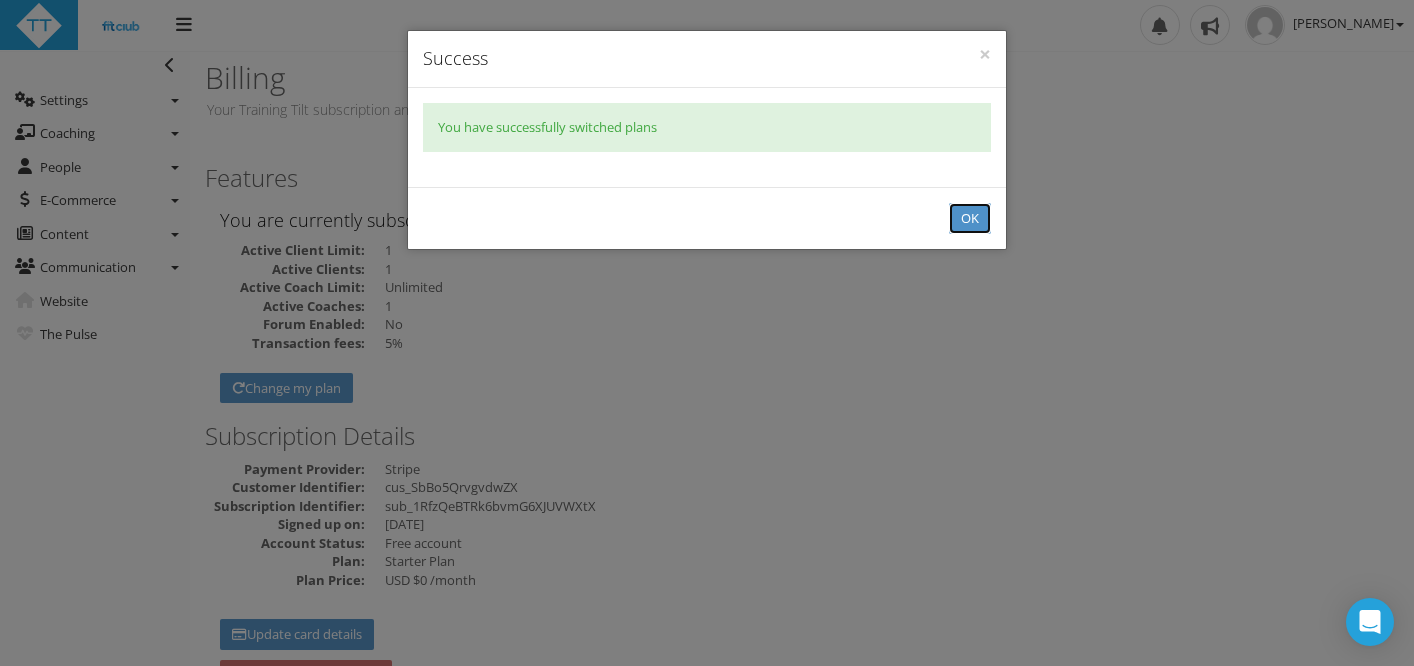 click on "OK" at bounding box center [970, 218] 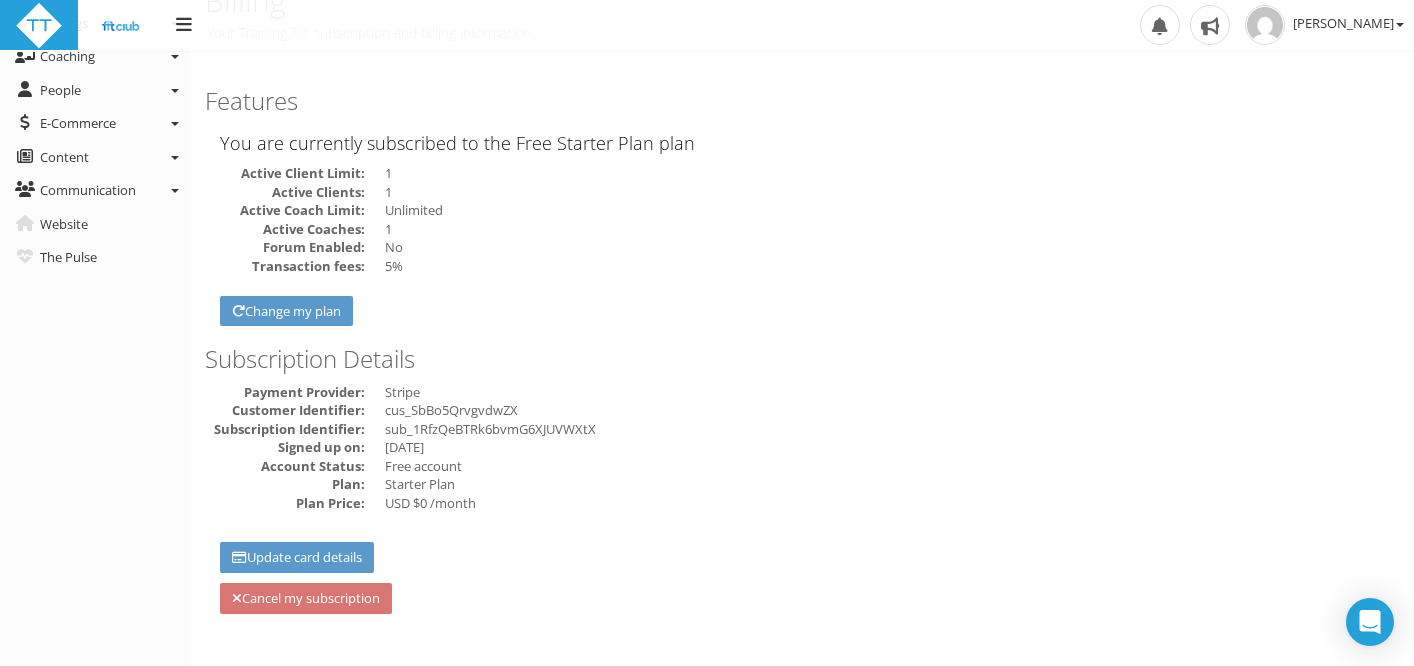 scroll, scrollTop: 79, scrollLeft: 0, axis: vertical 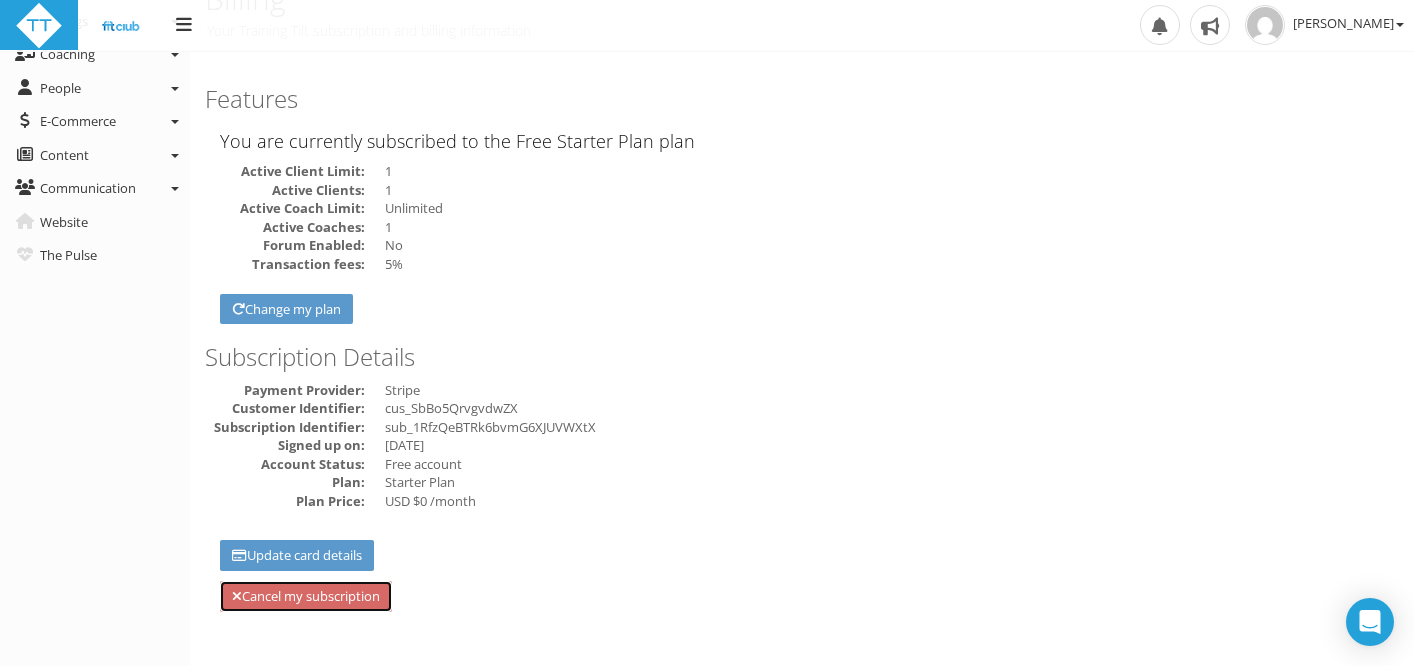 click on "Cancel my subscription" at bounding box center [306, 596] 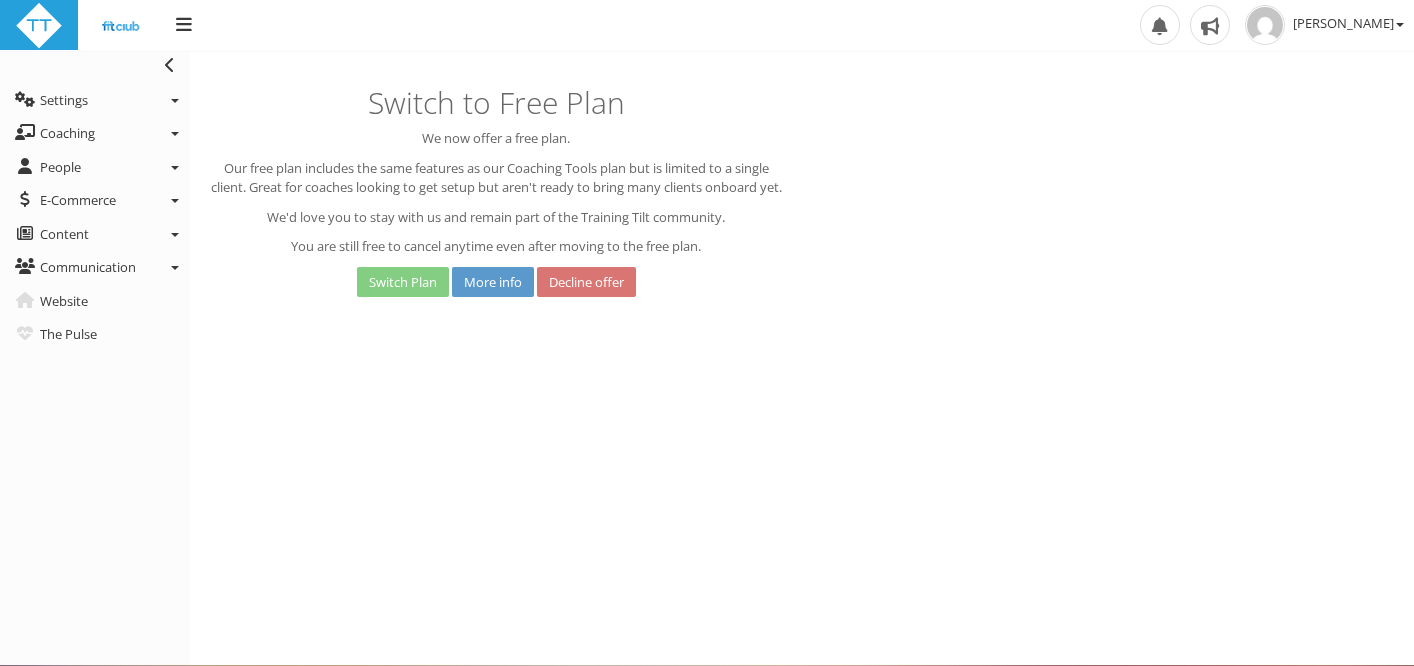 scroll, scrollTop: 0, scrollLeft: 0, axis: both 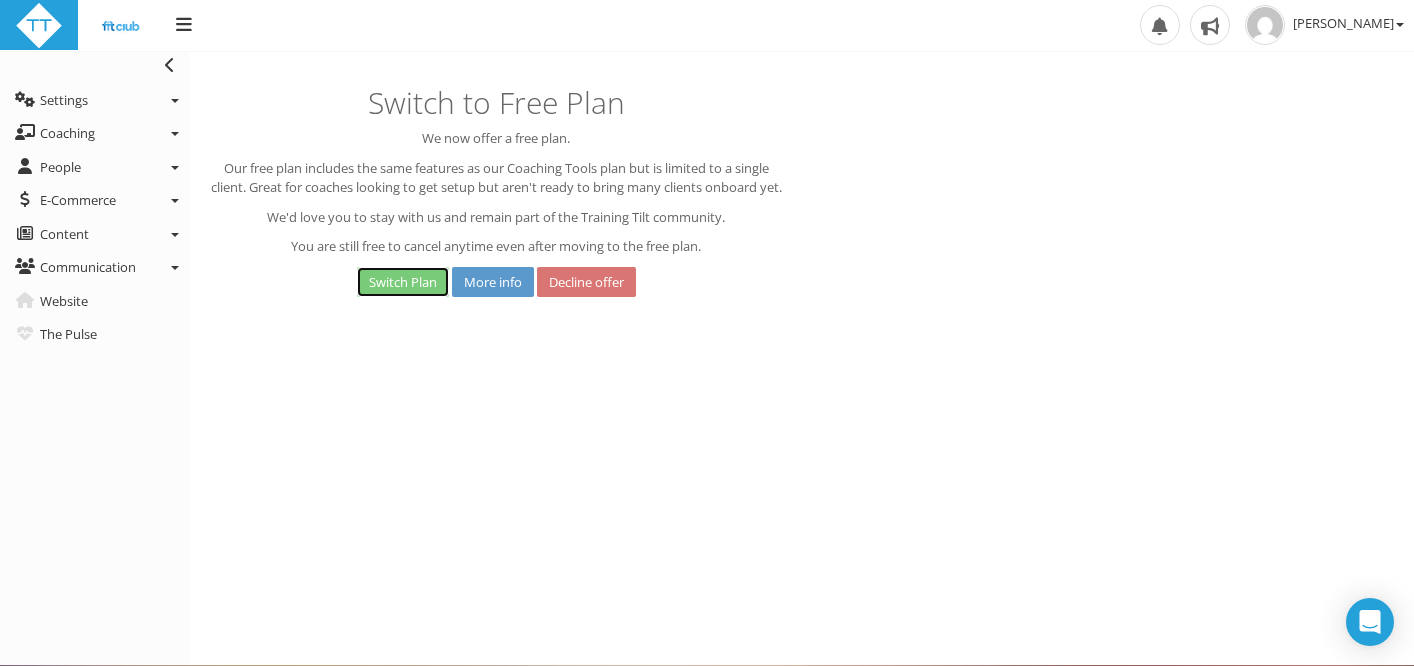 click on "Switch Plan" at bounding box center [403, 282] 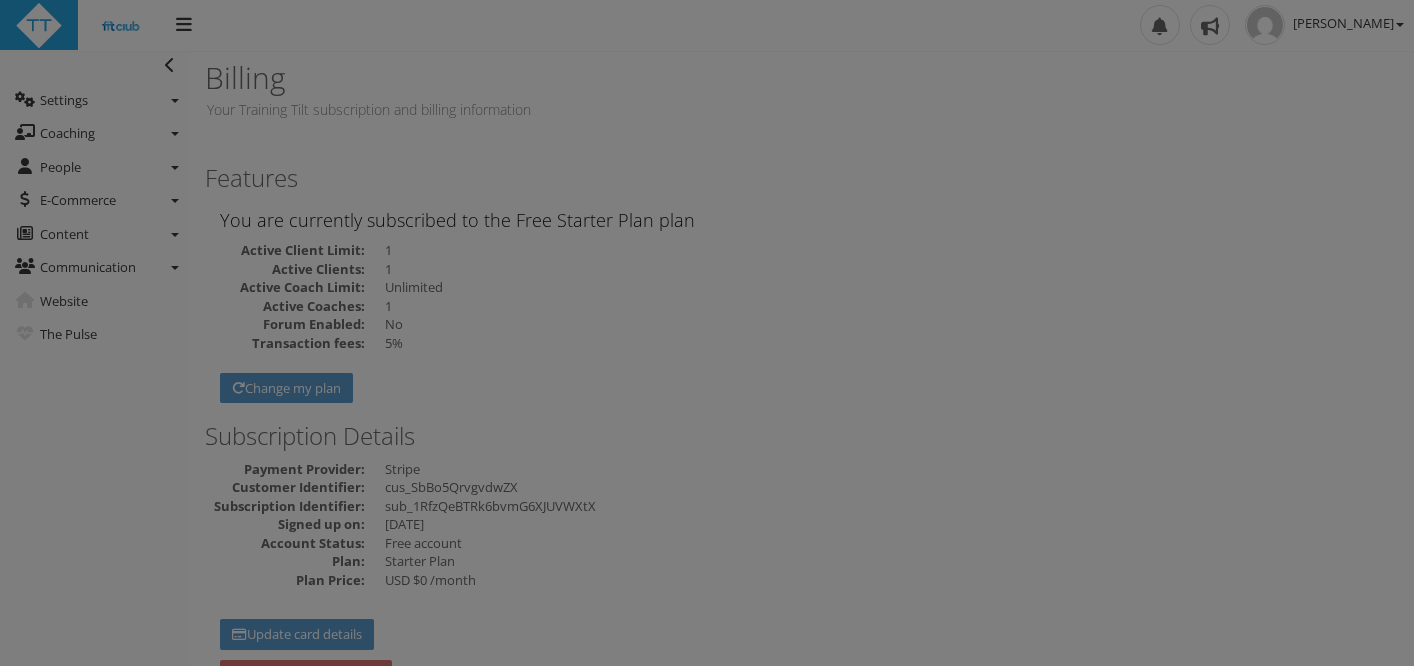 scroll, scrollTop: 0, scrollLeft: 0, axis: both 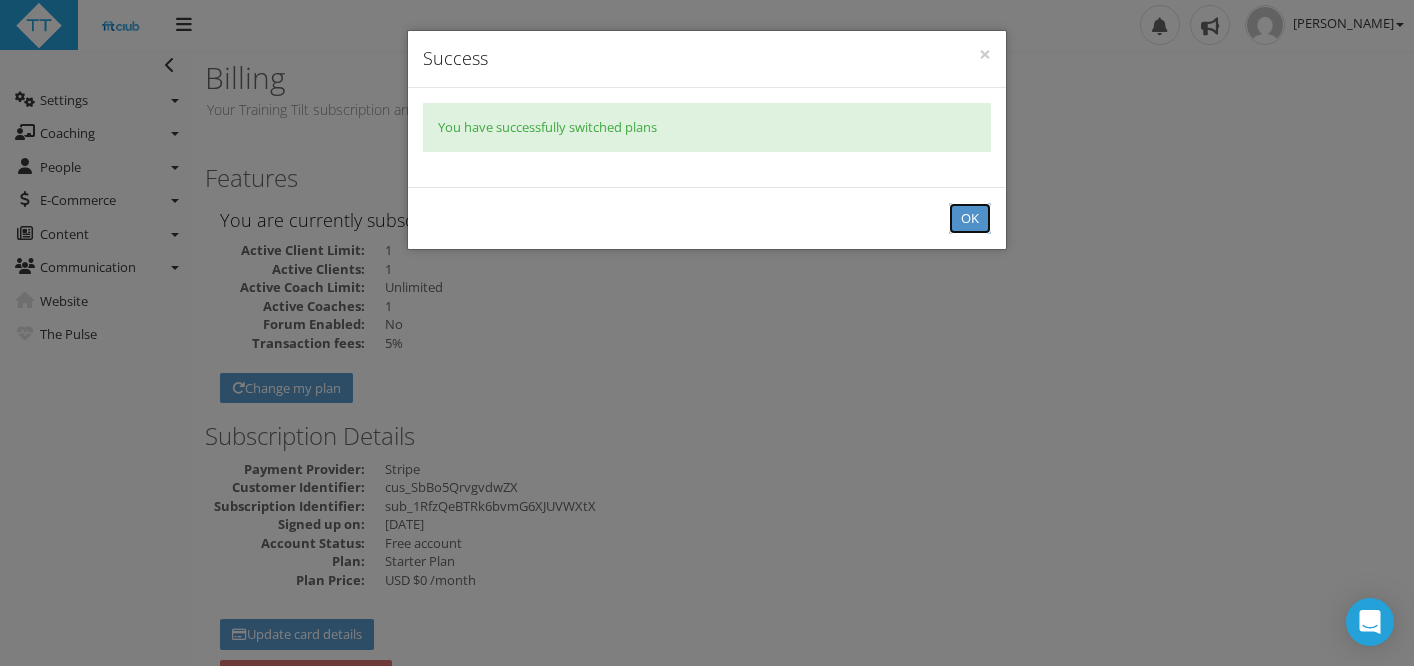 click on "OK" at bounding box center [970, 218] 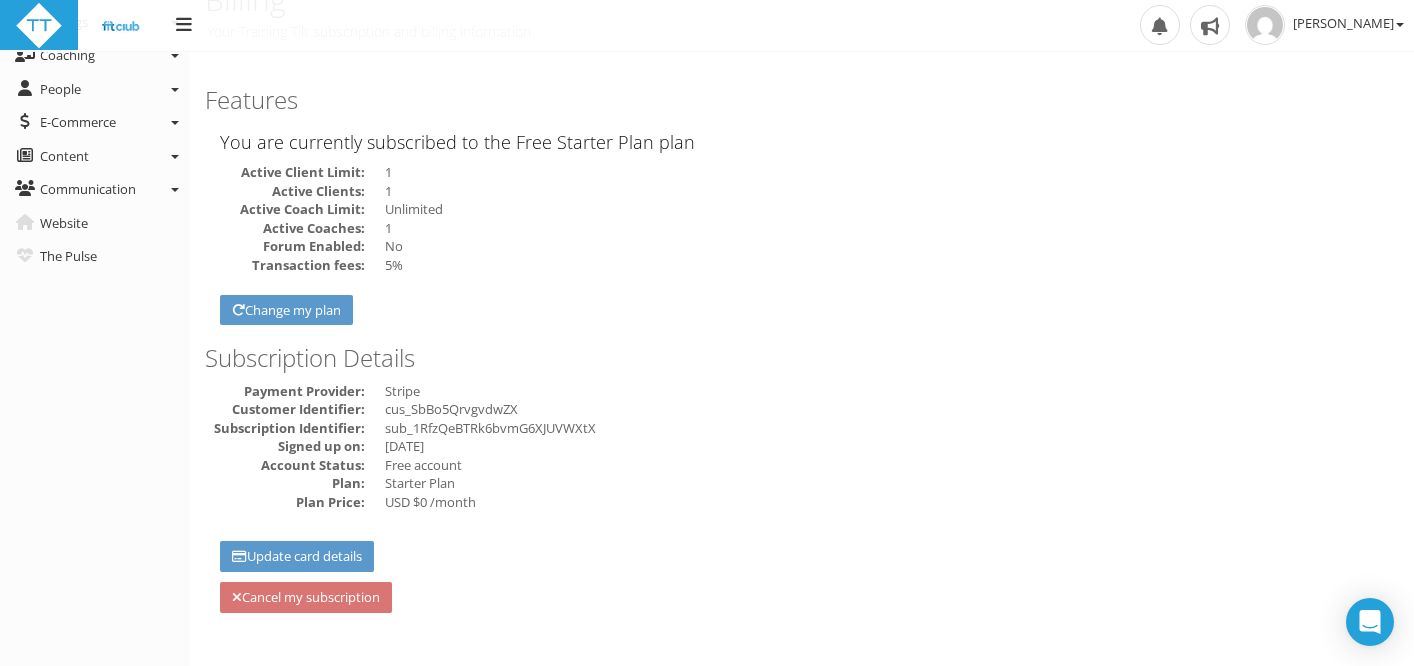 scroll, scrollTop: 0, scrollLeft: 0, axis: both 